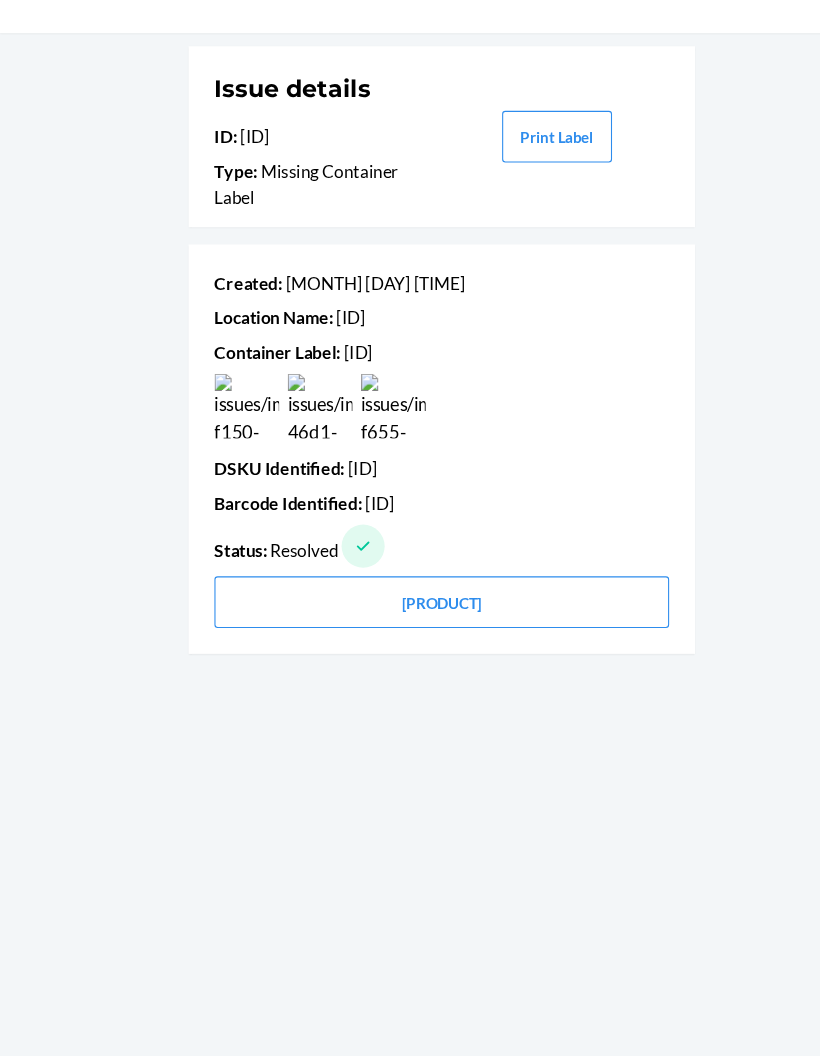 scroll, scrollTop: 80, scrollLeft: 0, axis: vertical 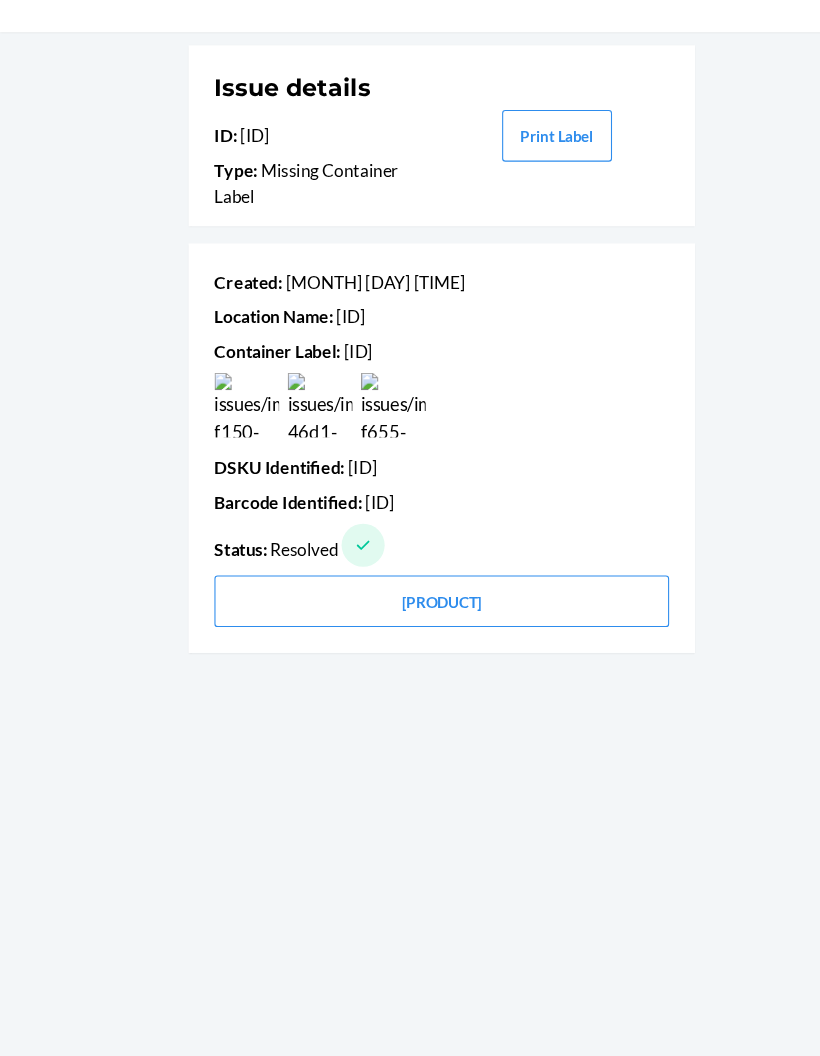click on "Issue details ID :   [ID] Type :   Missing Container Label Print Label Created :   [MONTH] [DAY] [TIME] Location Name :   [LOCATION] Container Label :   [ID] DSKU Identified :   [ID] Barcode Identified :   [ID] Status :   Resolved   Print and Apply Labels" at bounding box center (410, 581) 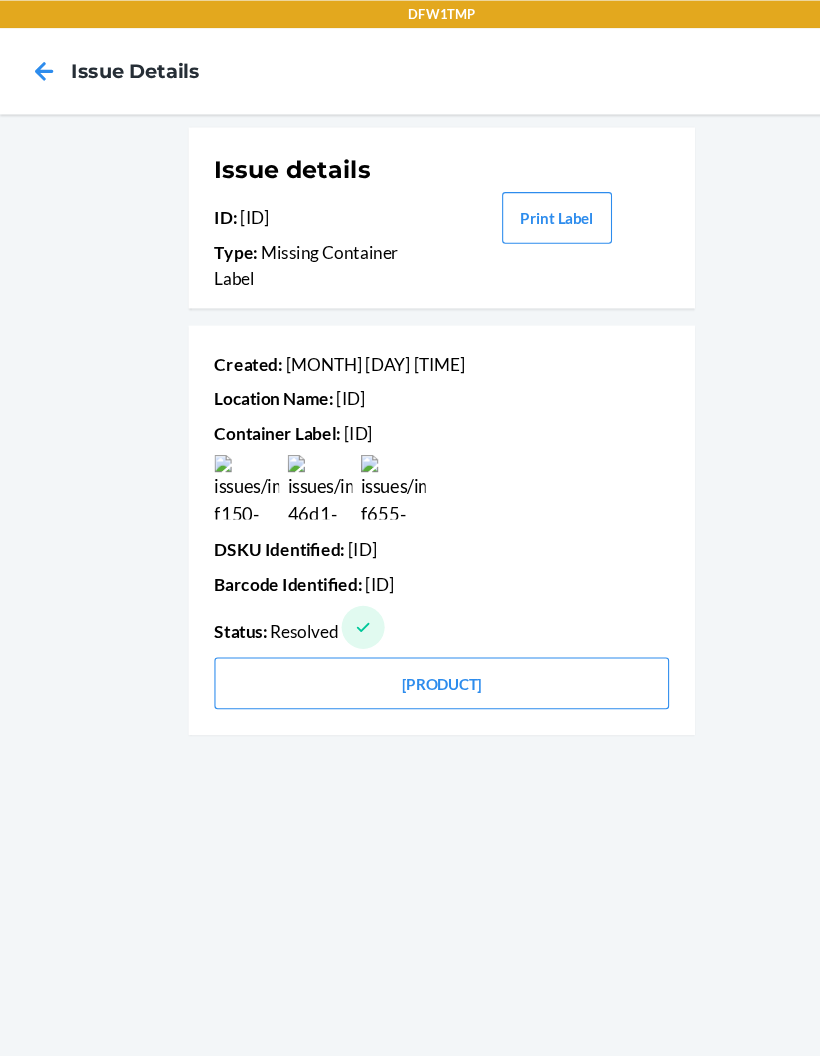 scroll, scrollTop: 64, scrollLeft: 0, axis: vertical 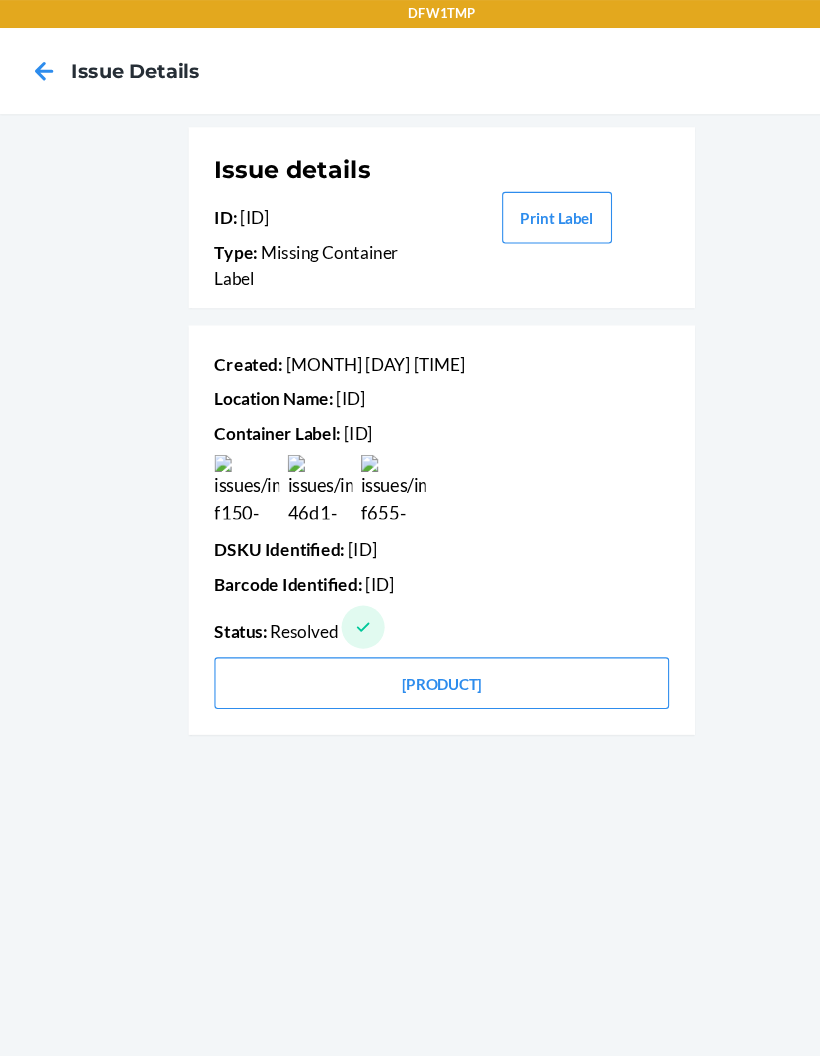 click on "Issue details ID :   [ID] Type :   Missing Container Label Print Label Created :   [MONTH] [DAY] [TIME] Location Name :   [LOCATION] Container Label :   [ID] DSKU Identified :   [ID] Barcode Identified :   [ID] Status :   Resolved   Print and Apply Labels" at bounding box center [410, 581] 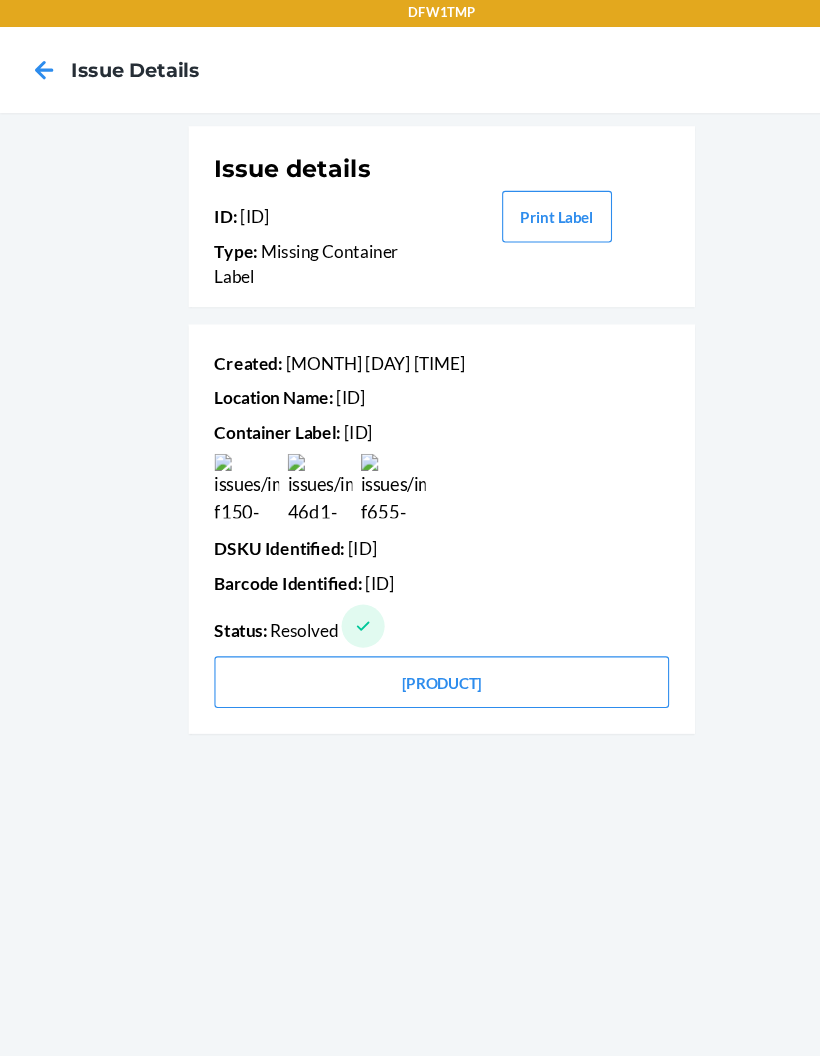 scroll, scrollTop: 50, scrollLeft: 0, axis: vertical 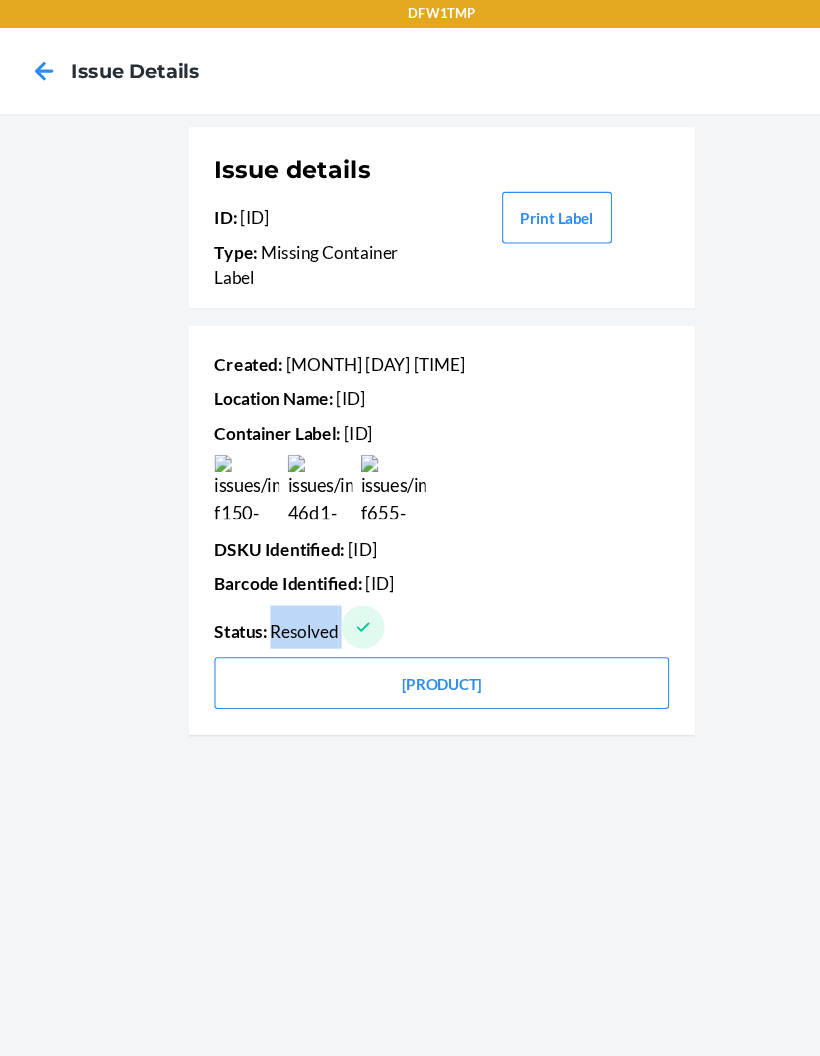 click on "Issue details ID :   [ID] Type :   Missing Container Label Print Label Created :   [MONTH] [DAY] [TIME] Location Name :   [LOCATION] Container Label :   [ID] DSKU Identified :   [ID] Barcode Identified :   [ID] Status :   Resolved   Print and Apply Labels" at bounding box center (410, 581) 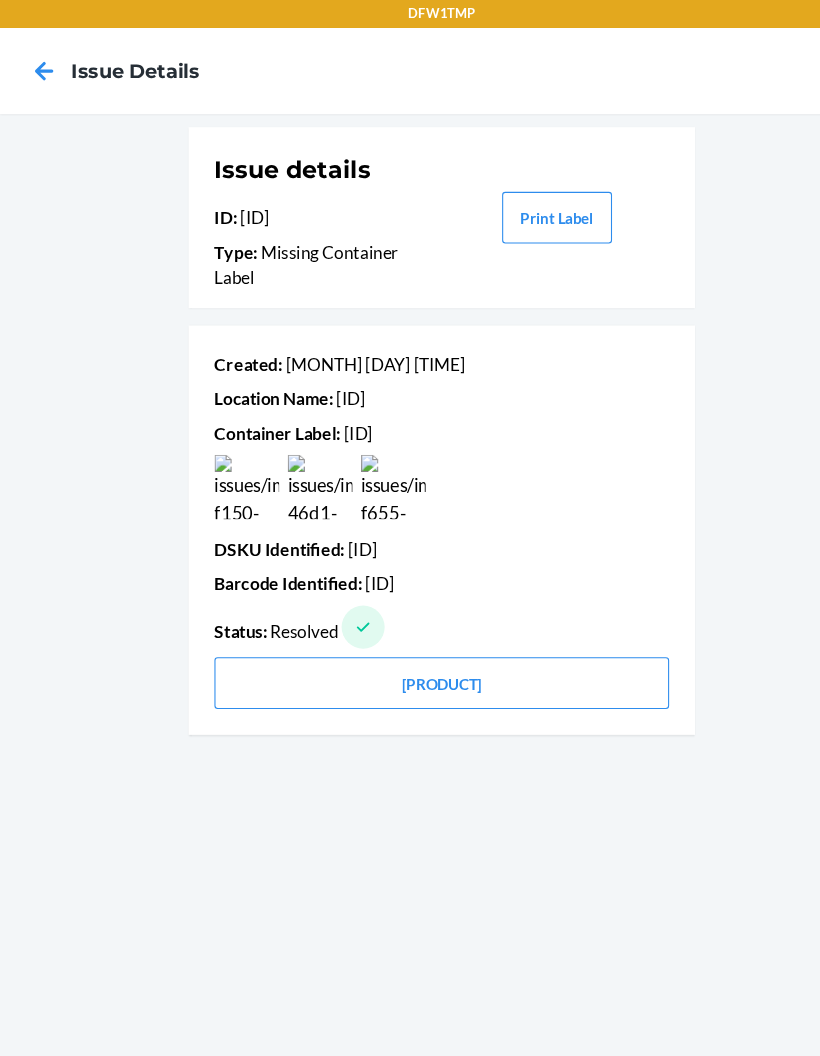 click on "Issue details ID :   [ID] Type :   Missing Container Label Print Label Created :   [MONTH] [DAY] [TIME] Location Name :   [LOCATION] Container Label :   [ID] DSKU Identified :   [ID] Barcode Identified :   [ID] Status :   Resolved   Print and Apply Labels" at bounding box center (410, 581) 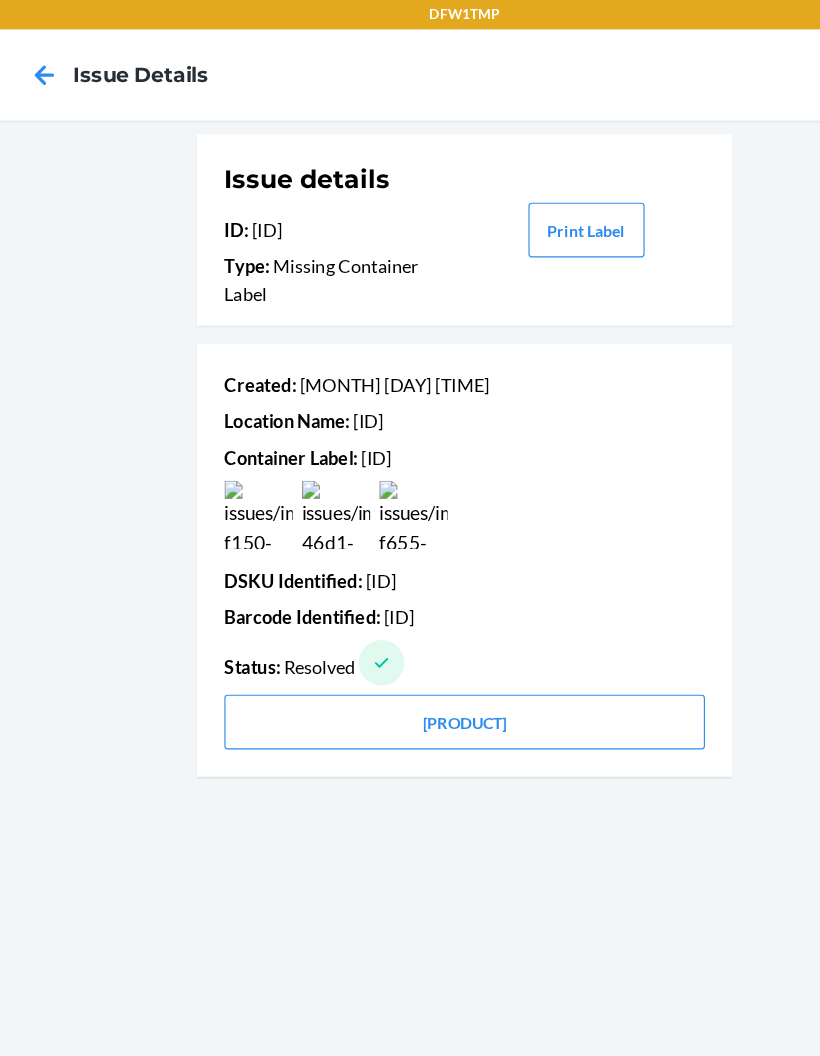 copy on "[ID]" 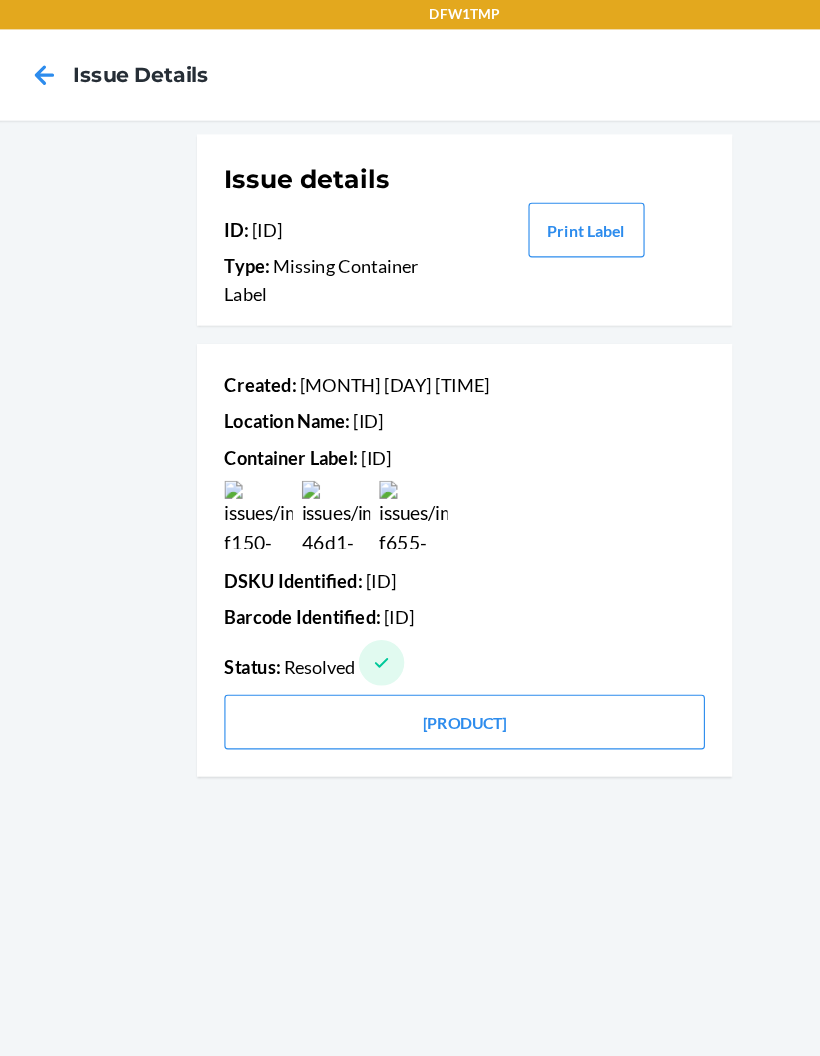 click 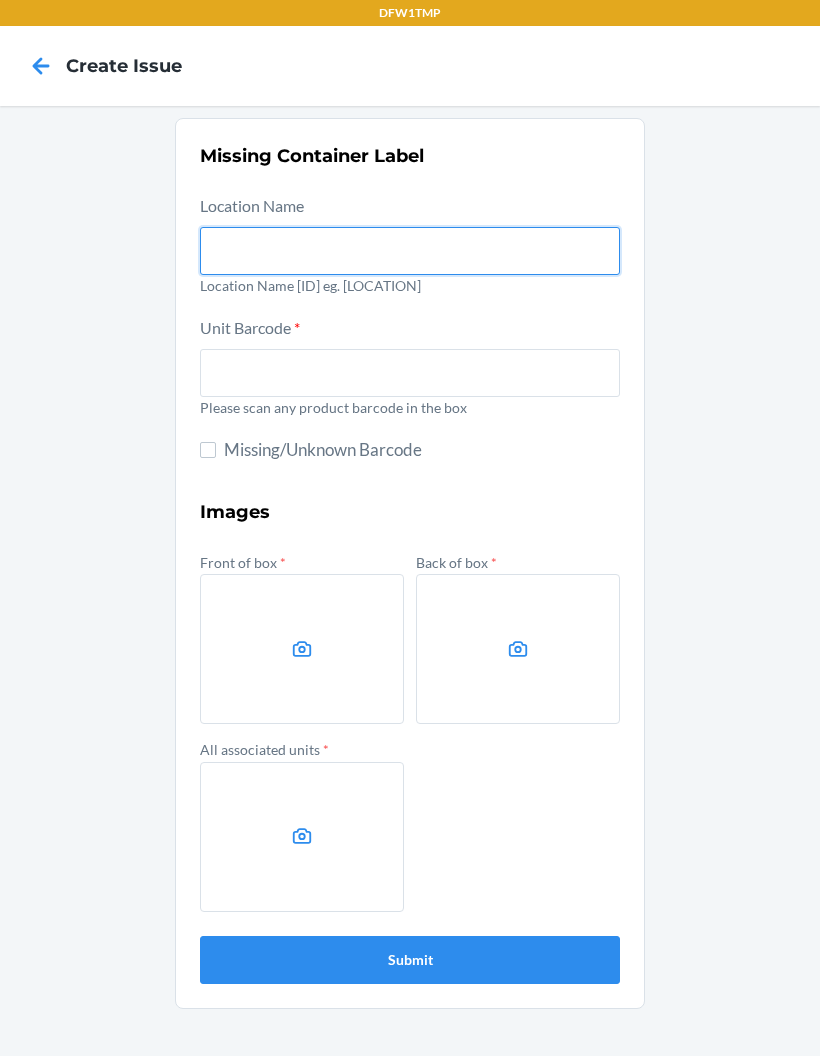 click at bounding box center [410, 251] 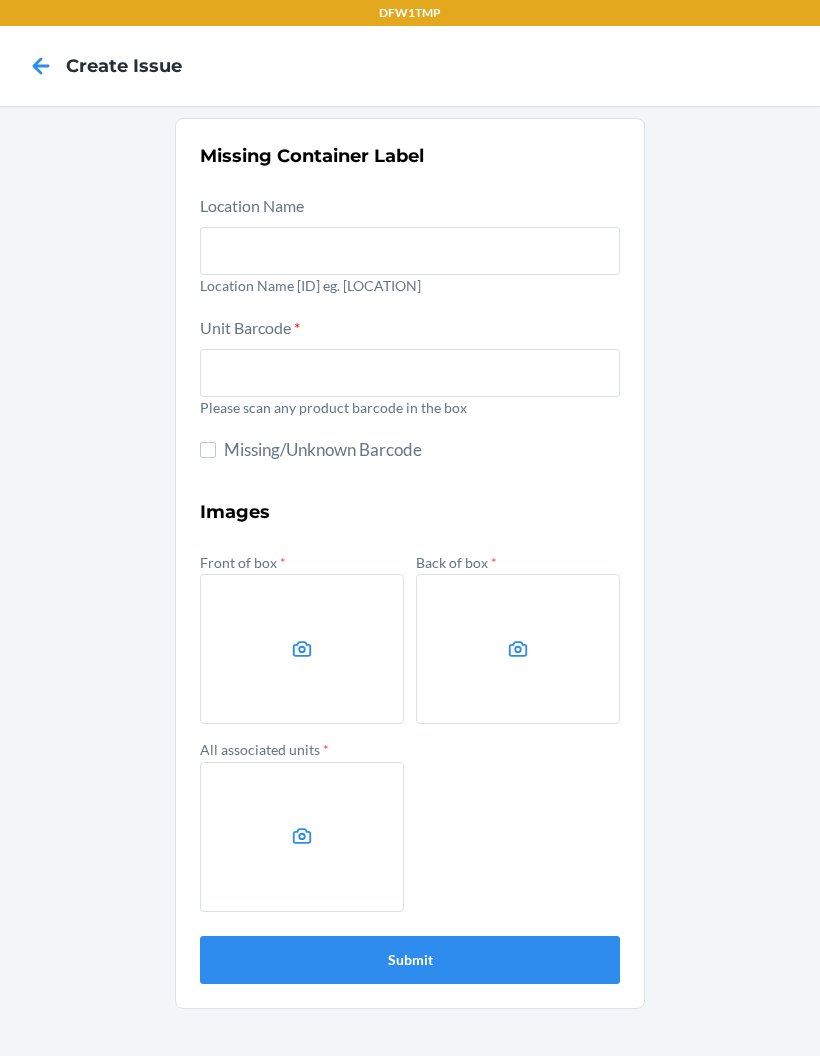 click on "Location Name   [ID] eg. [LOCATION]" at bounding box center (410, 285) 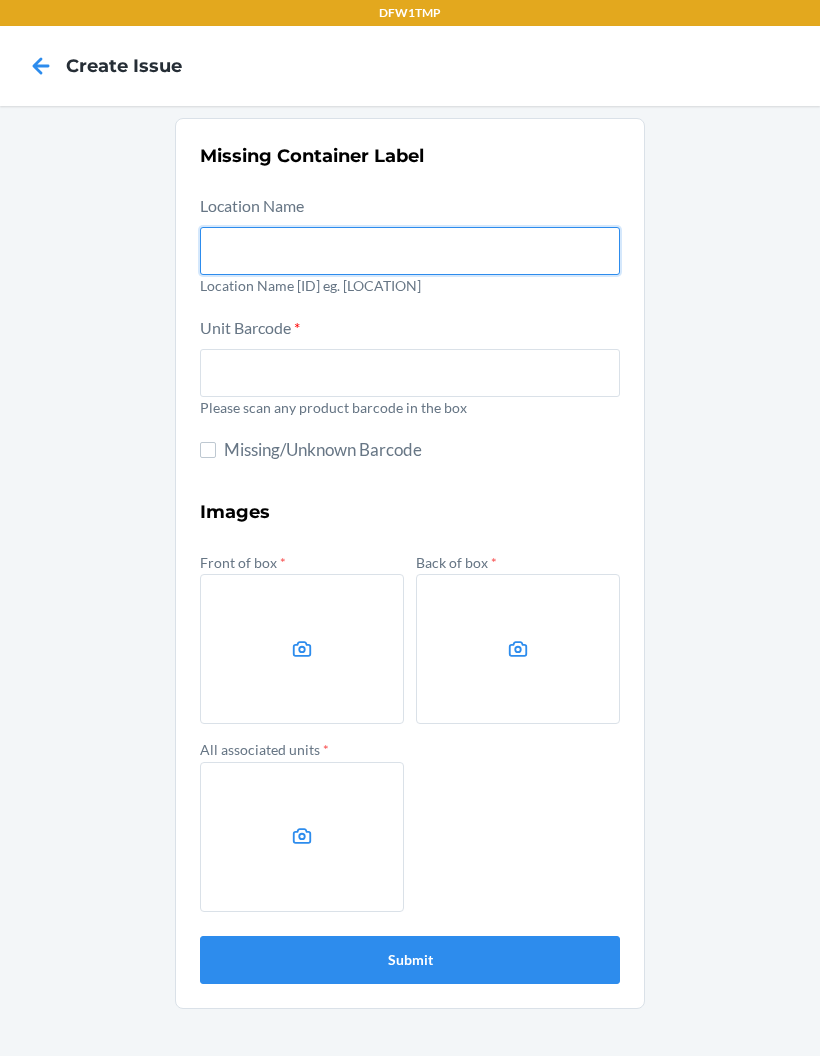 click at bounding box center (410, 251) 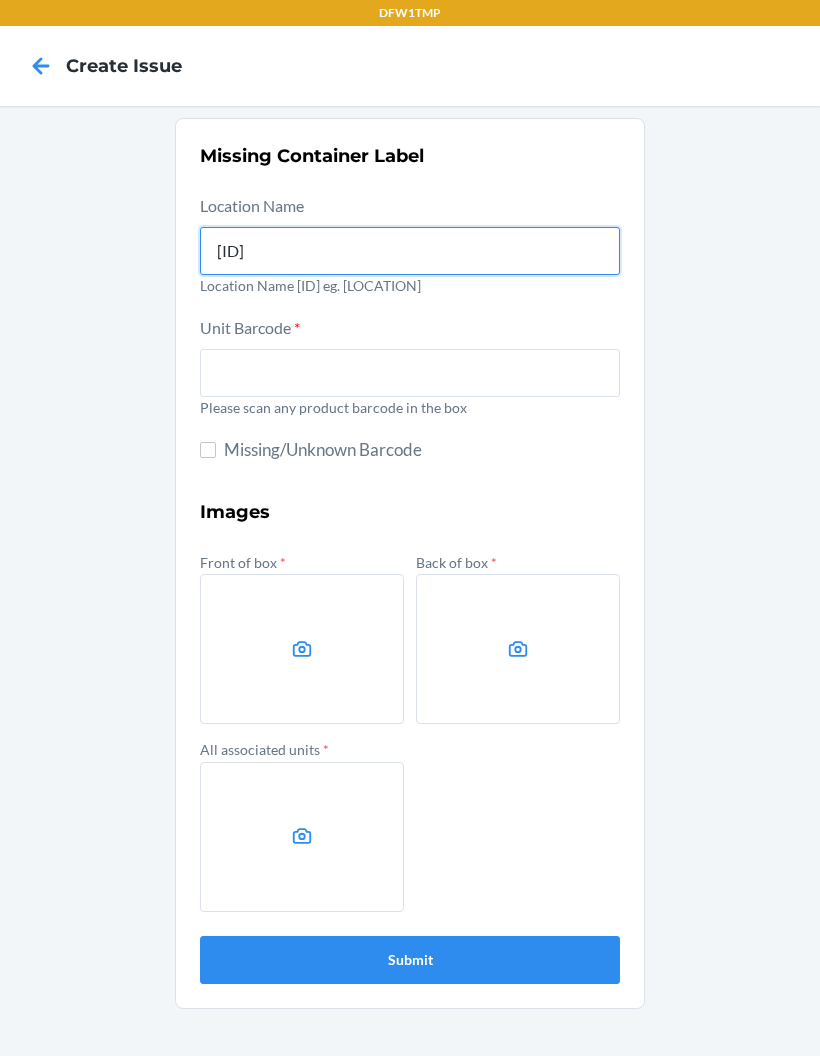 type on "[ID]" 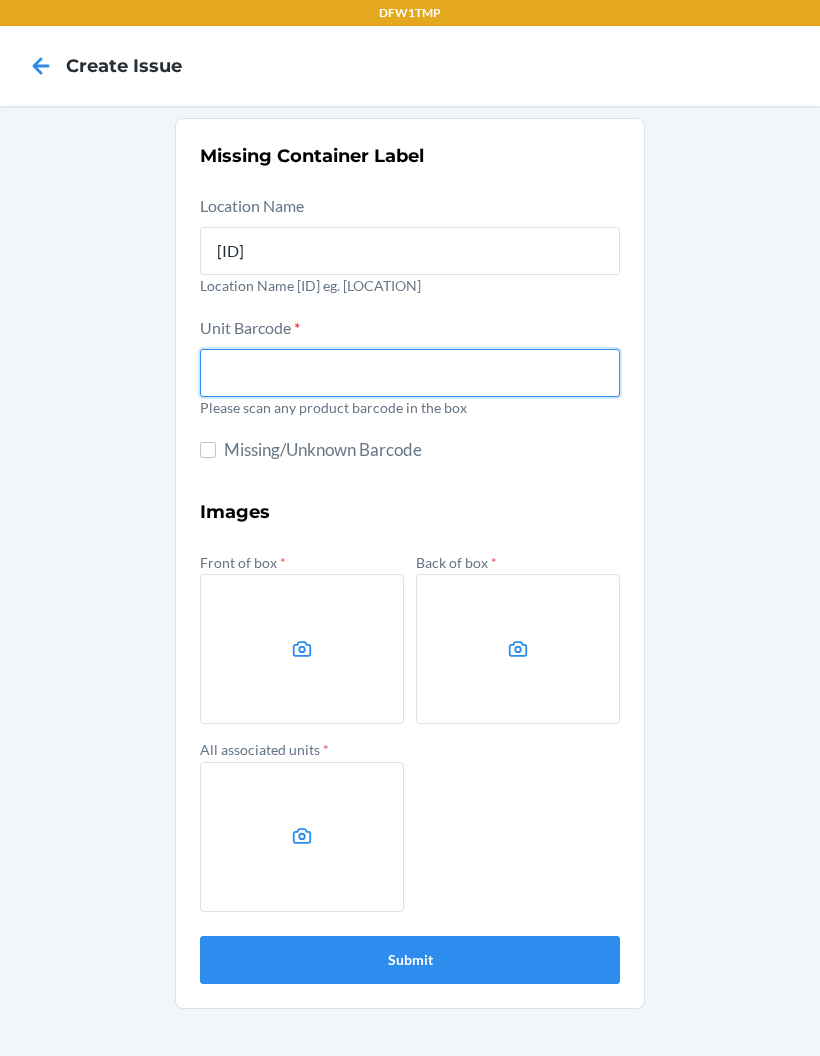 click at bounding box center (410, 373) 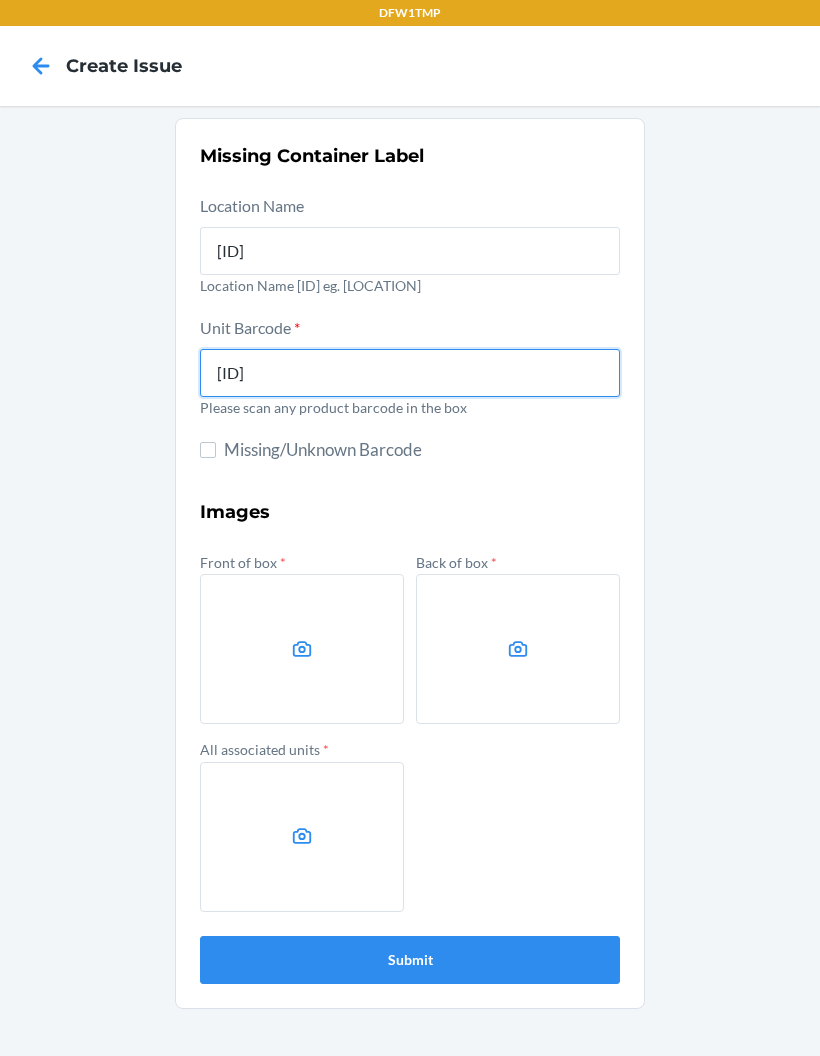 type on "[ID]" 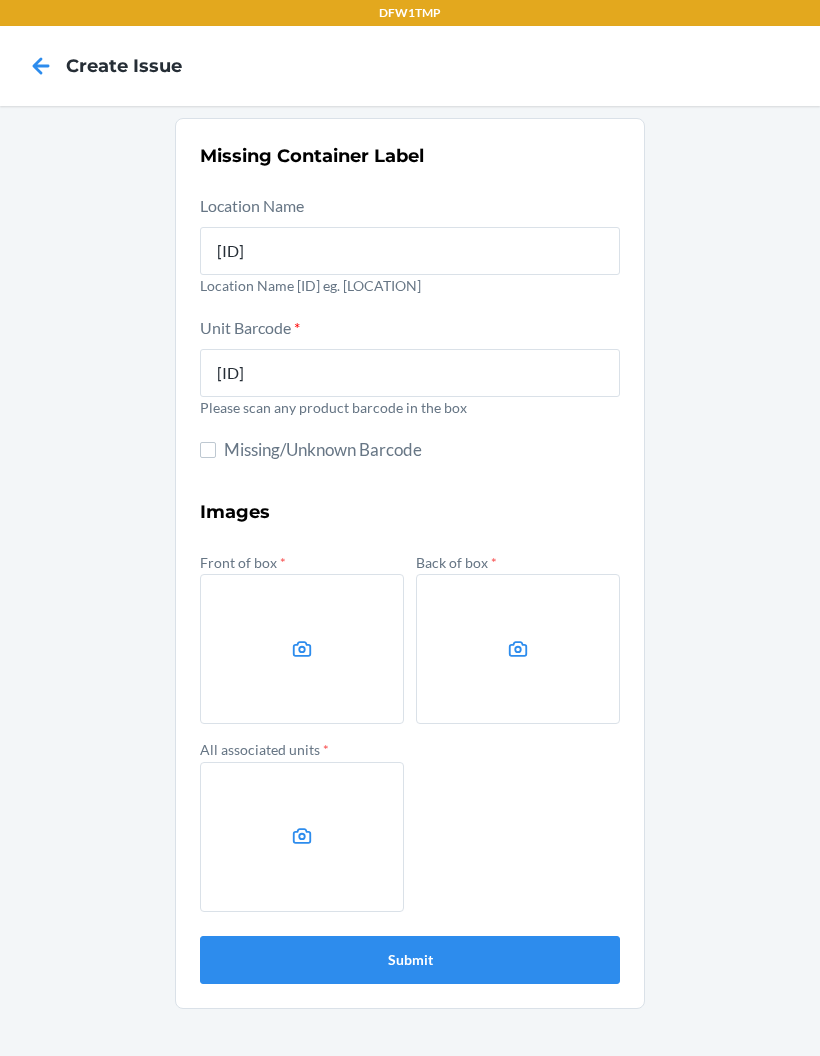 click at bounding box center (302, 649) 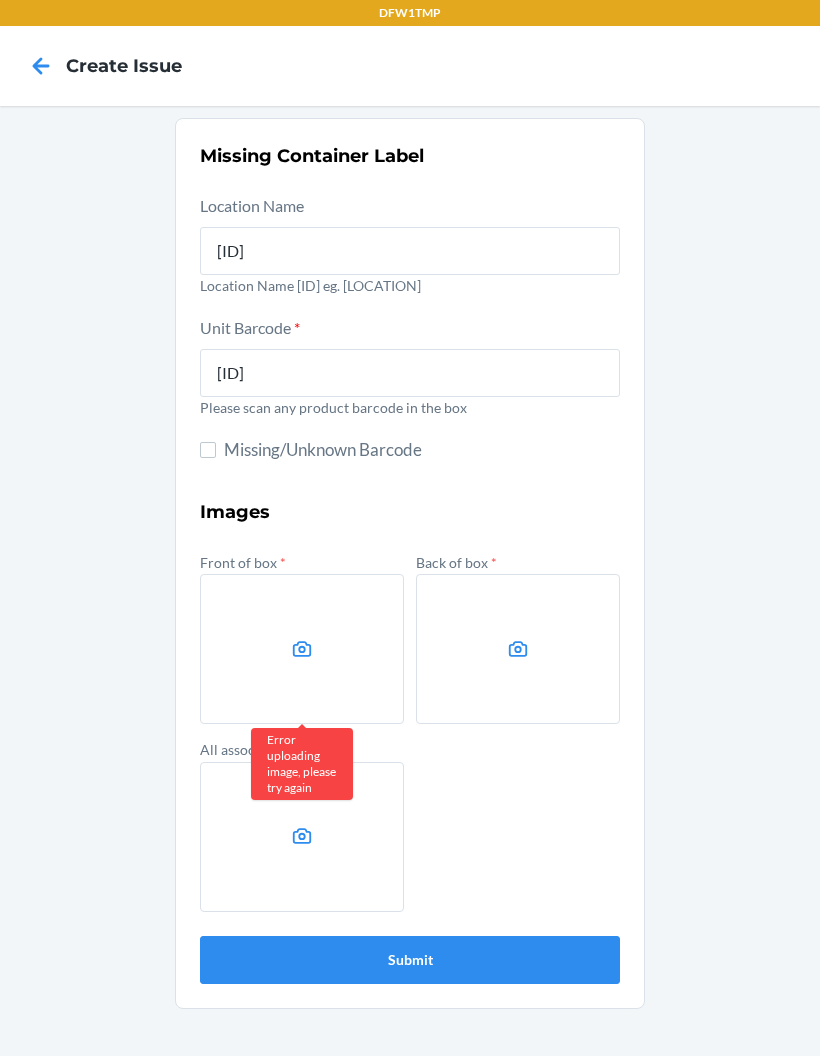 click at bounding box center (302, 649) 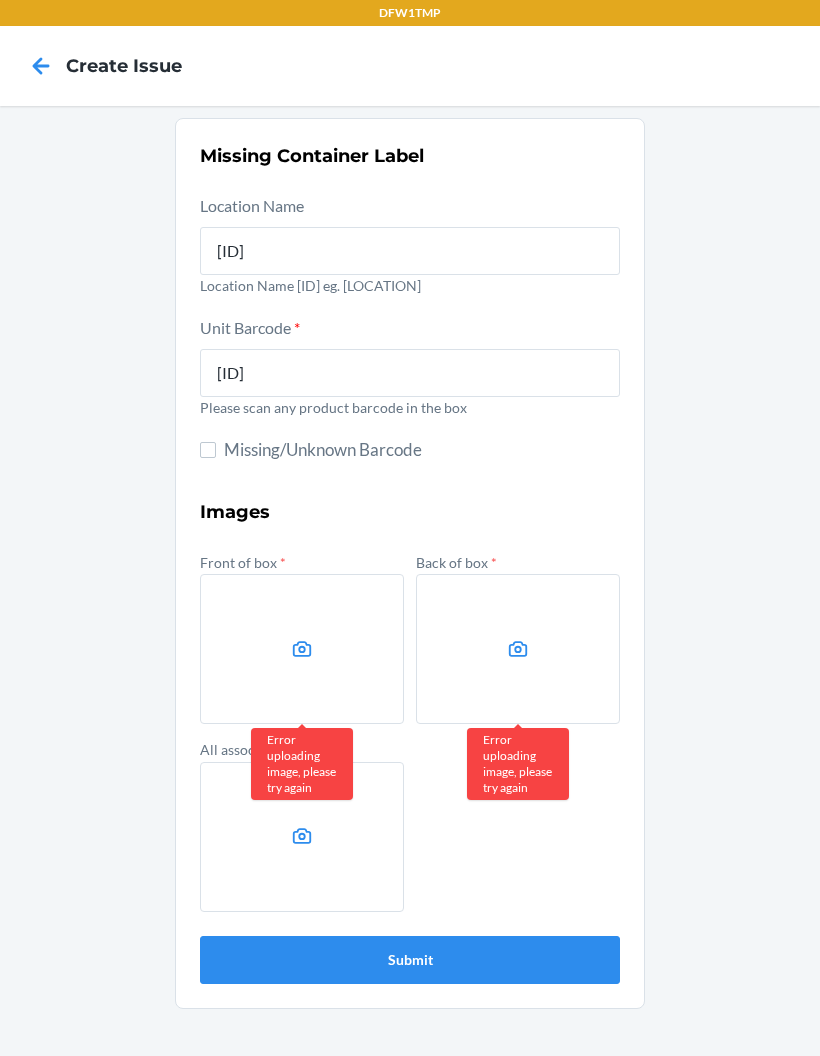 click at bounding box center (302, 837) 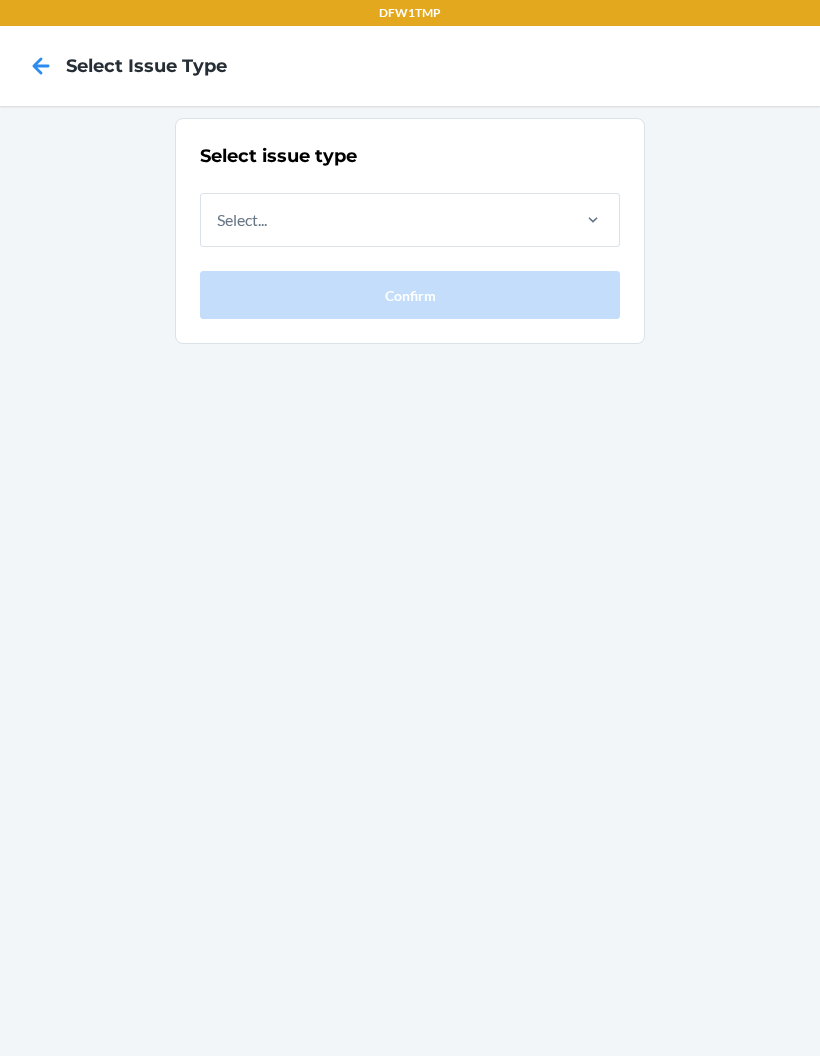 scroll, scrollTop: 0, scrollLeft: 0, axis: both 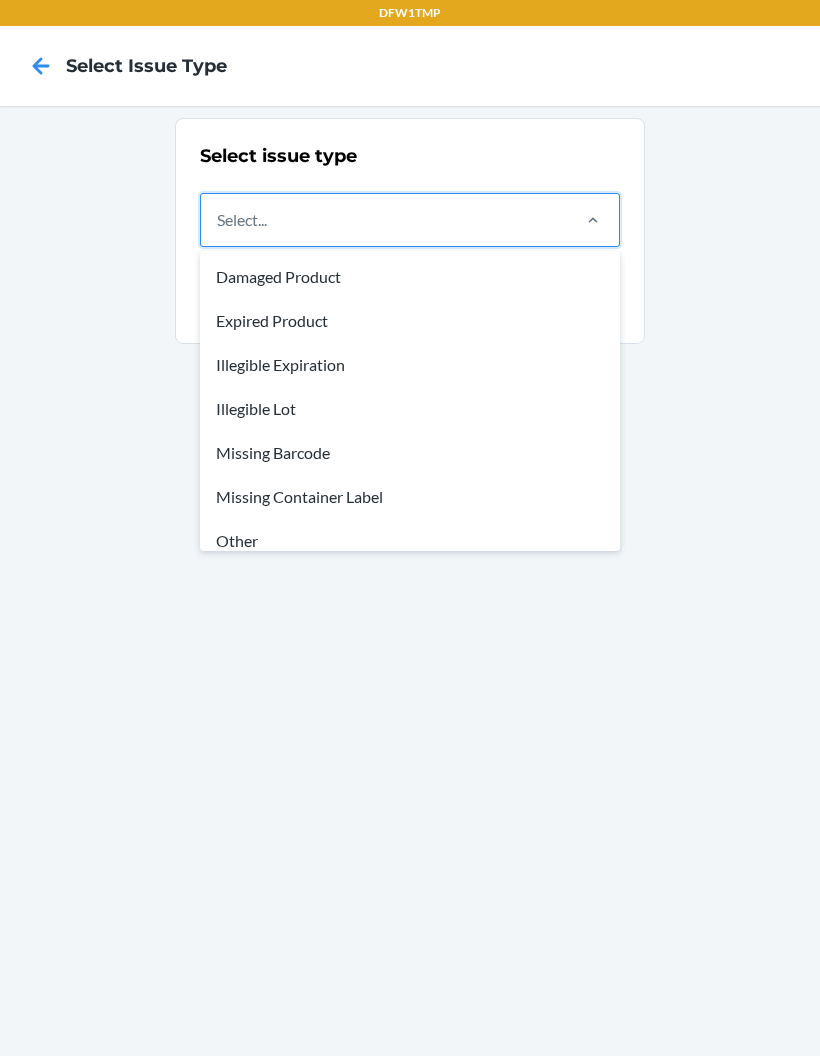 click on "Missing Container Label" at bounding box center (410, 497) 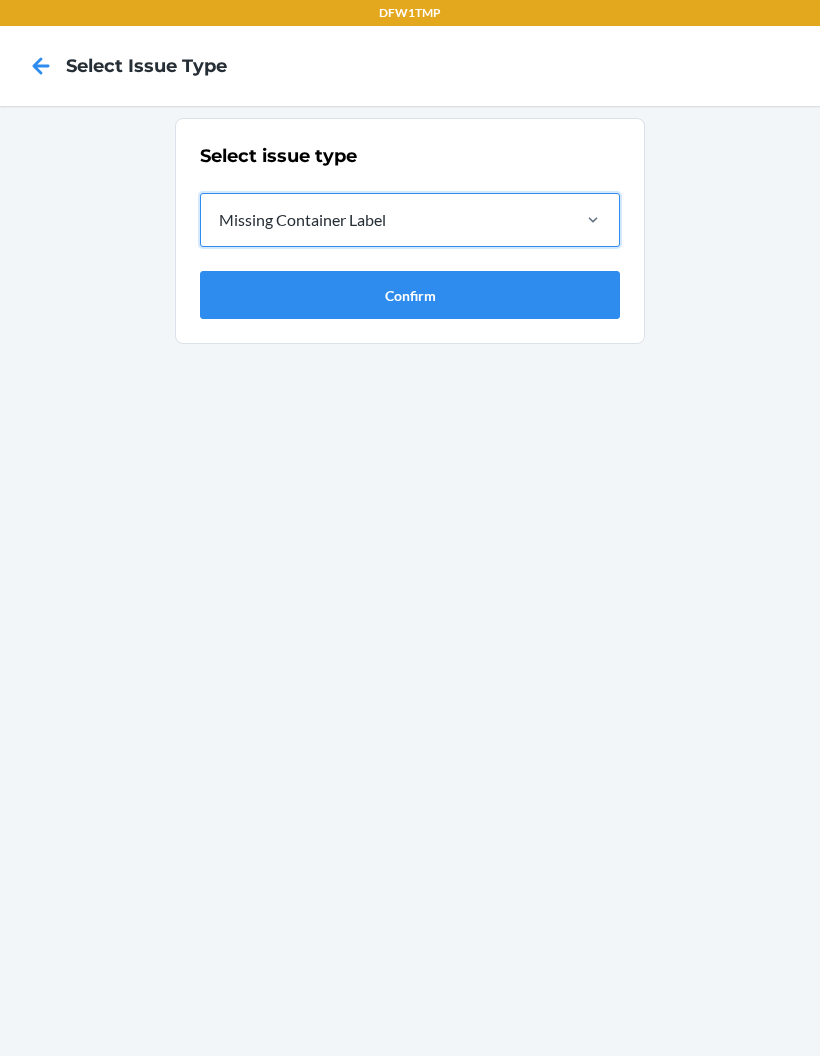 click on "Confirm" at bounding box center (410, 295) 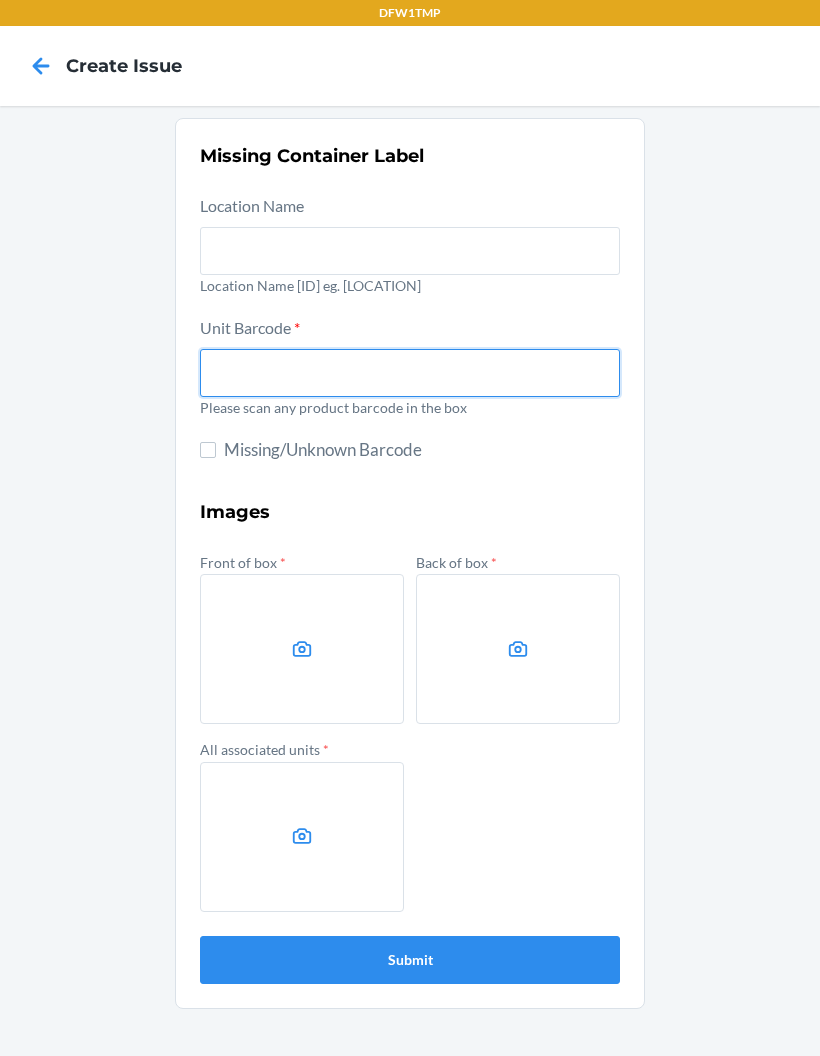 click at bounding box center [410, 373] 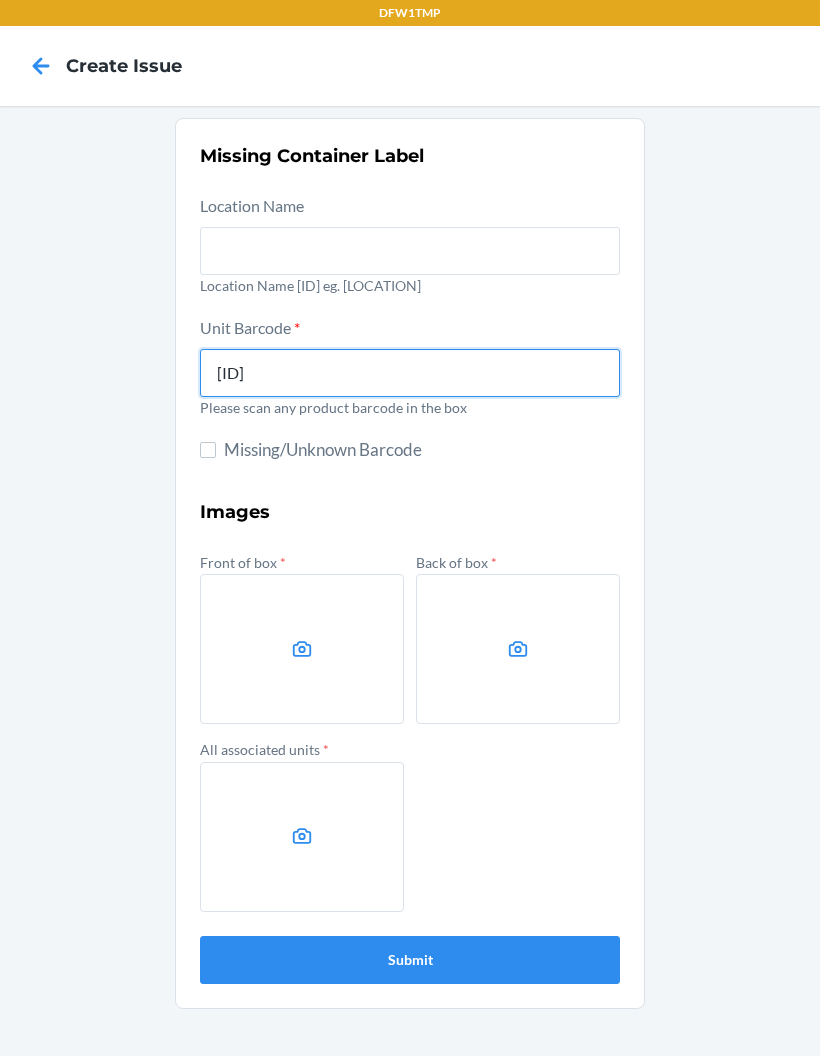 type on "[ID]" 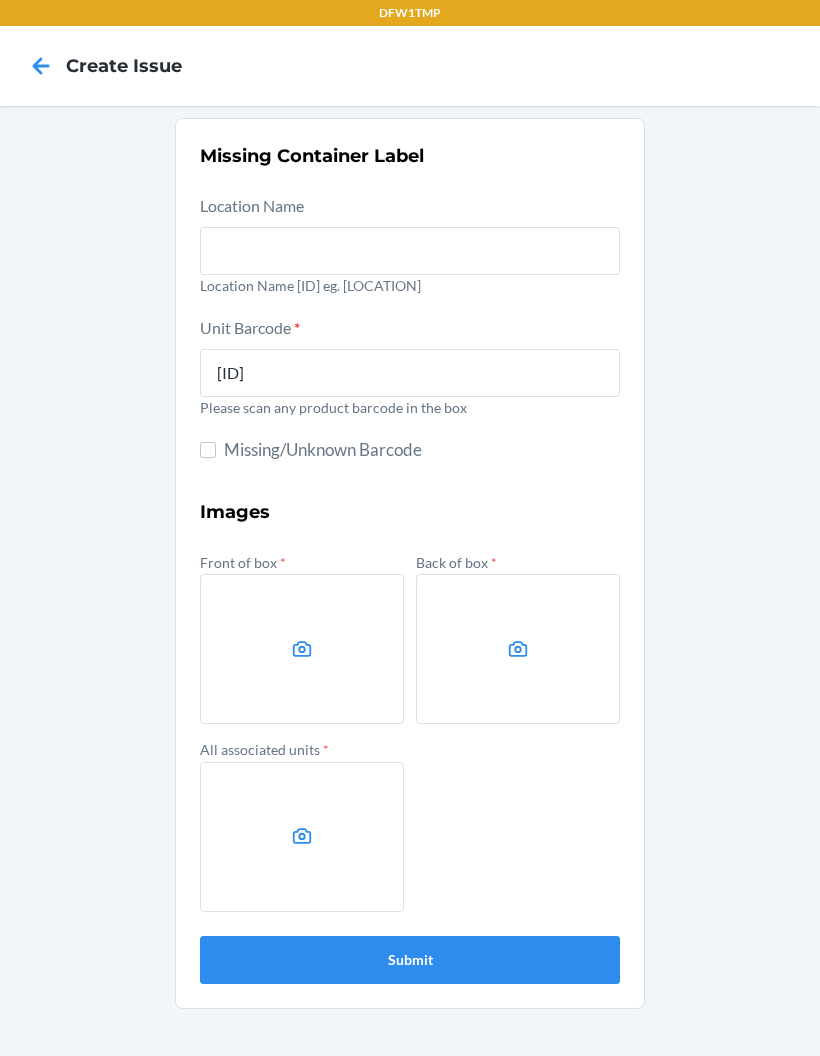 click on "Location Name   [ID] eg. [LOCATION]" at bounding box center (410, 285) 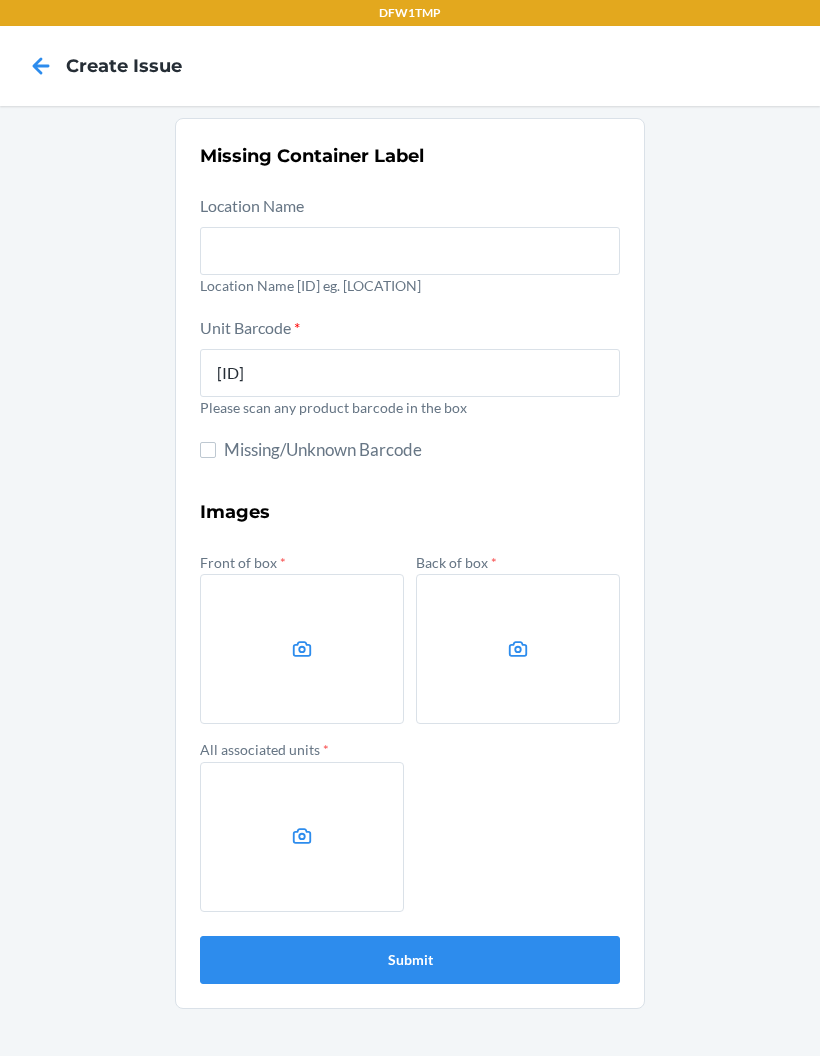 copy on "[ID]" 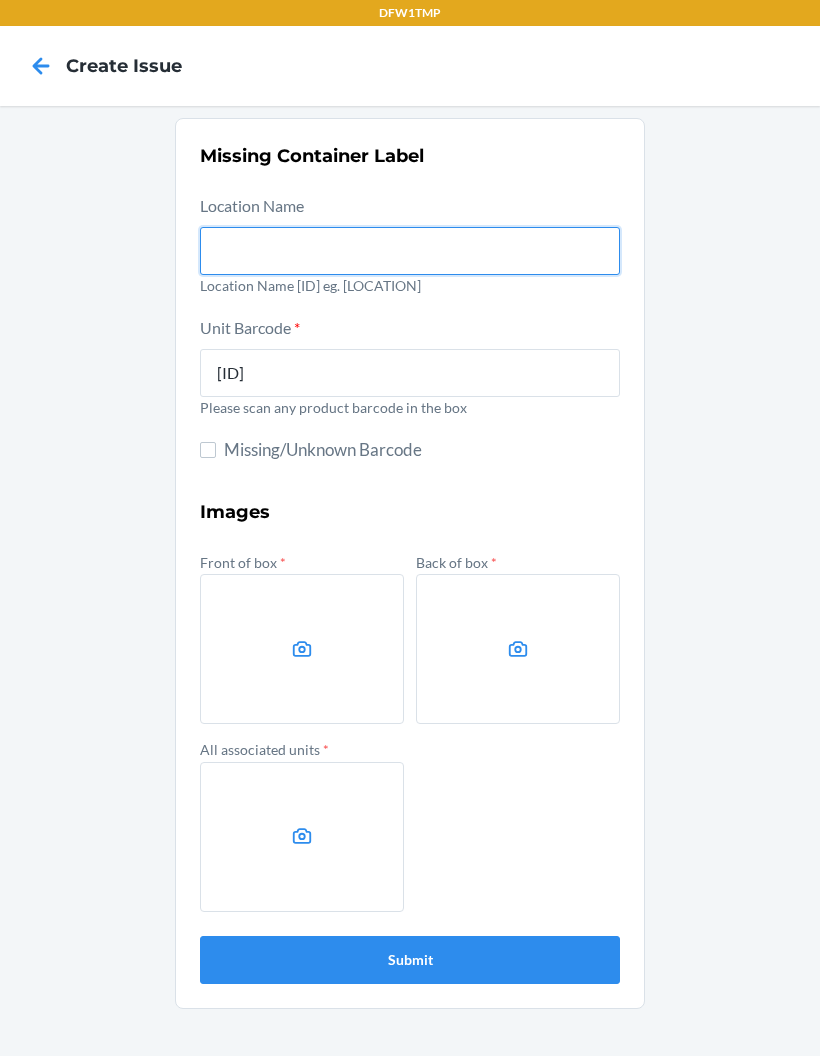 click at bounding box center [410, 251] 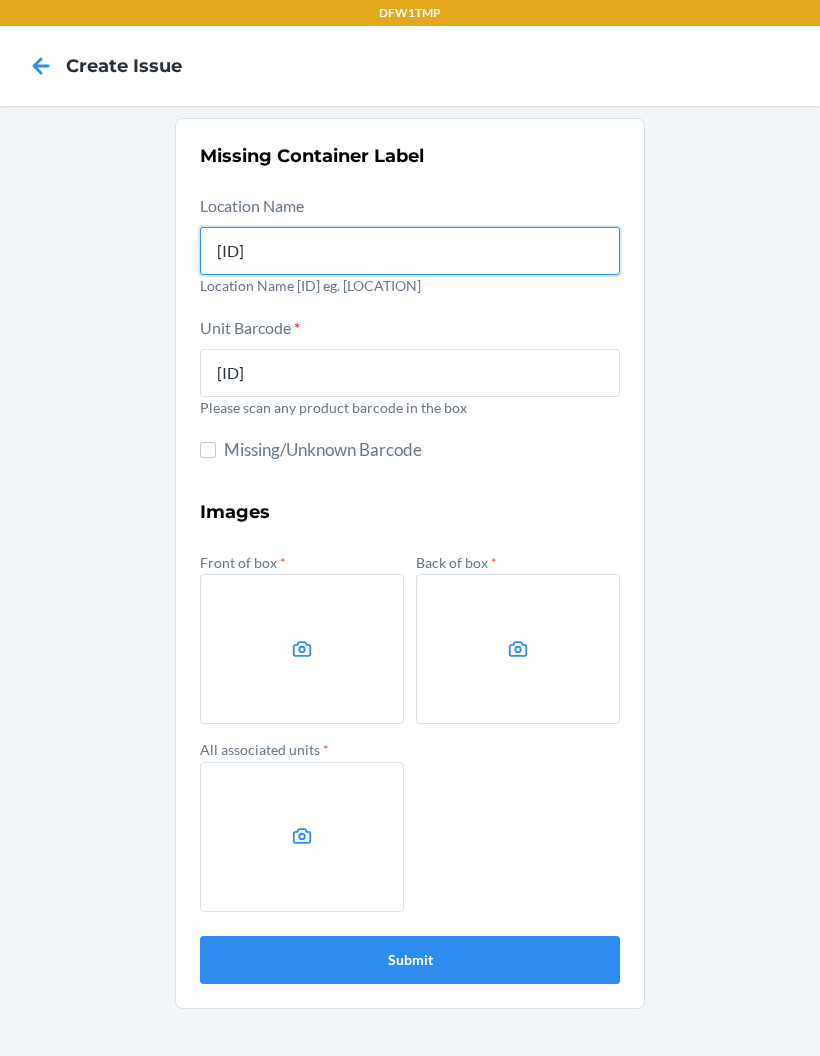 type on "[ID]" 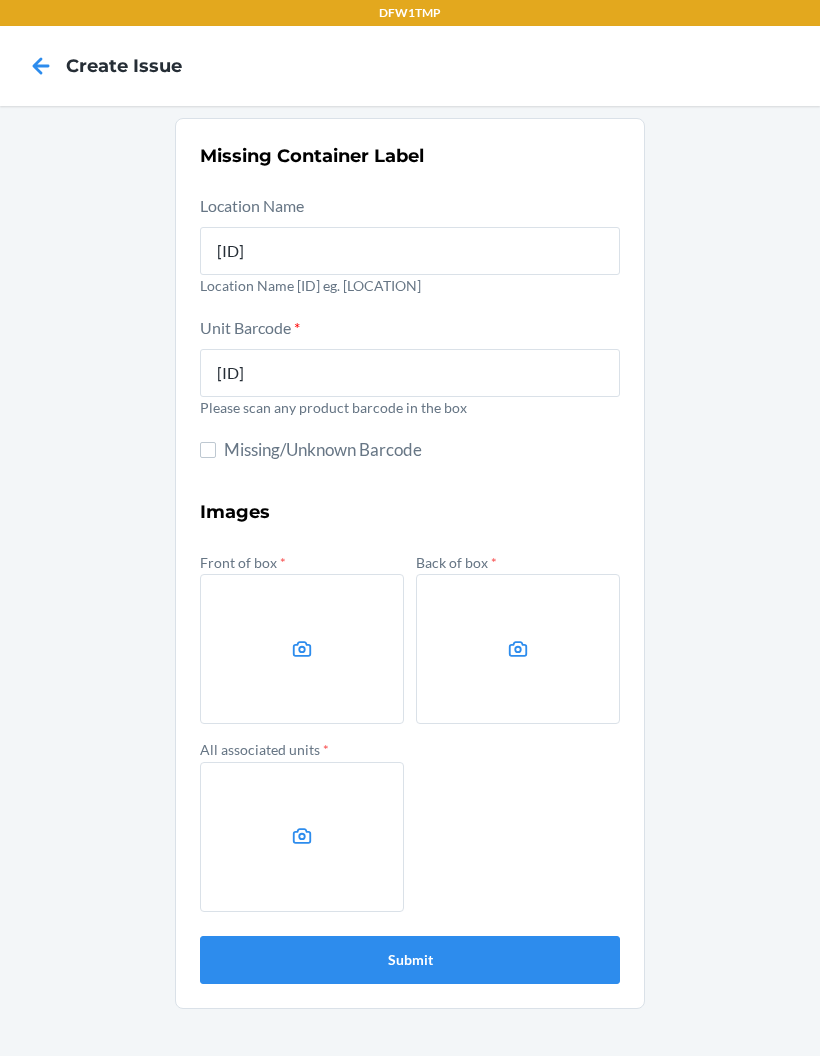 click at bounding box center [302, 649] 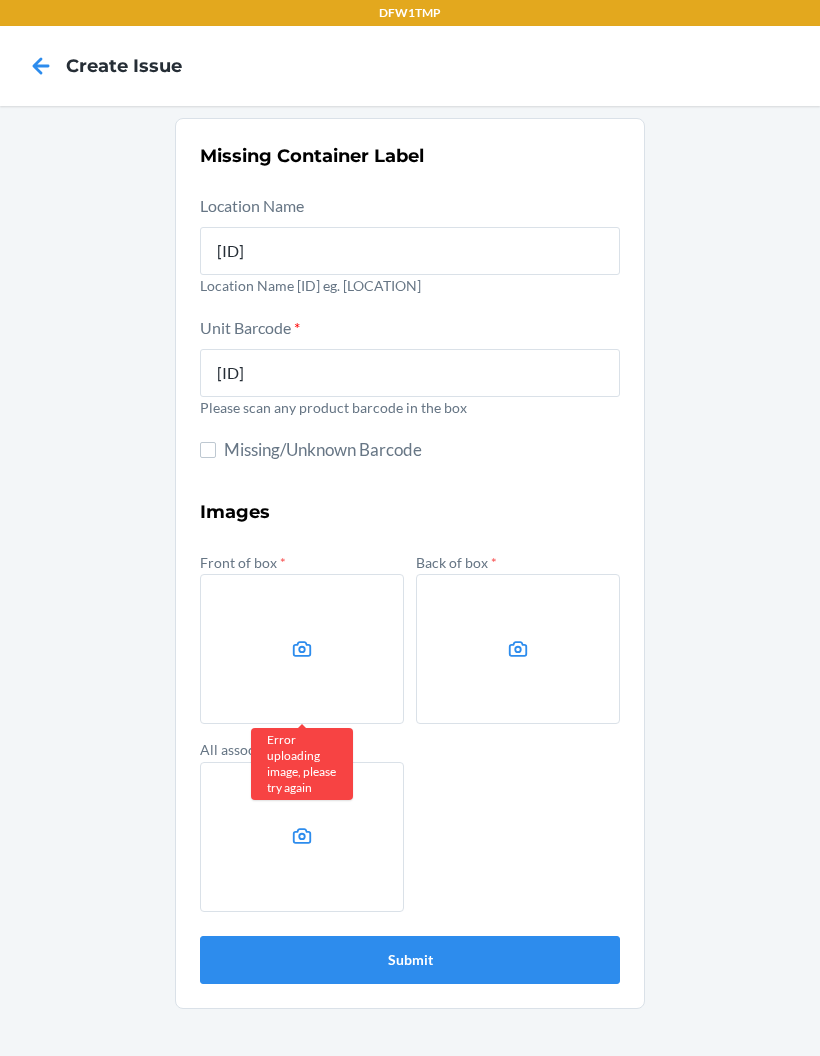 click at bounding box center [302, 649] 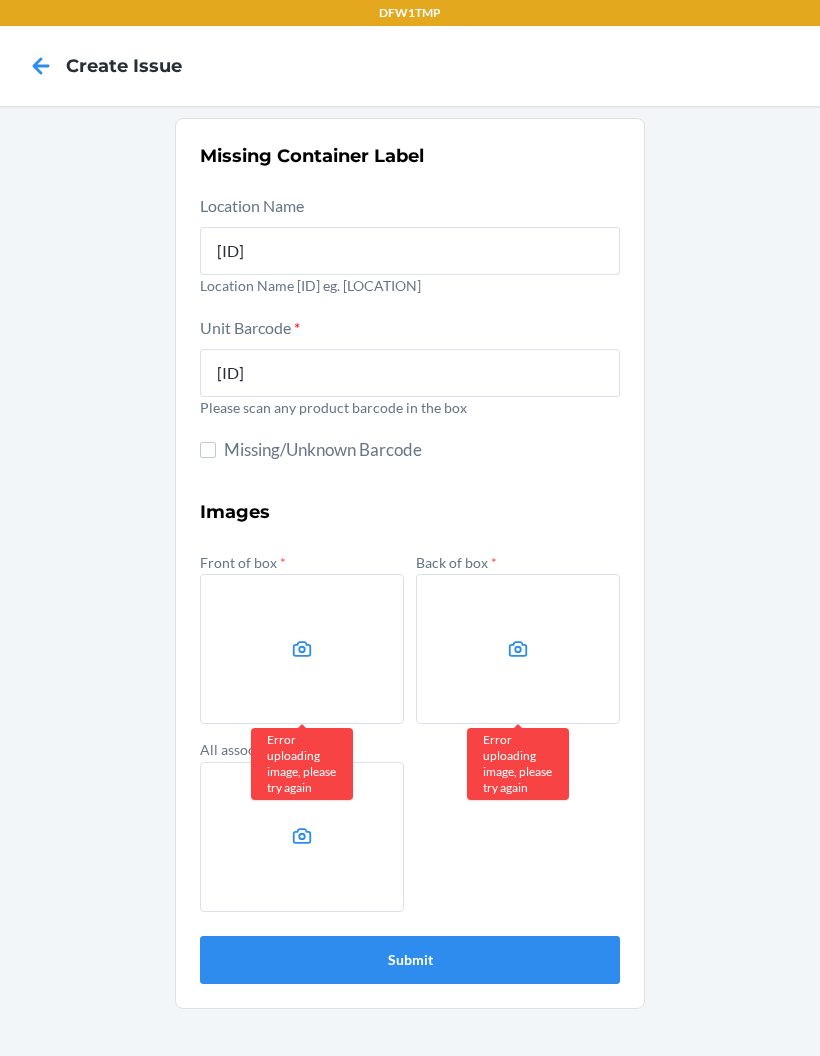 click at bounding box center [302, 837] 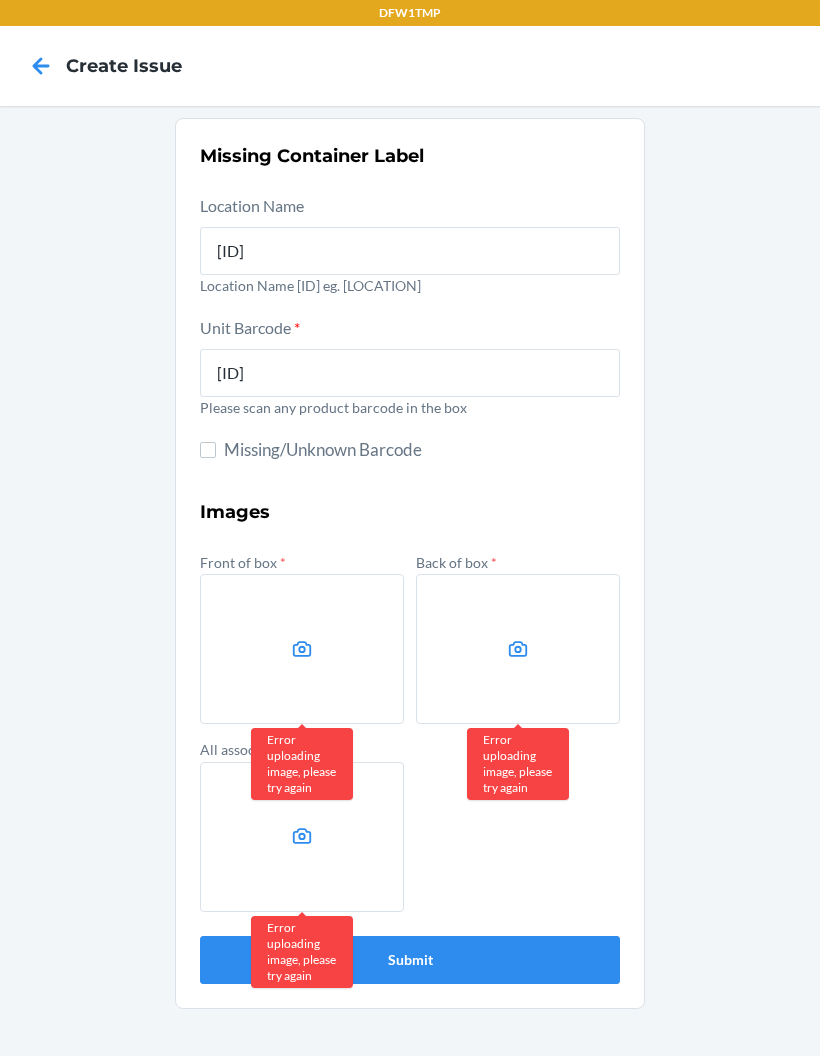 click on "Submit" at bounding box center [410, 960] 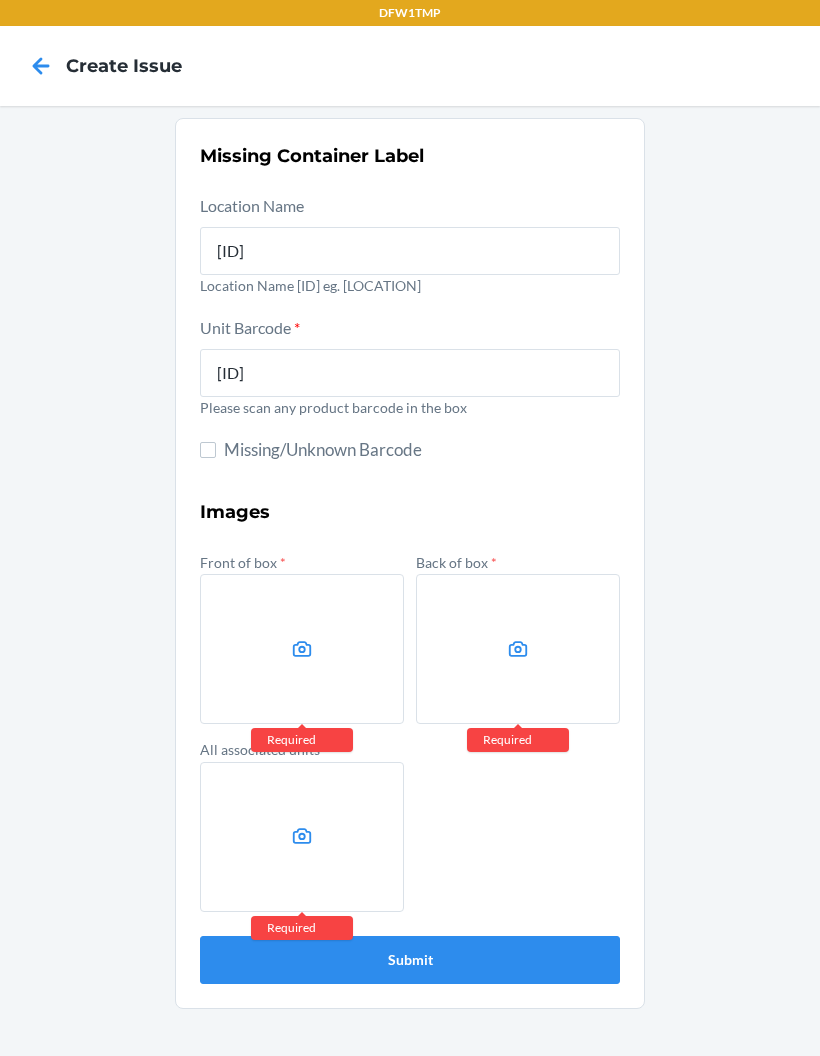click 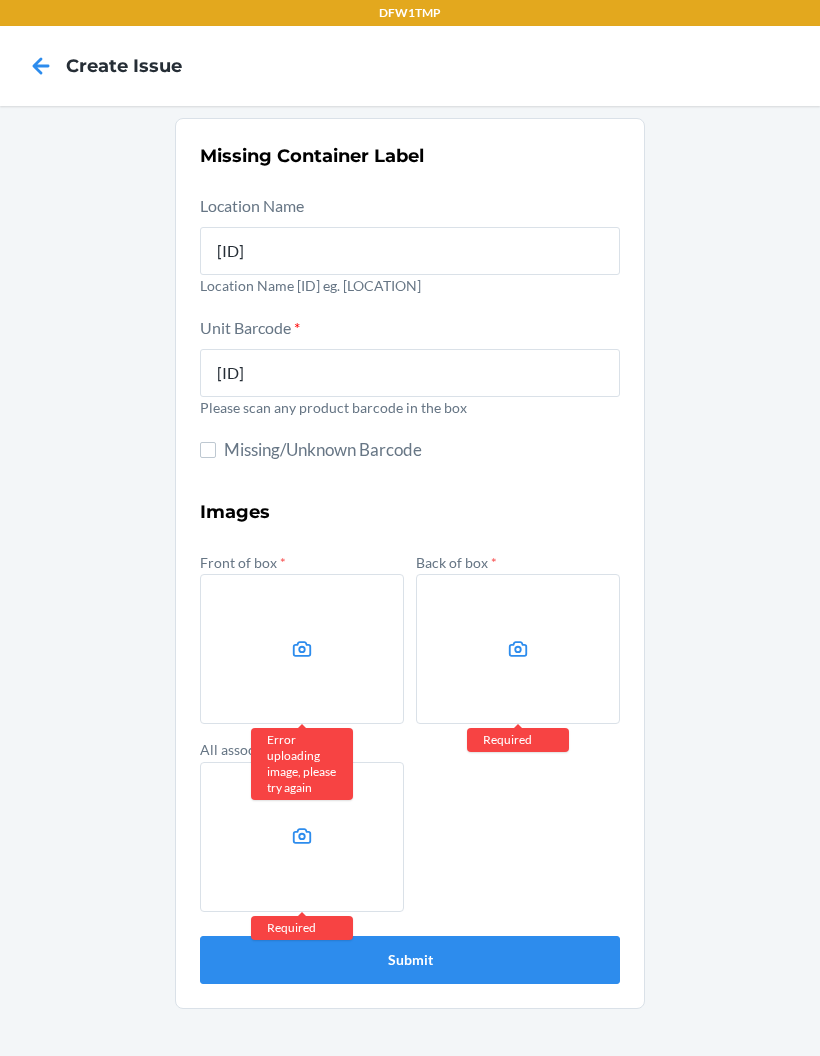 click at bounding box center [302, 649] 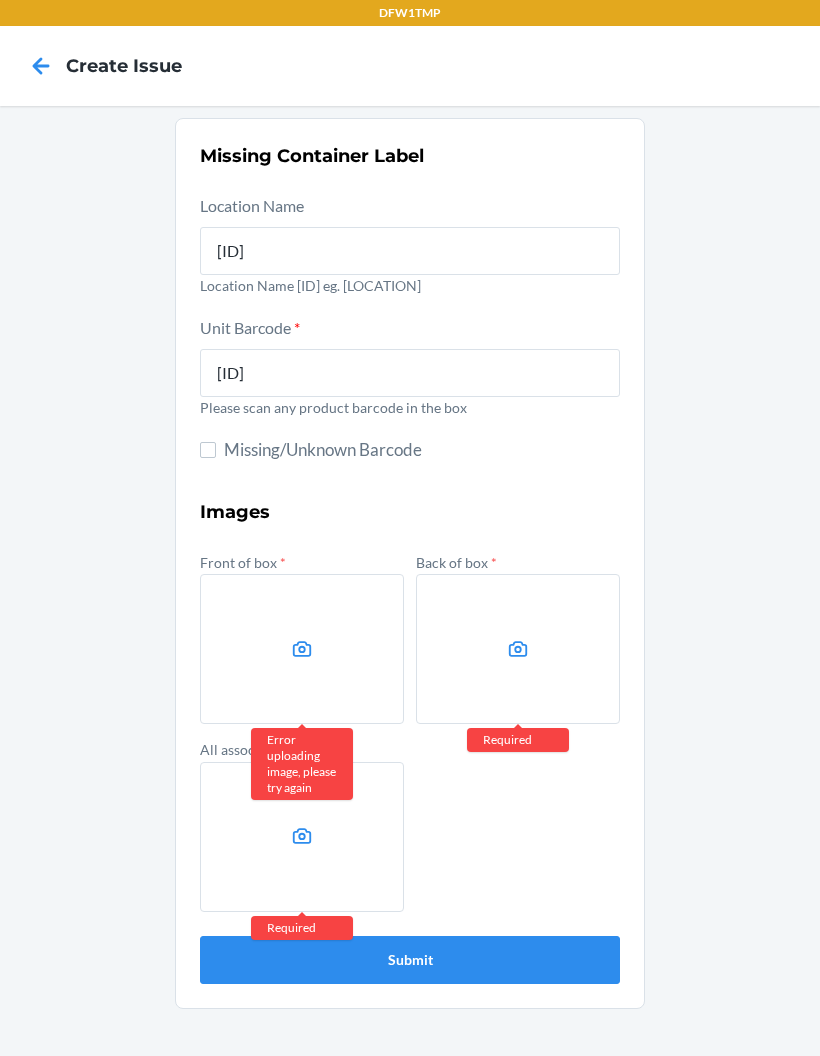 click at bounding box center (0, 0) 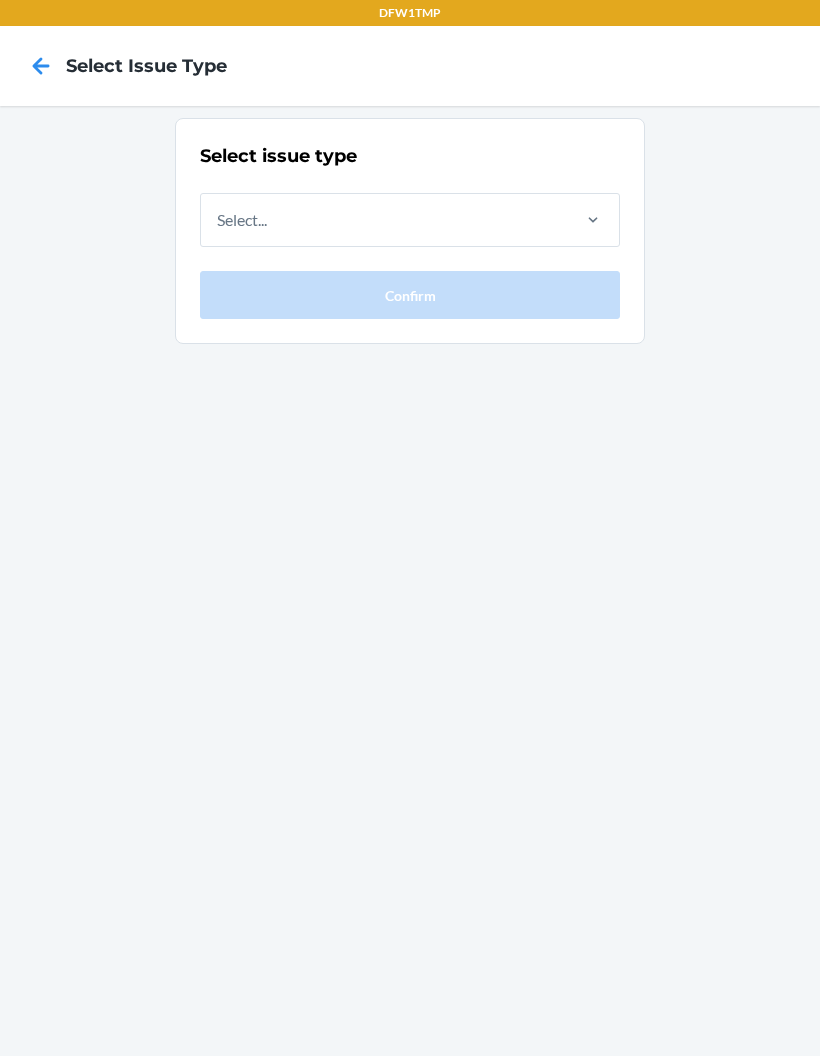click 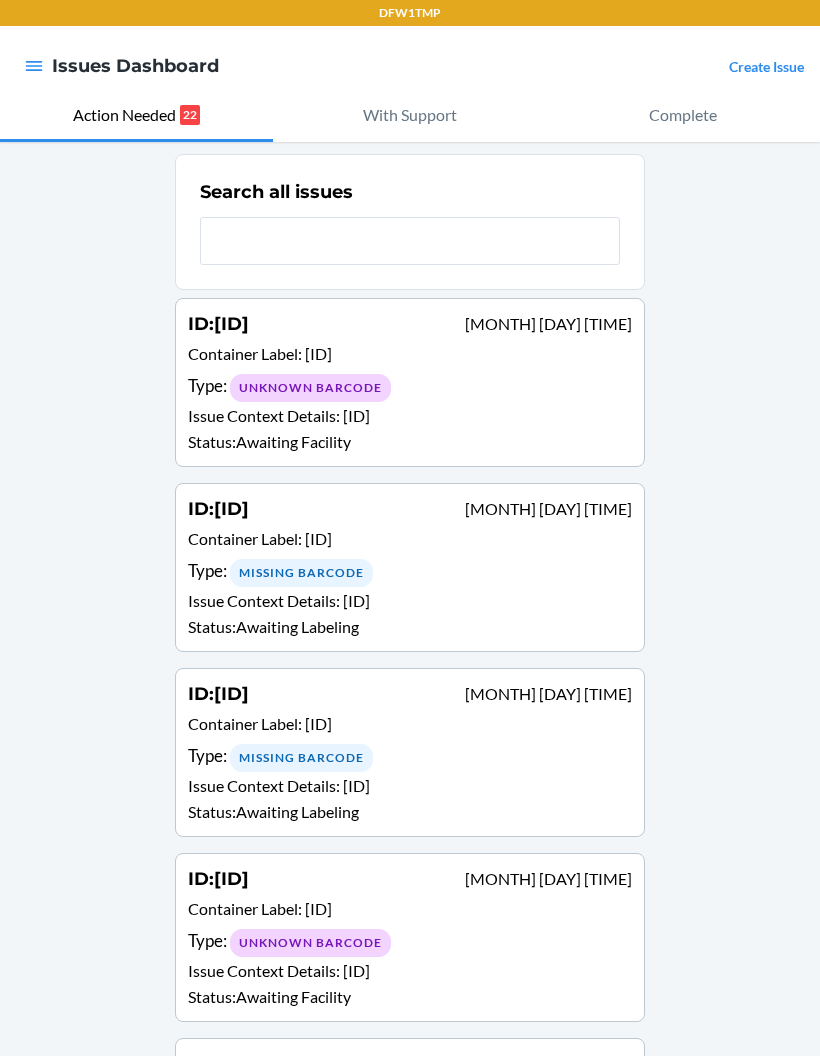 click 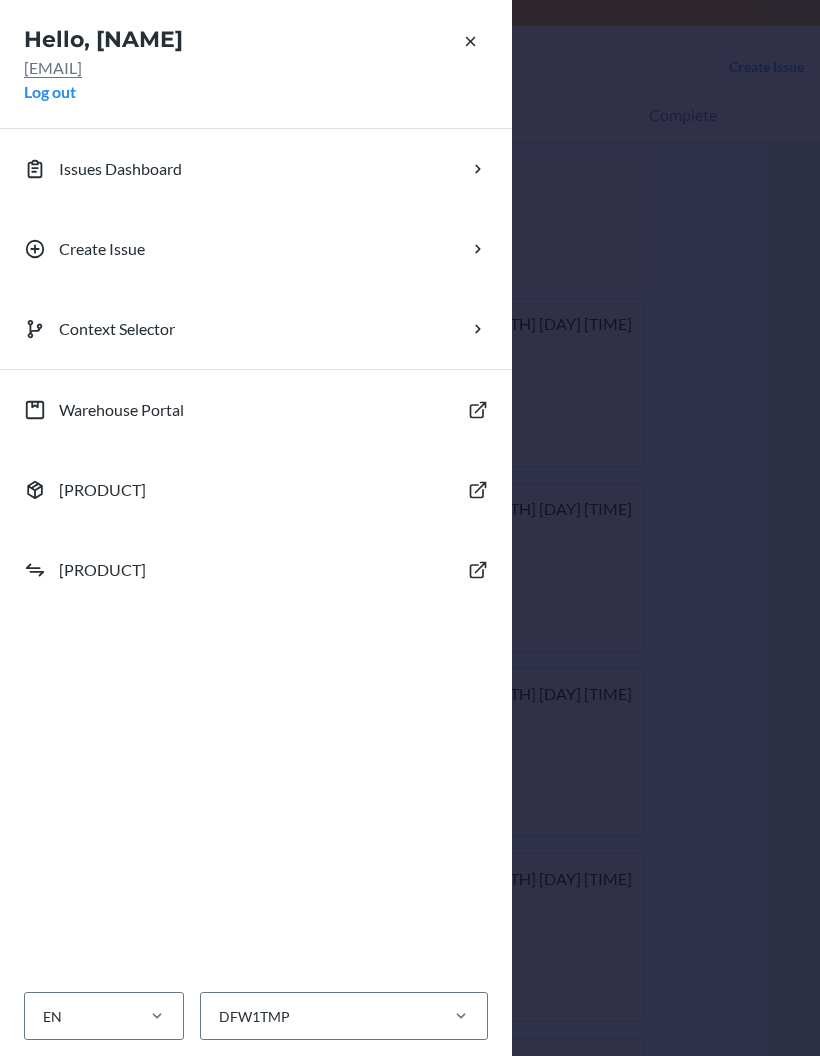 click on "Create Issue" at bounding box center (256, 249) 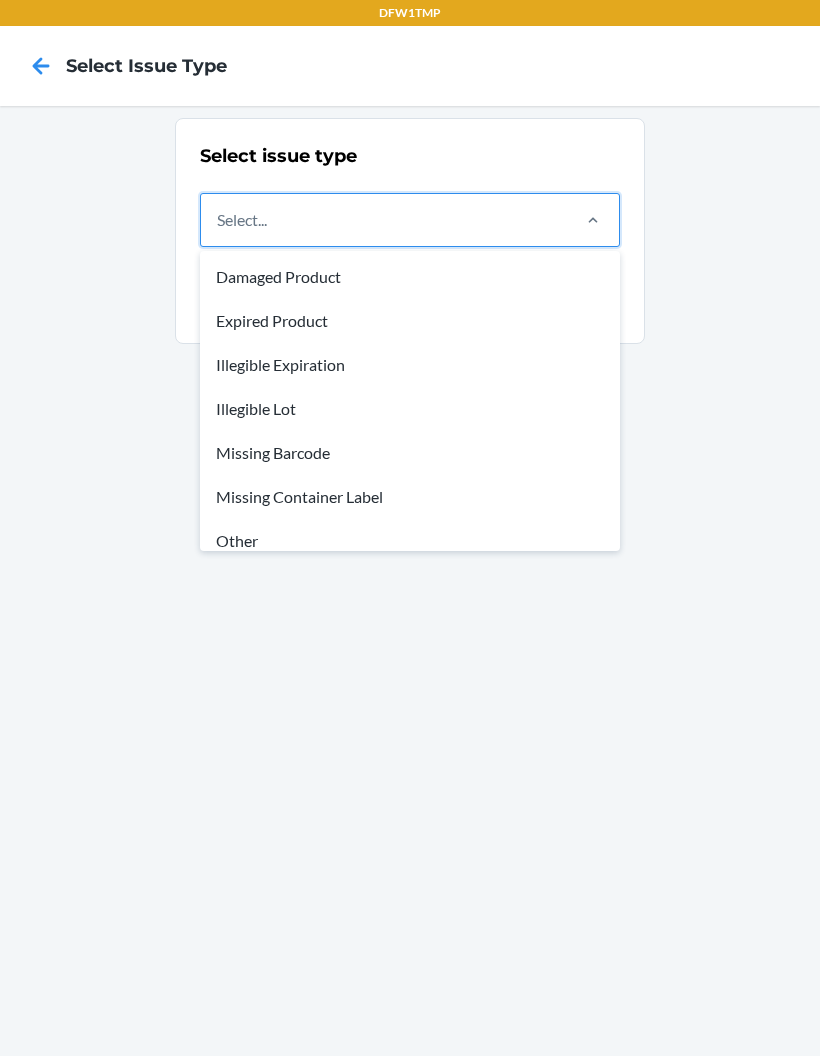 click on "Missing Container Label" at bounding box center [410, 497] 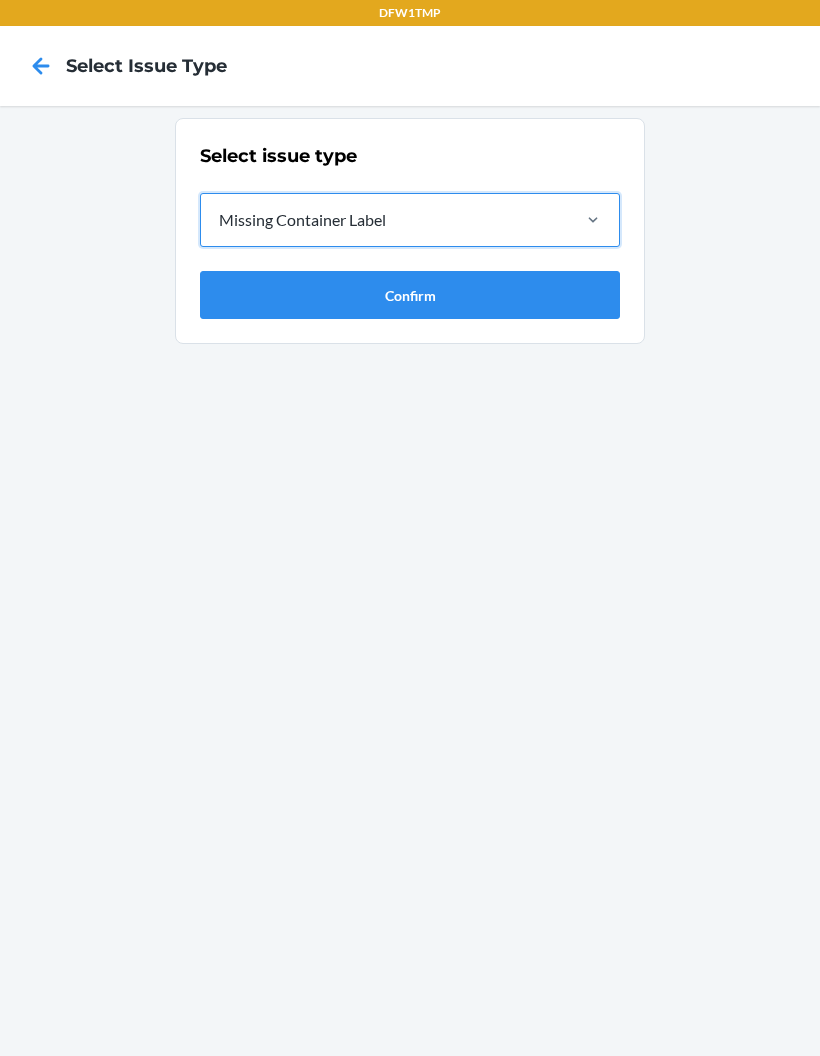 click on "Confirm" at bounding box center [410, 295] 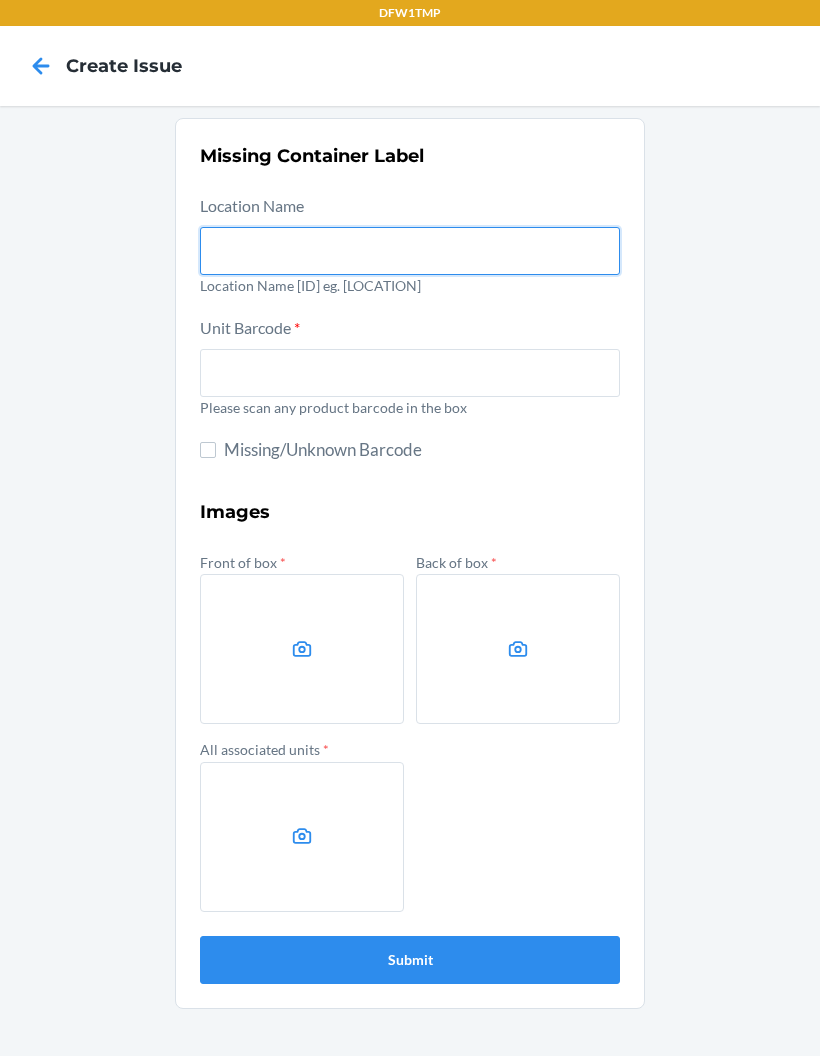 click at bounding box center (410, 251) 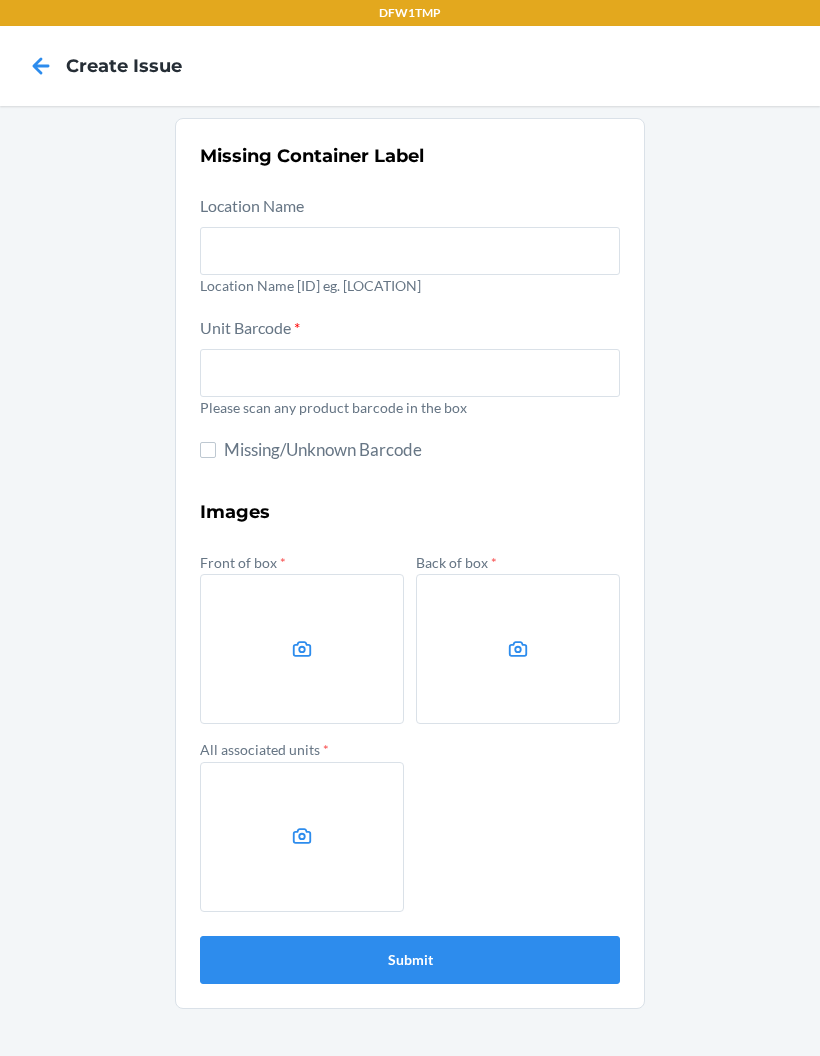 click on "Location Name   [ID] eg. [LOCATION]" at bounding box center [410, 248] 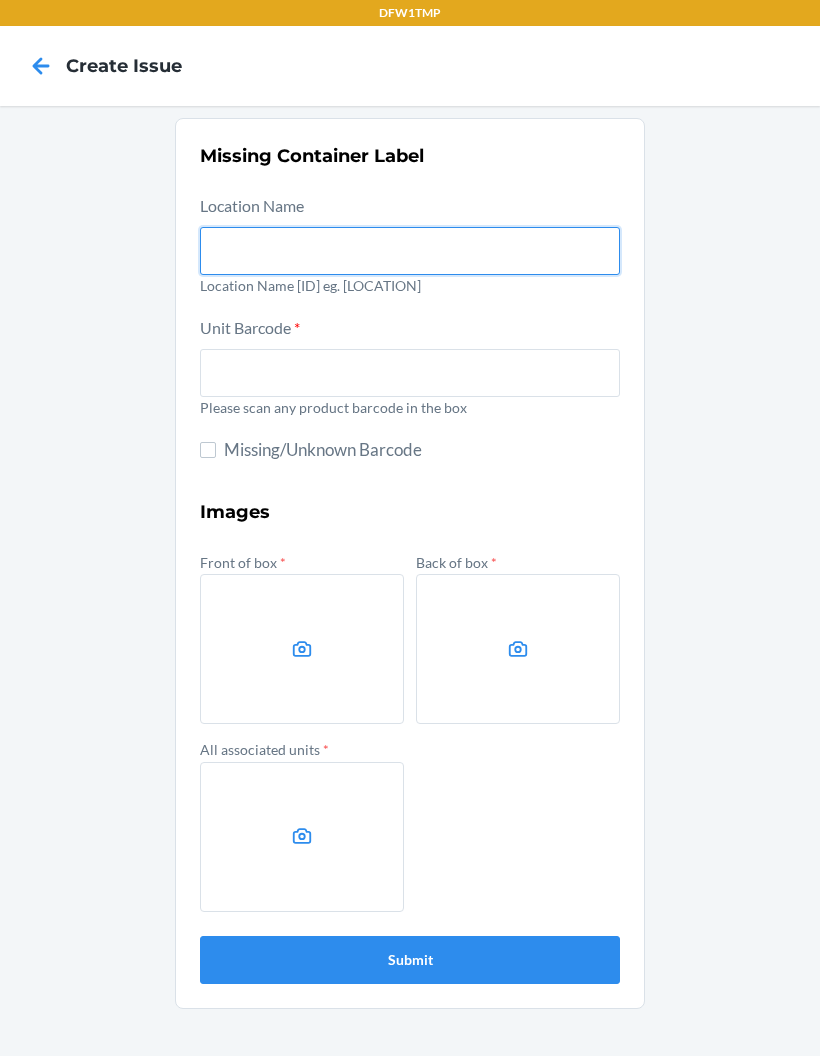 click at bounding box center (410, 251) 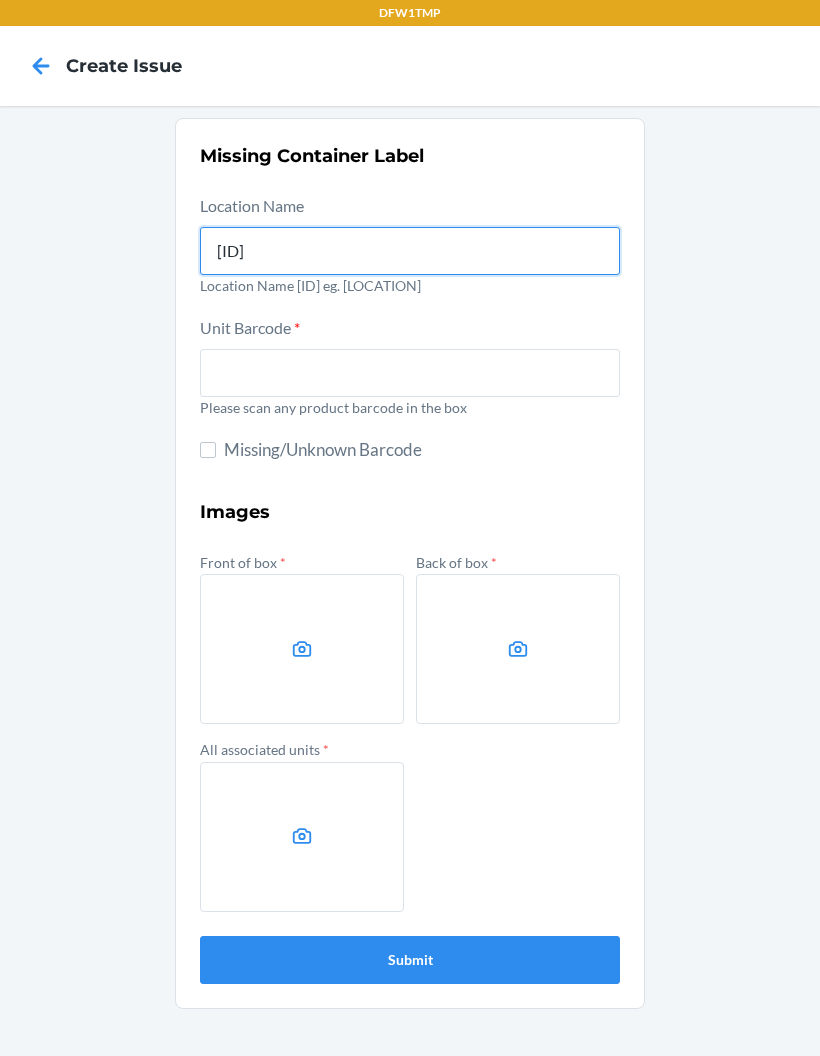 type on "[ID]" 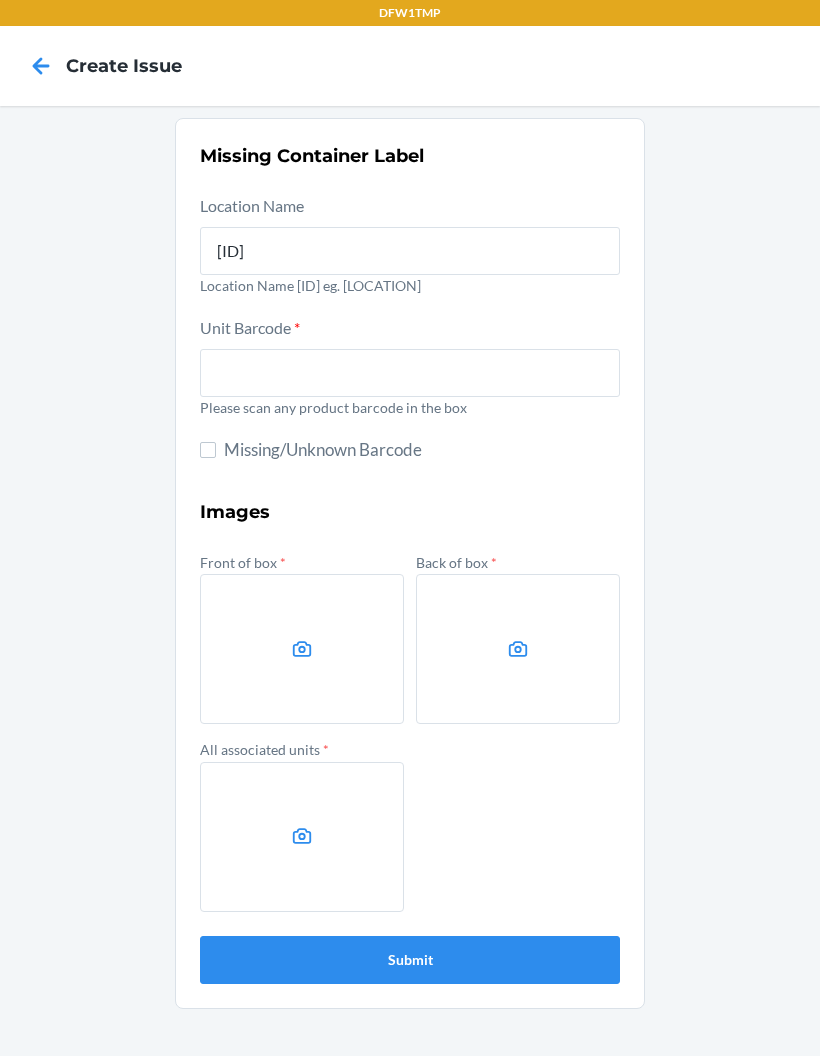 click at bounding box center (410, 373) 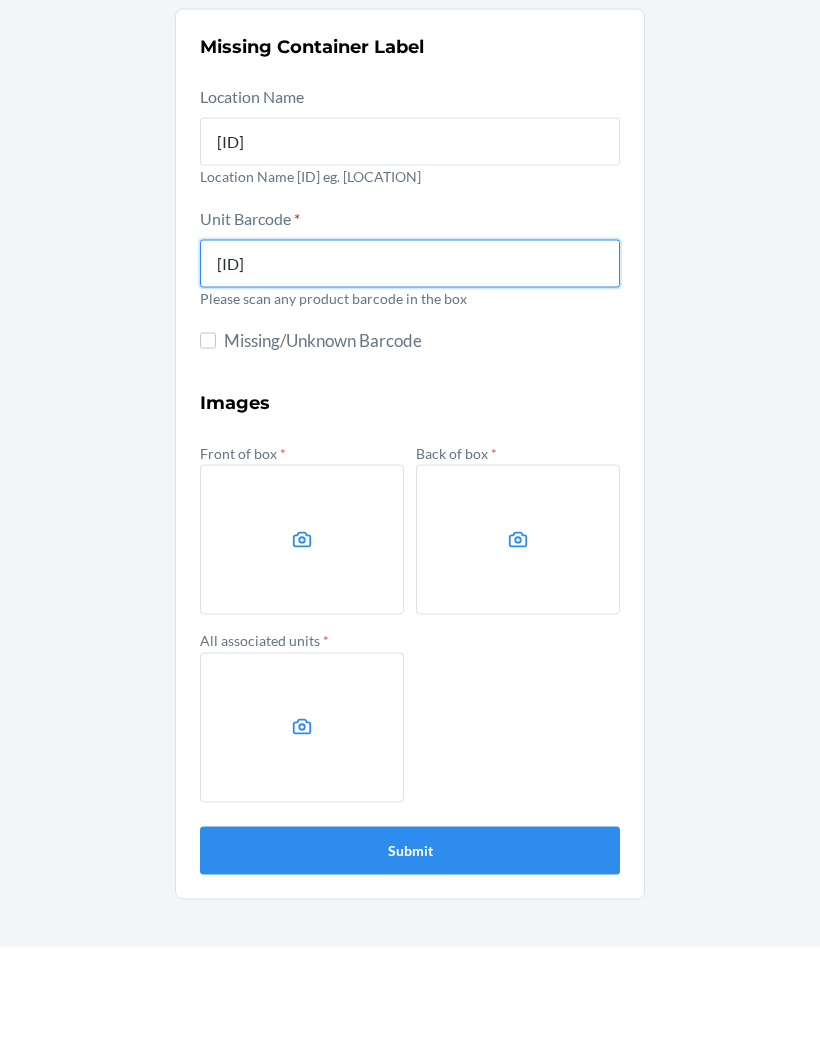 type on "[ID]" 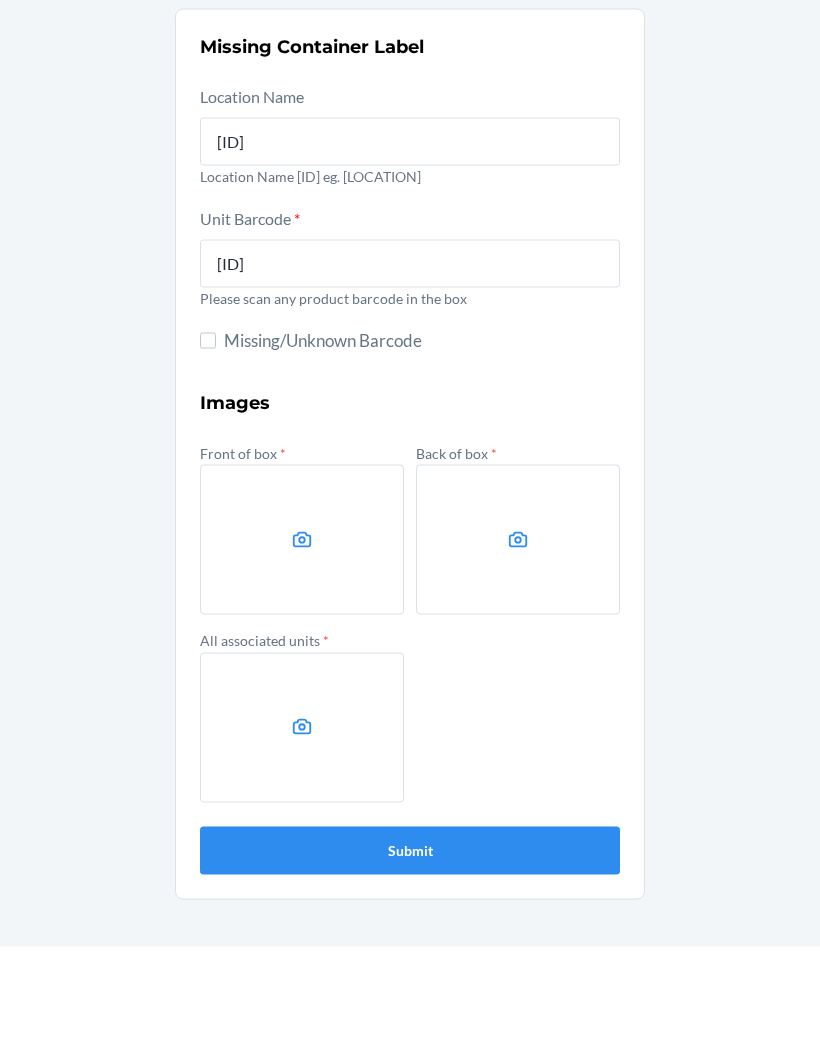 click at bounding box center (302, 649) 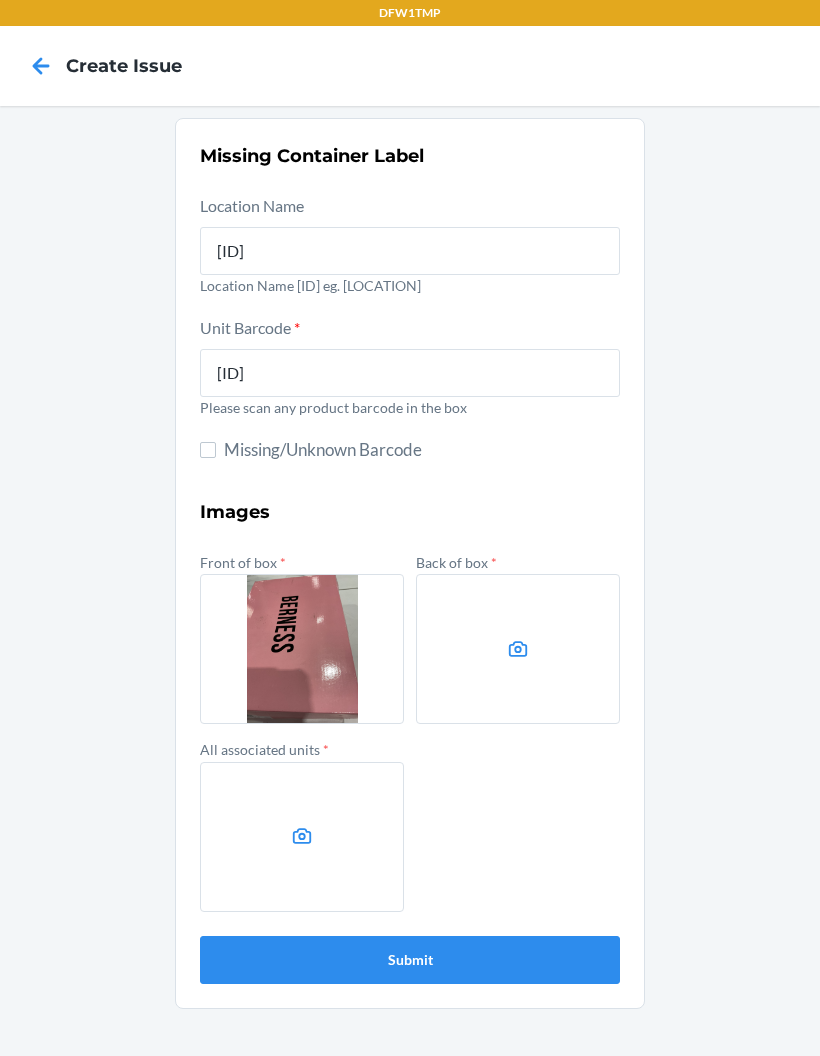 click at bounding box center (518, 649) 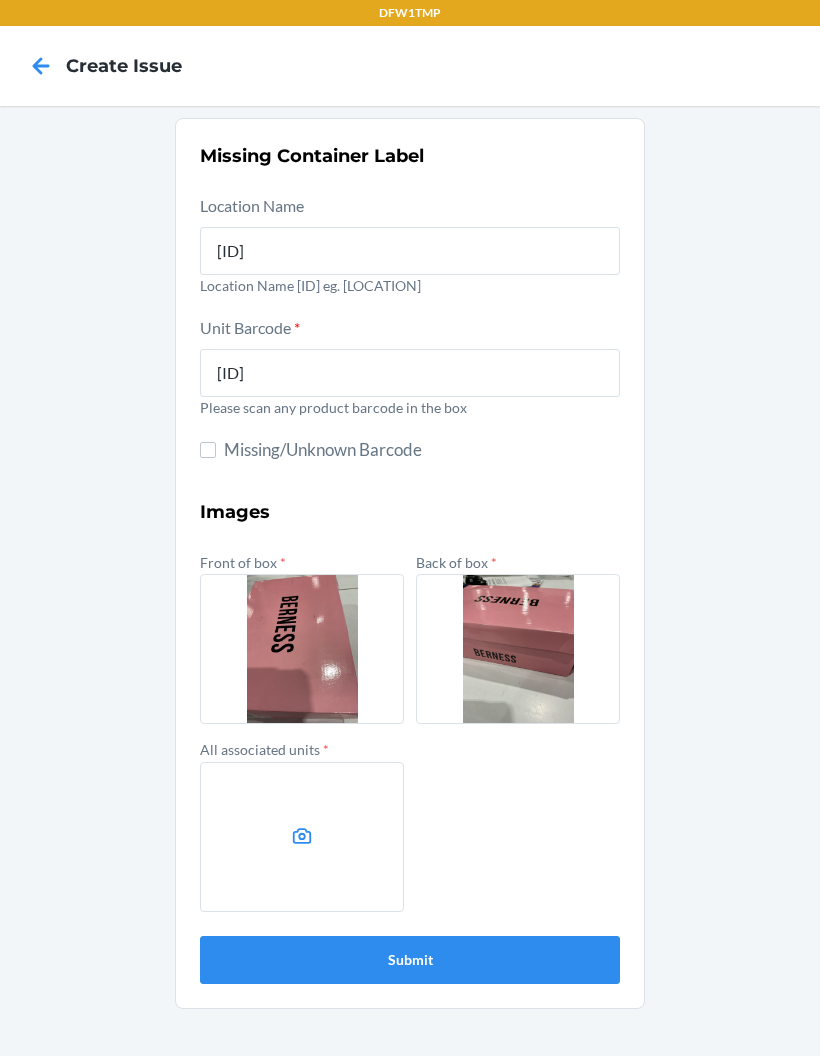 click 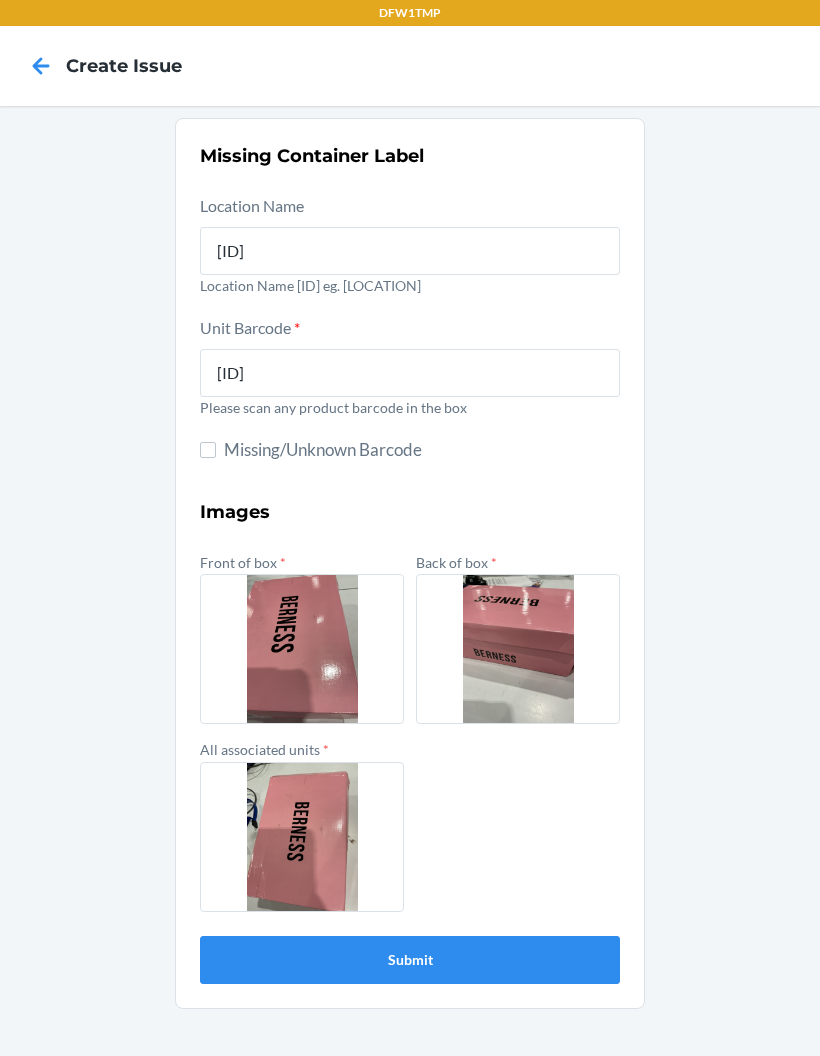 click on "Submit" at bounding box center [410, 960] 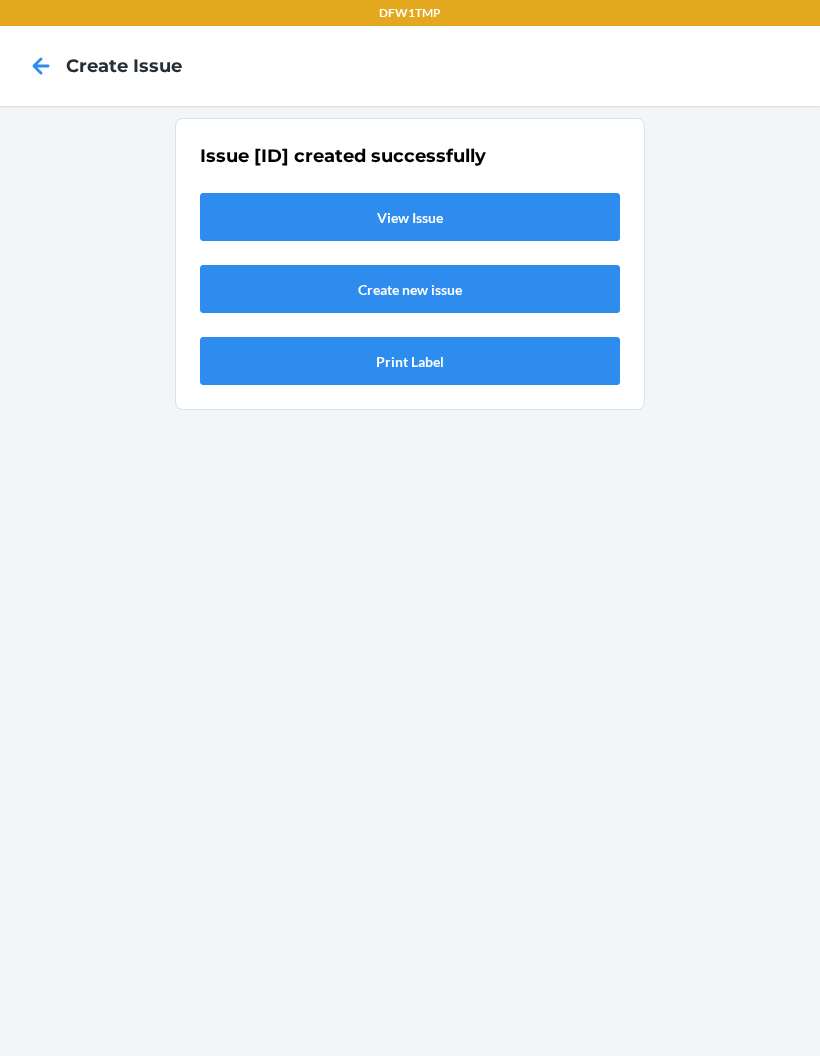 click on "View Issue" at bounding box center (410, 217) 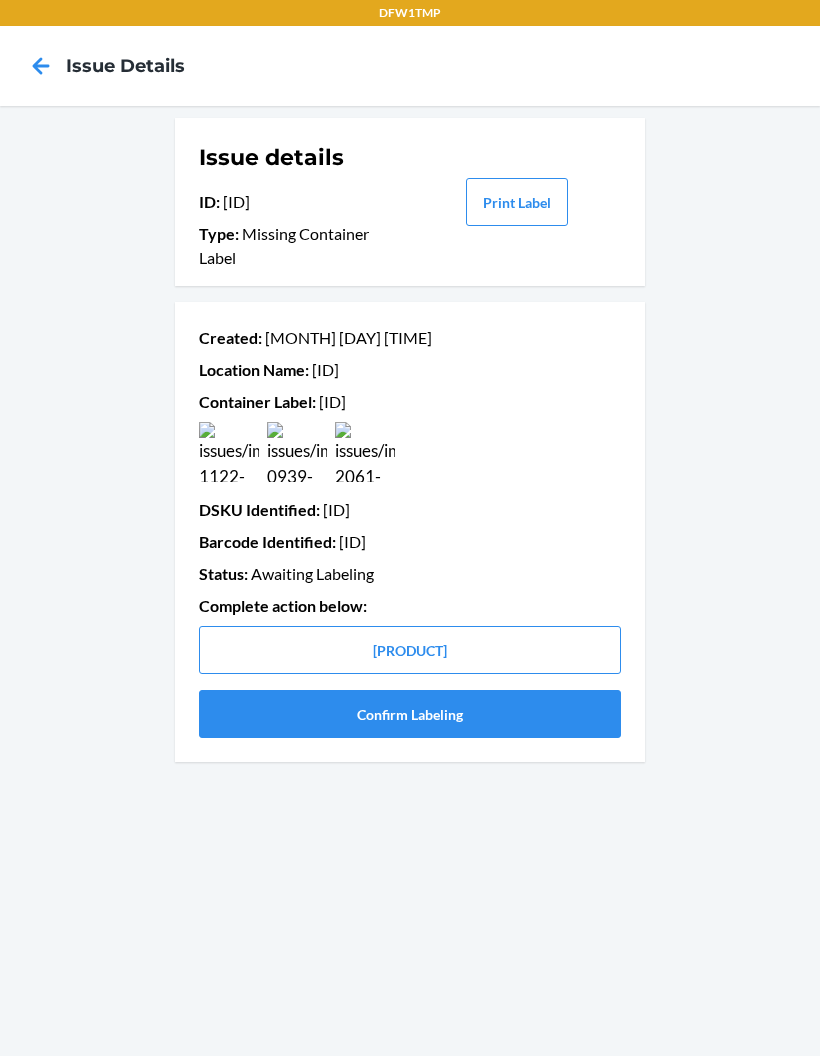 click on "Confirm Labeling" at bounding box center [410, 714] 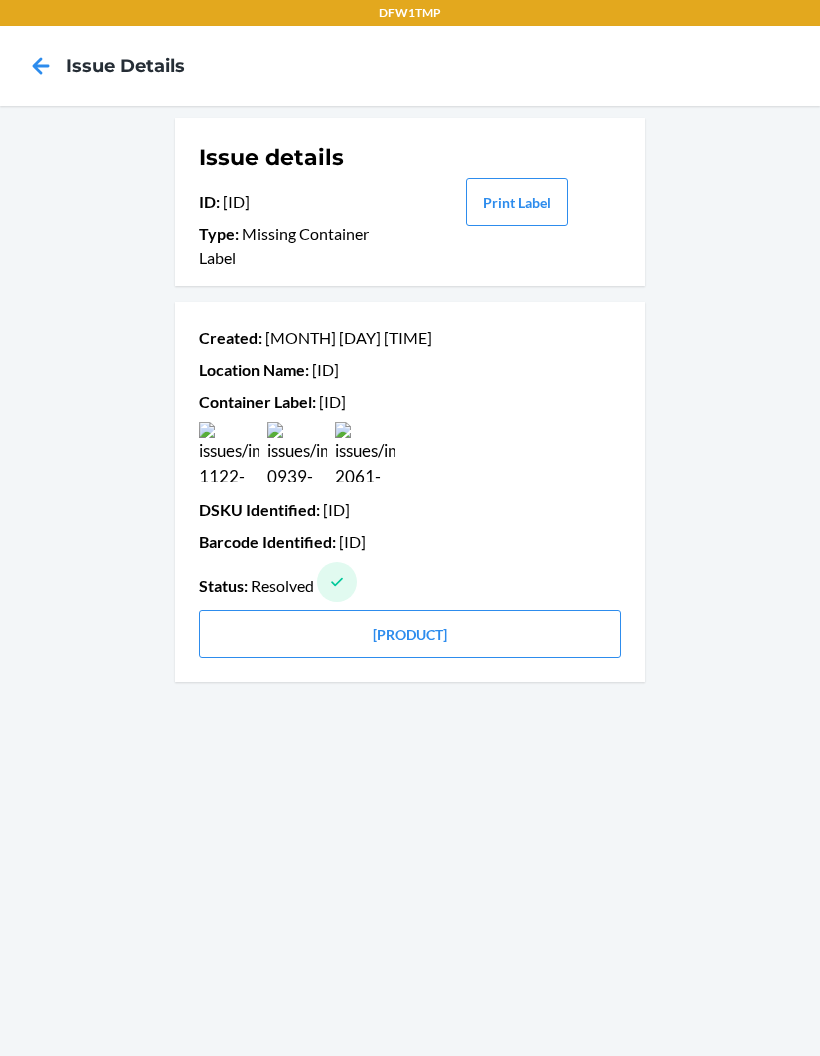 scroll, scrollTop: 0, scrollLeft: 0, axis: both 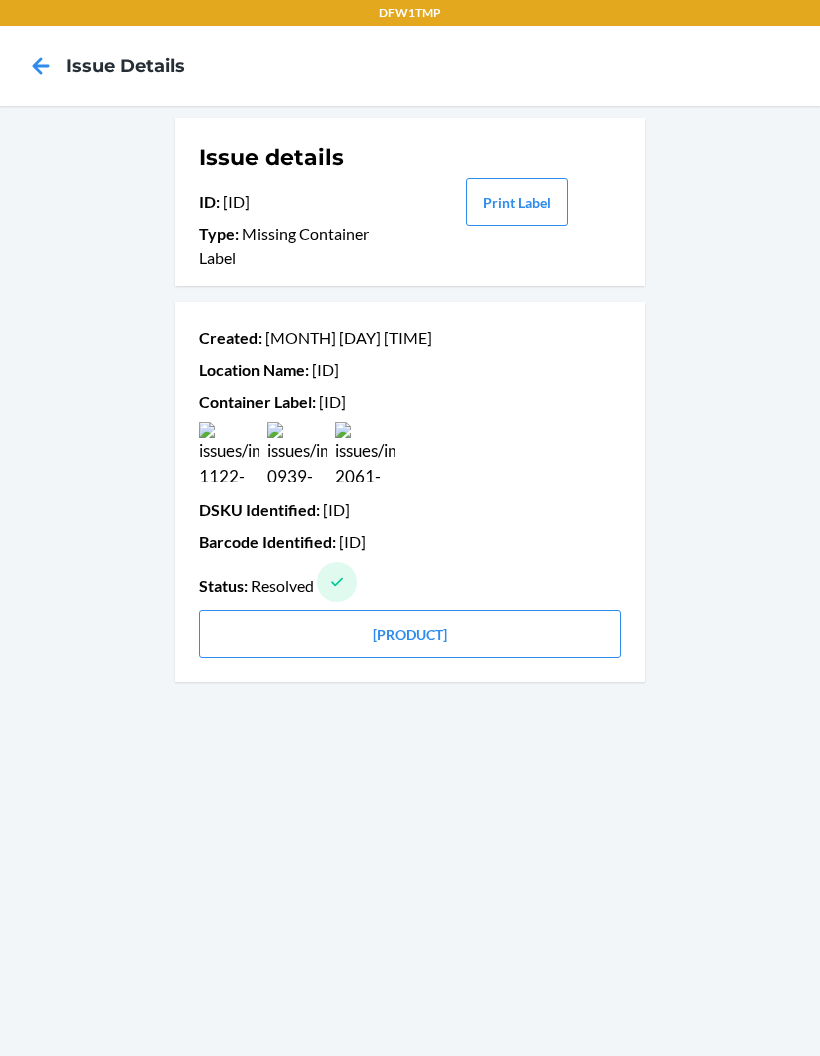 click 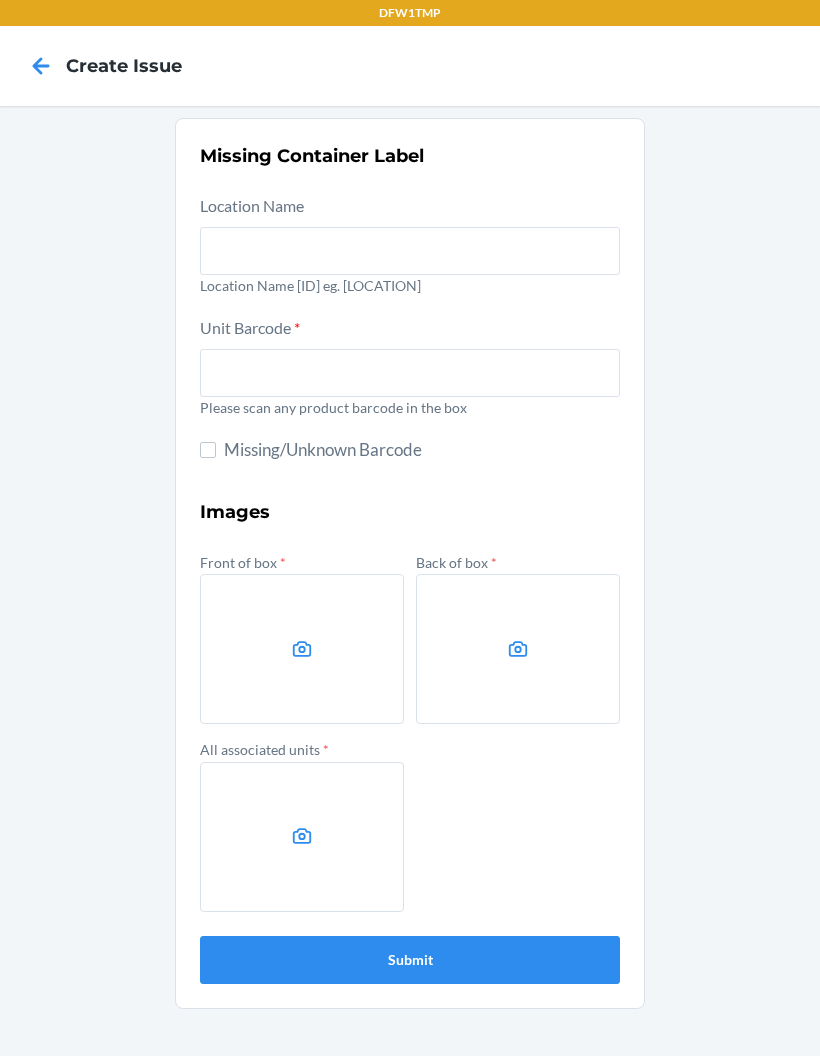 scroll, scrollTop: 80, scrollLeft: 0, axis: vertical 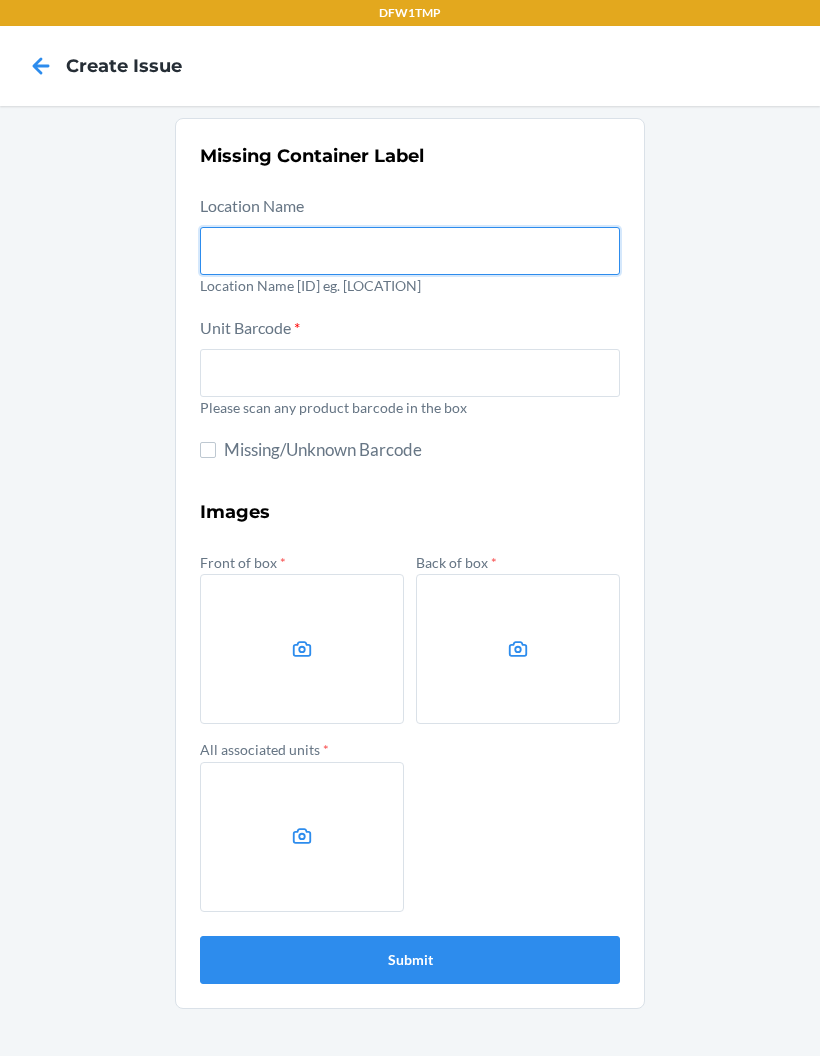 click at bounding box center [410, 251] 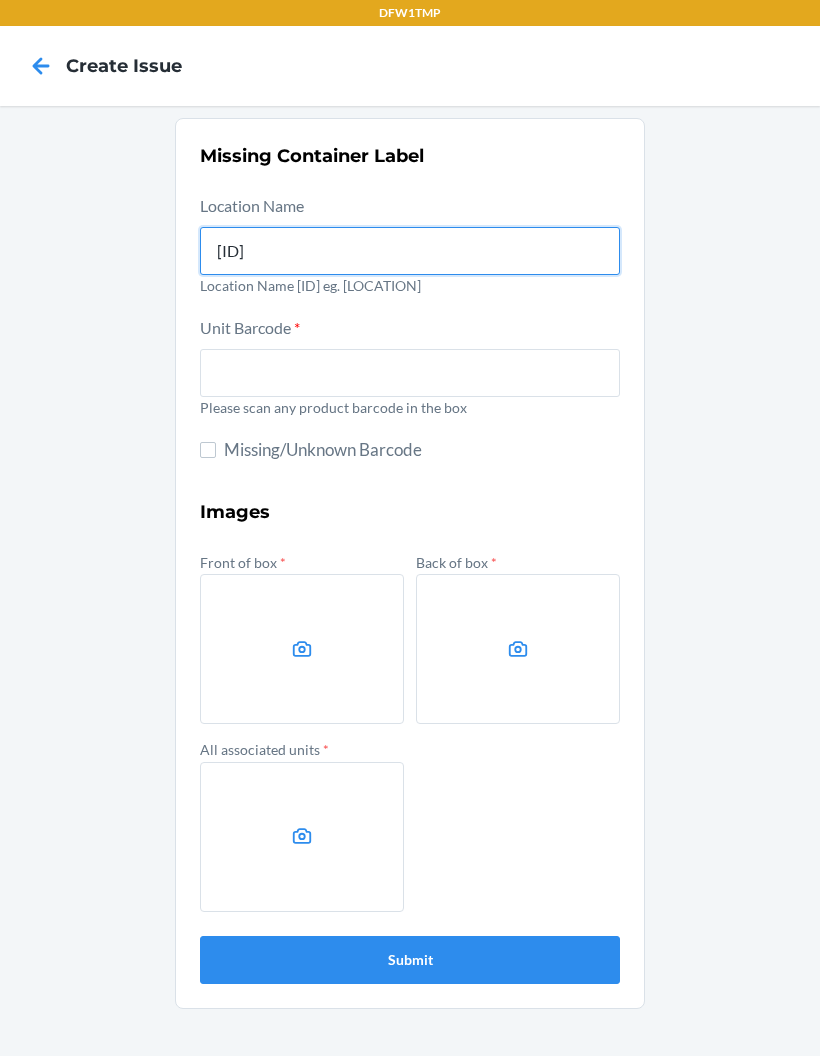 type on "[ID]" 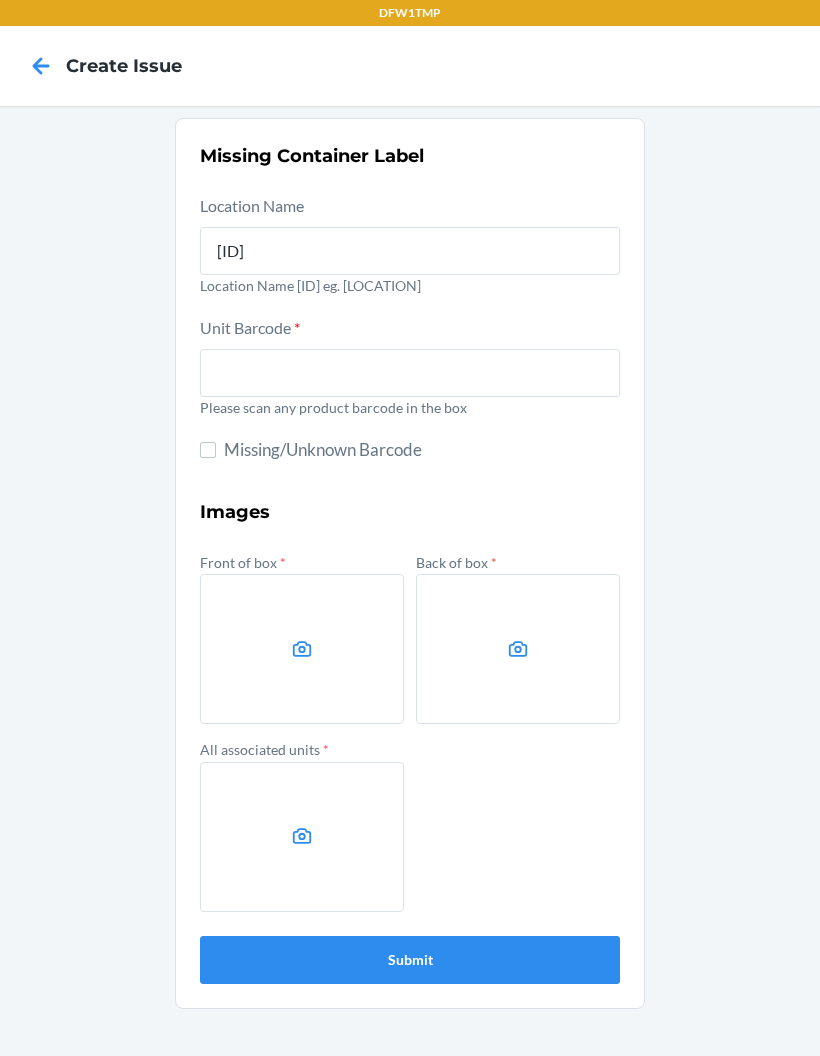 click at bounding box center [410, 373] 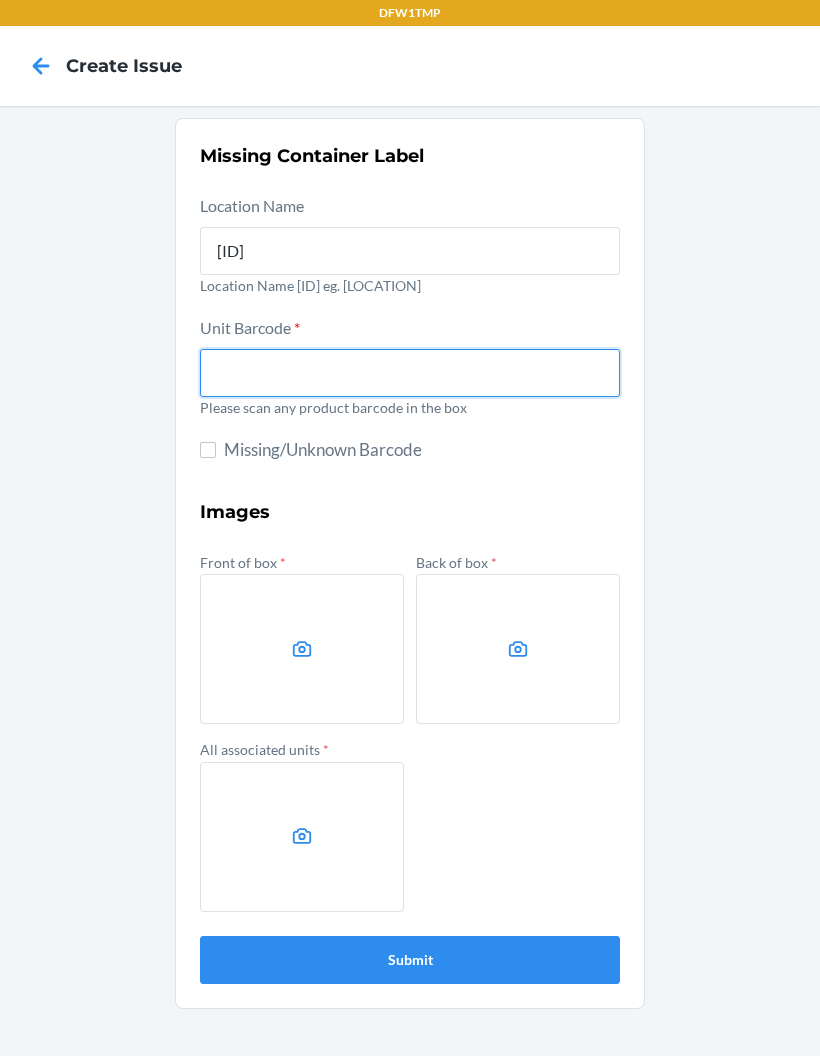 click at bounding box center (410, 373) 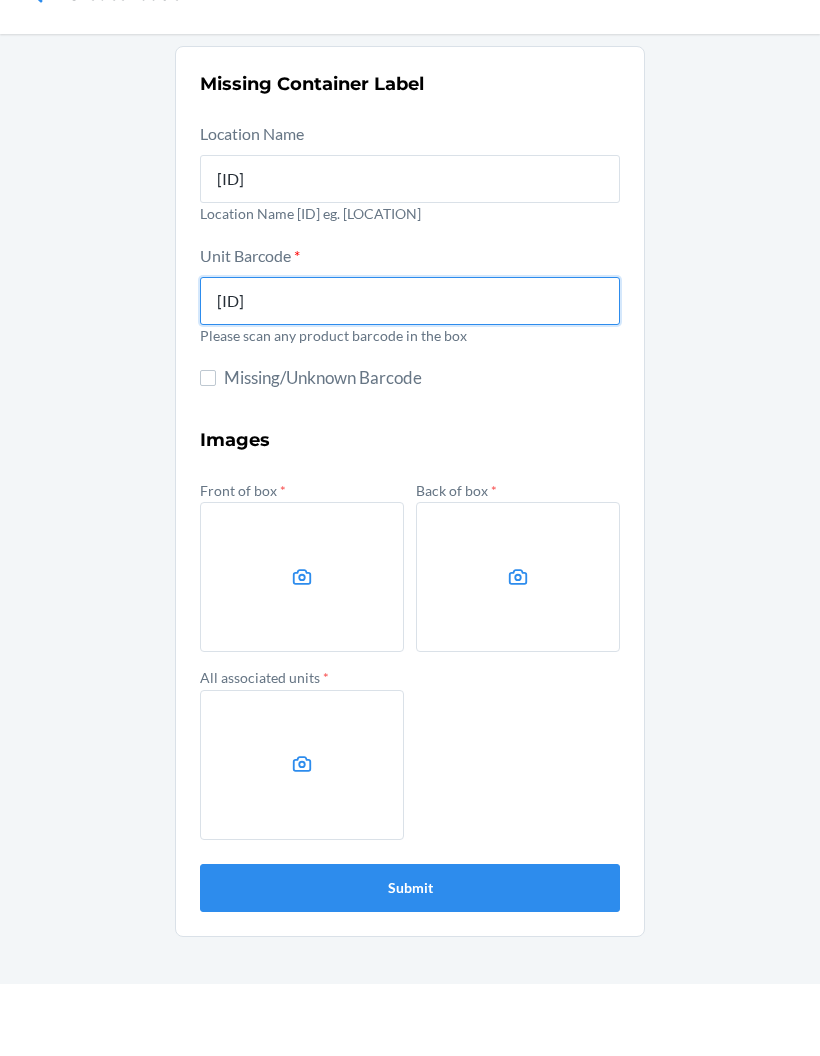 type on "[ID]" 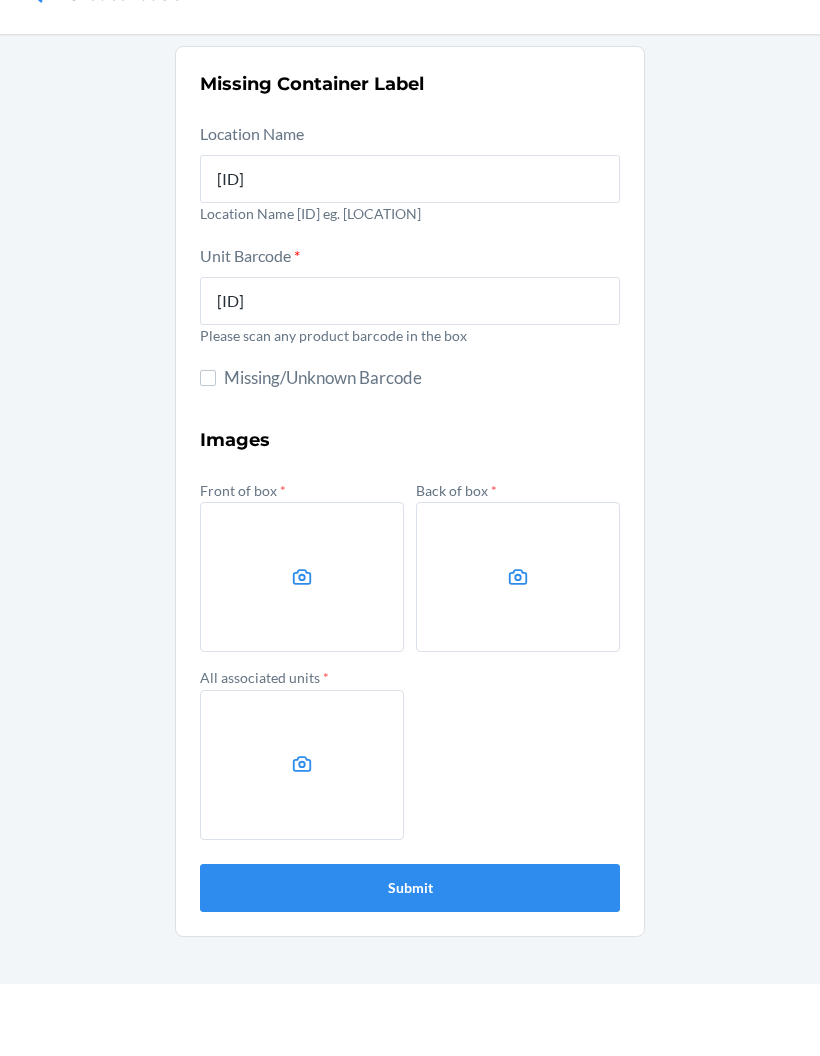 click at bounding box center (302, 649) 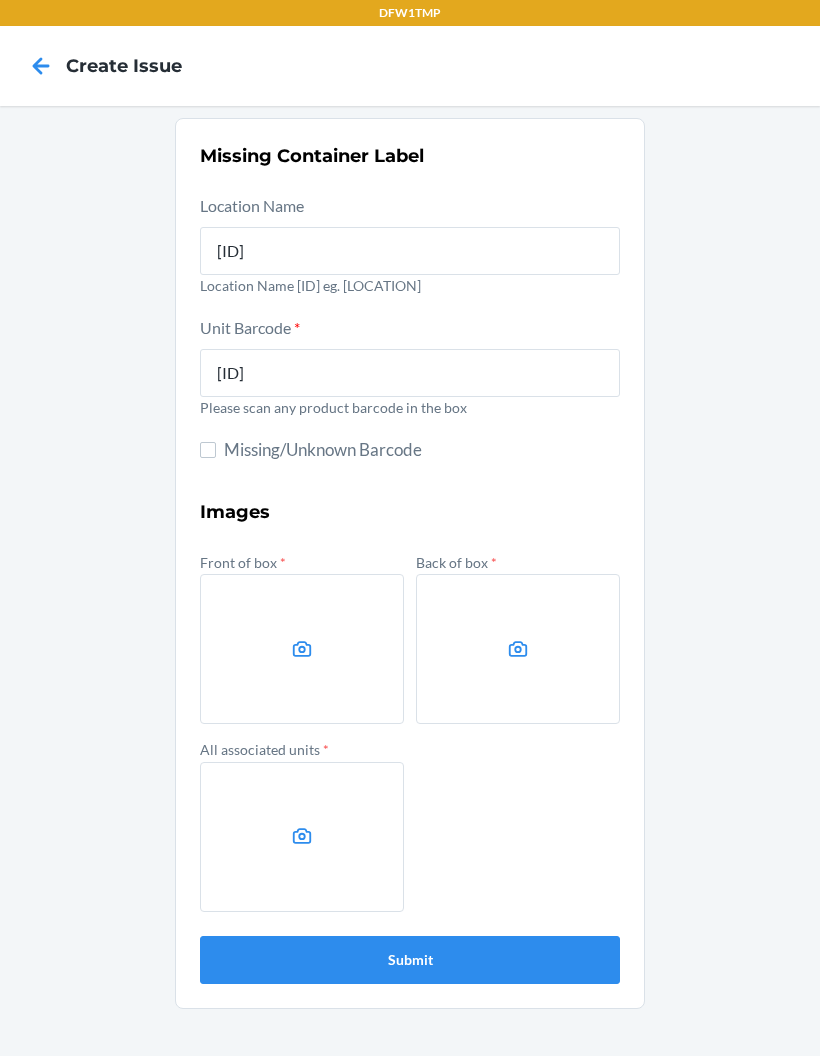 click at bounding box center (302, 649) 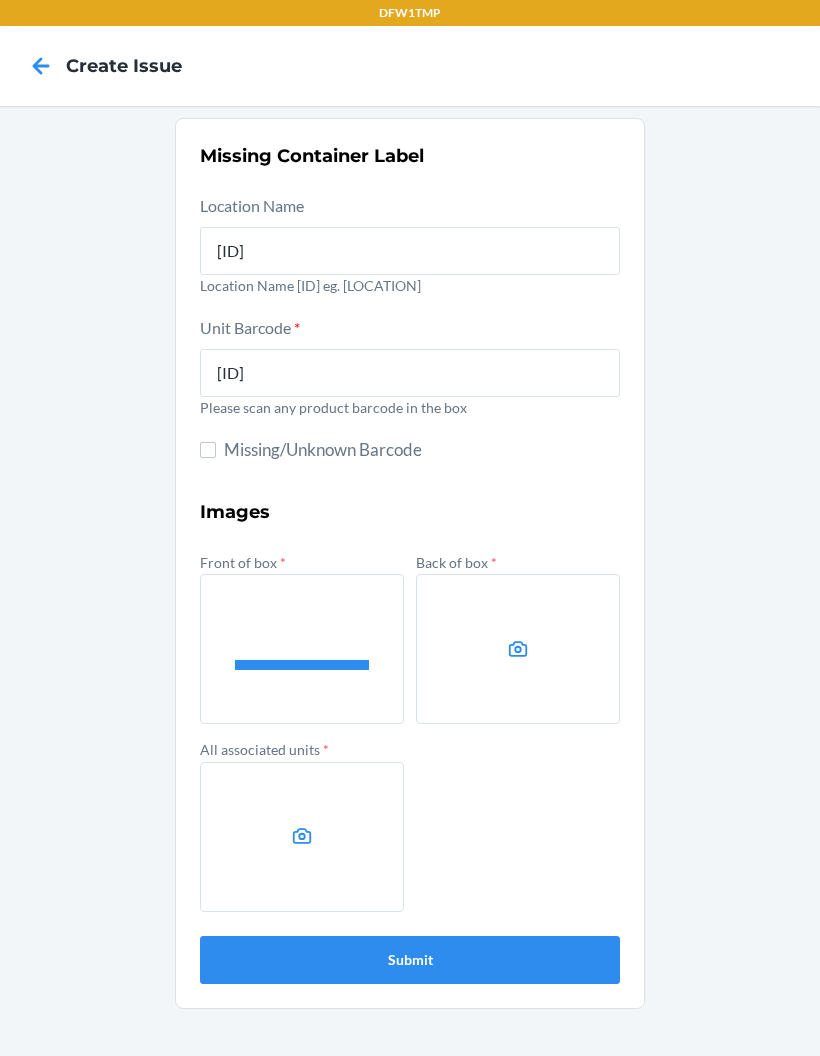 click at bounding box center [518, 649] 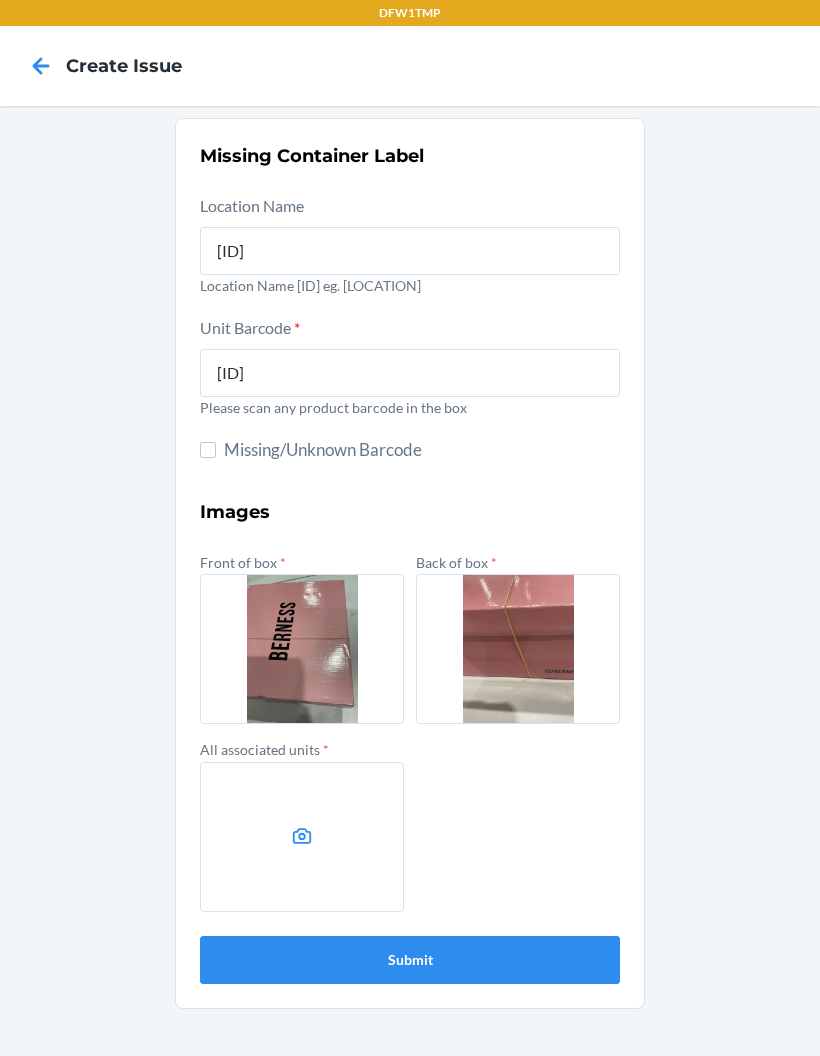 click at bounding box center (302, 837) 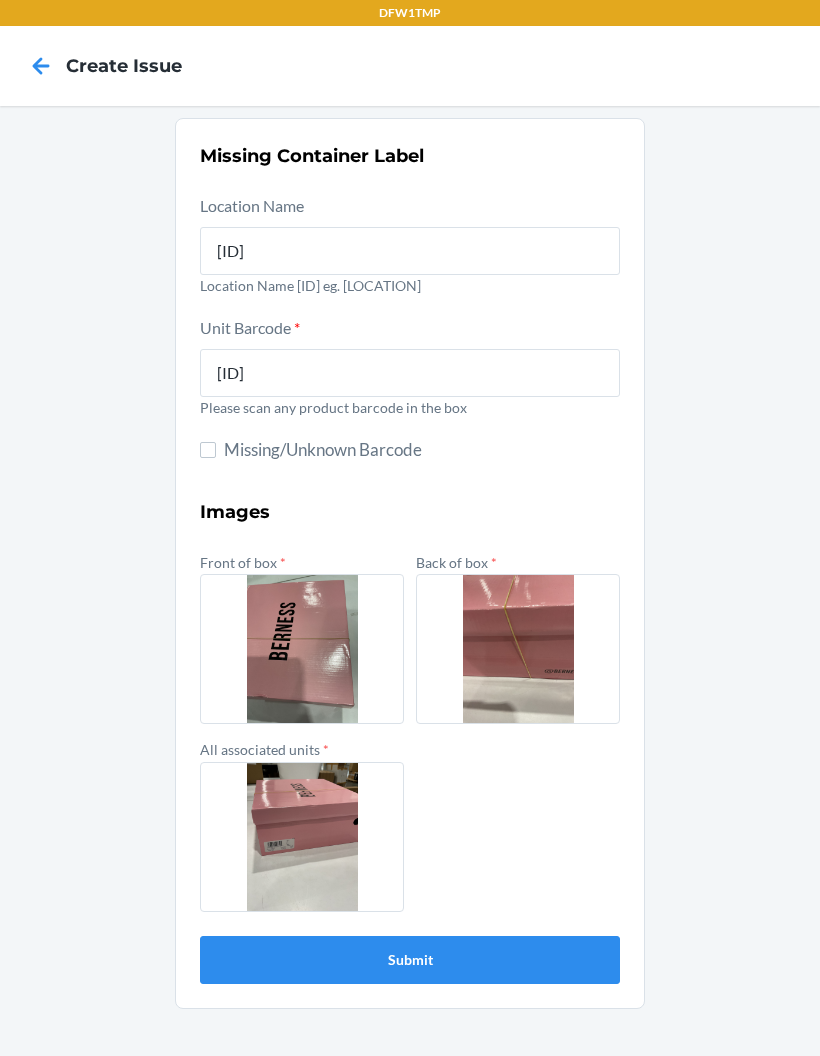 click on "Submit" at bounding box center [410, 960] 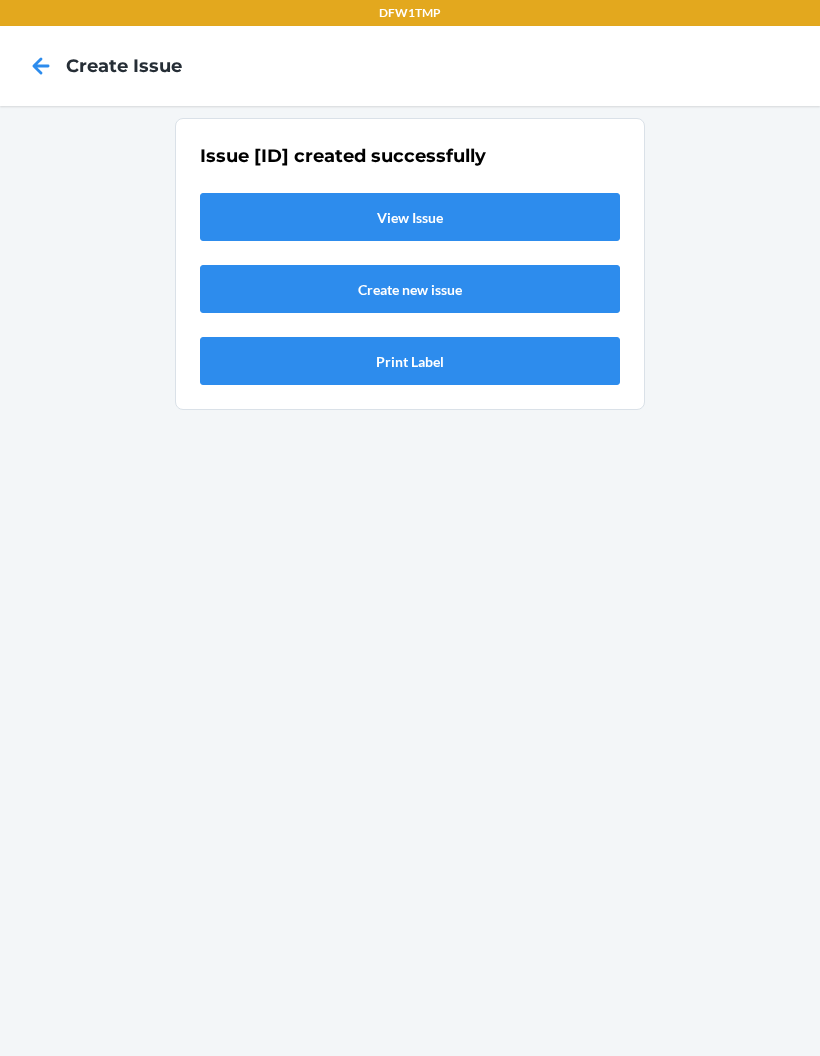 click on "View Issue" at bounding box center (410, 217) 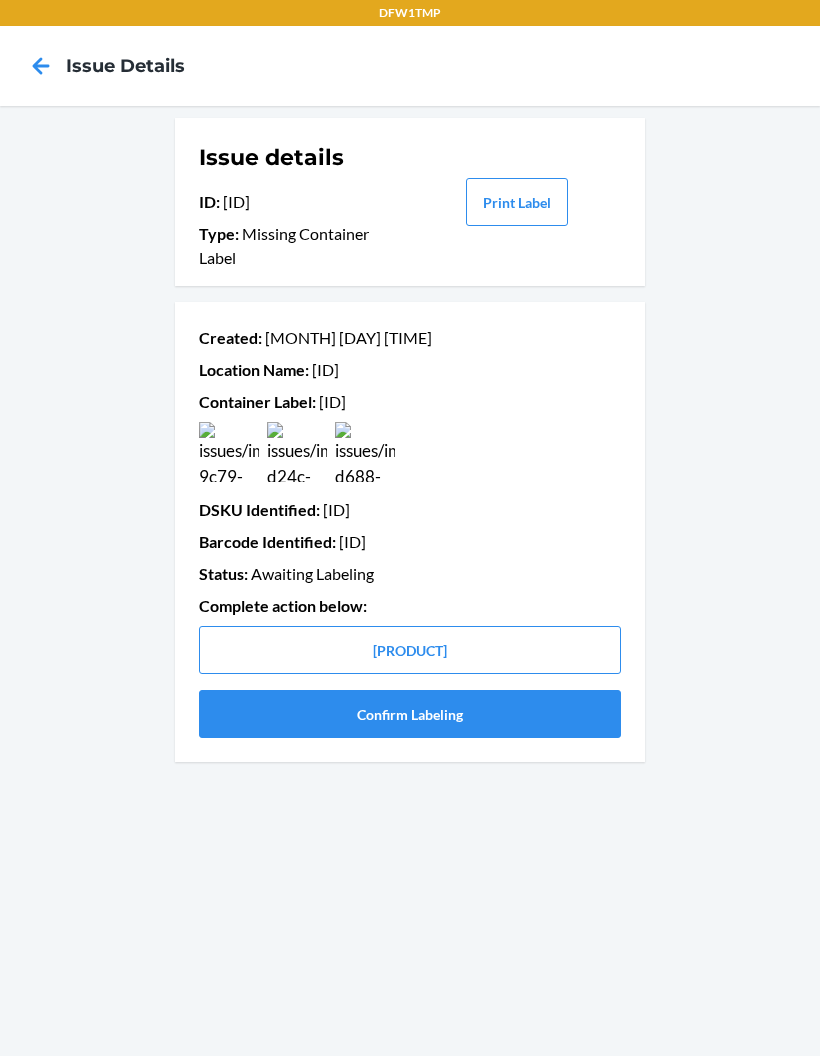 click on "Confirm Labeling" at bounding box center (410, 714) 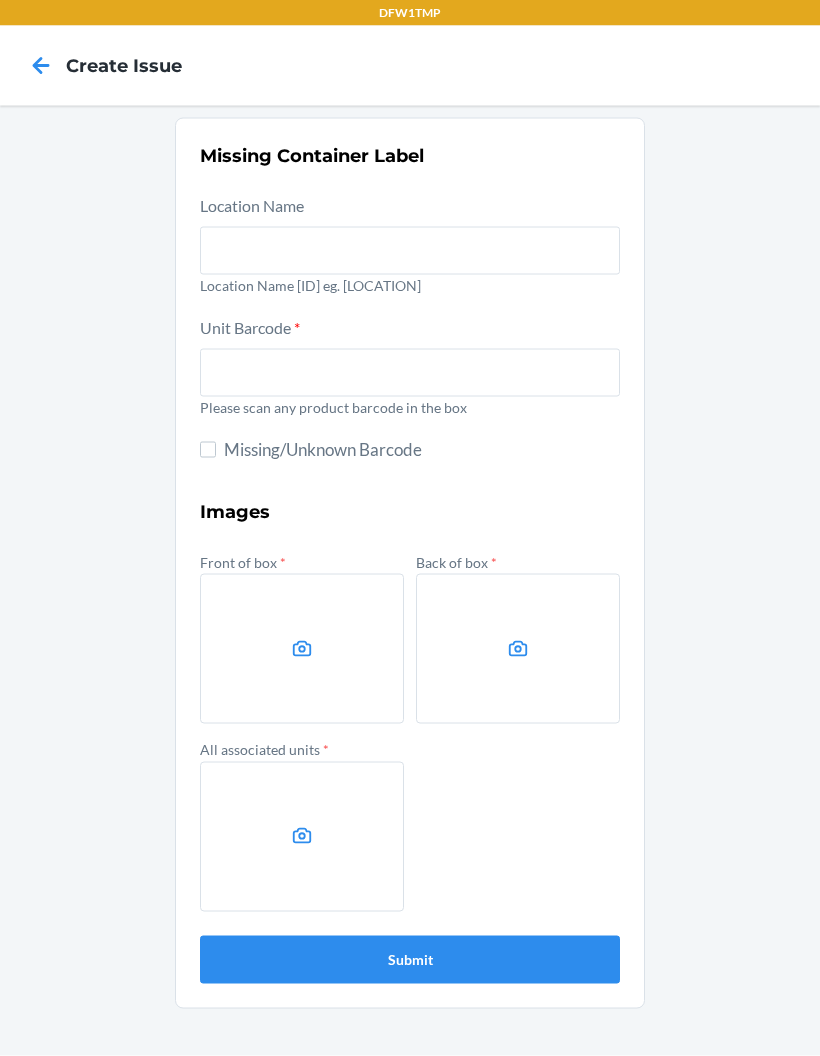 scroll, scrollTop: 0, scrollLeft: 0, axis: both 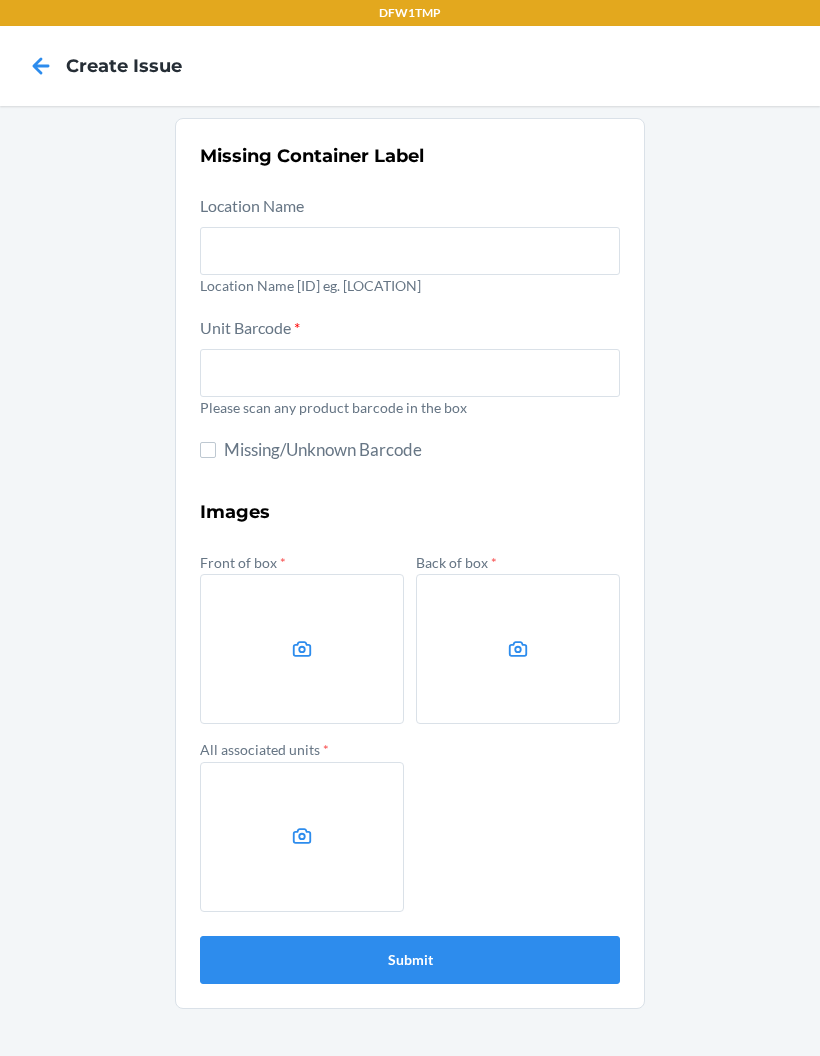 click on "Location Name   [ID] eg. [LOCATION]" at bounding box center (410, 285) 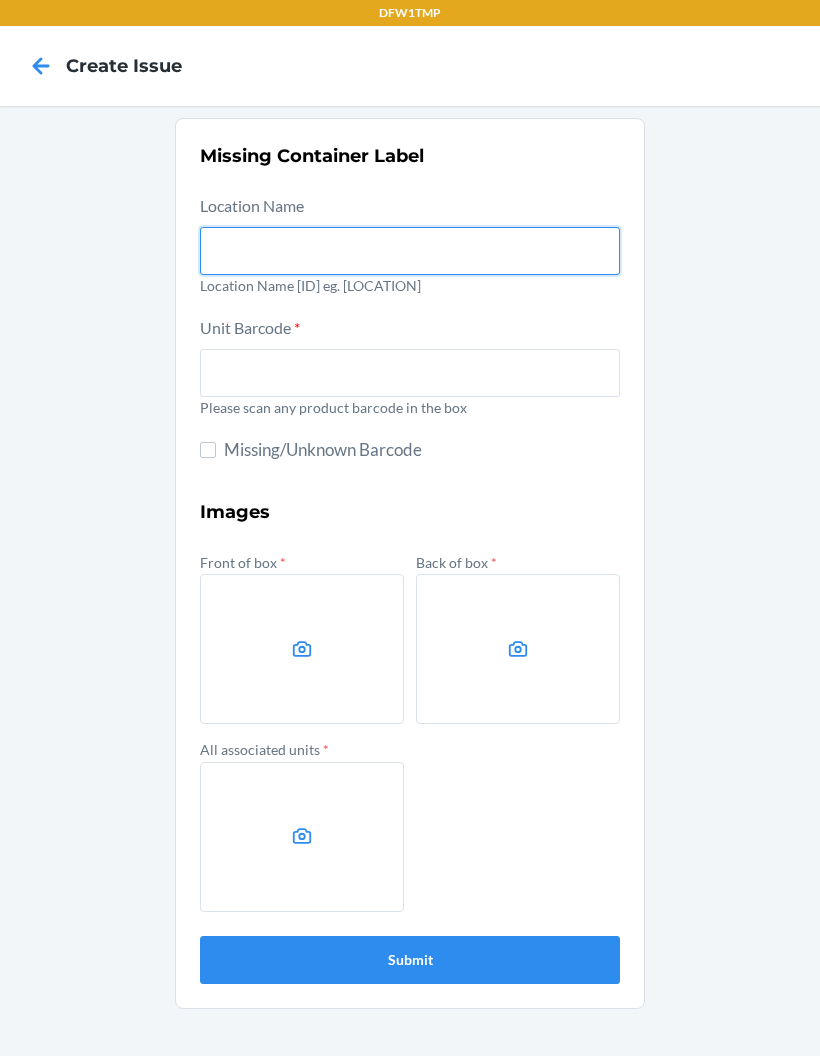 click at bounding box center (410, 251) 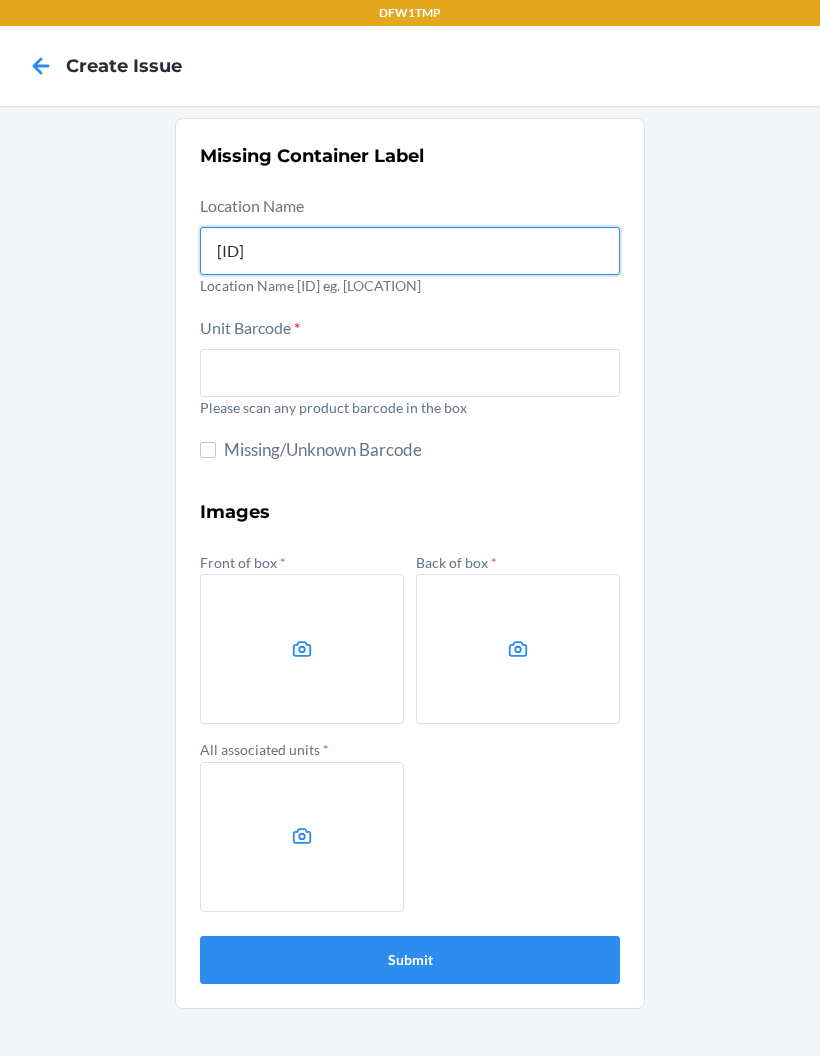 type on "[ID]" 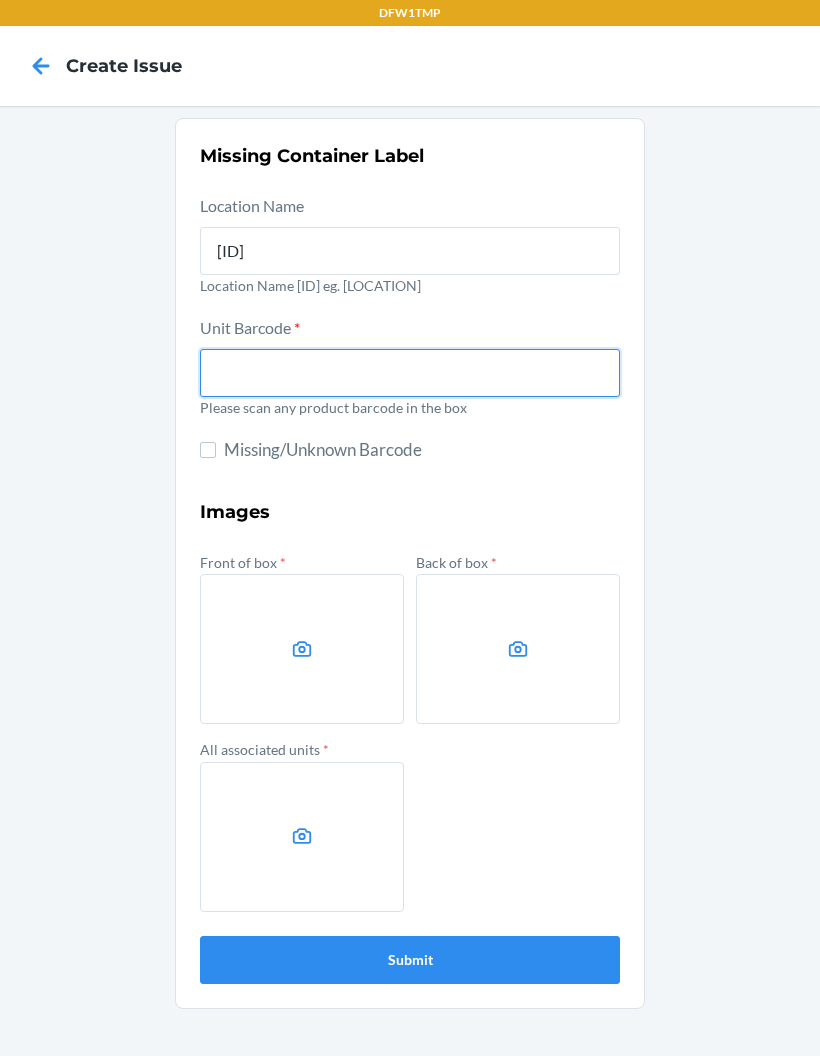 click at bounding box center [410, 373] 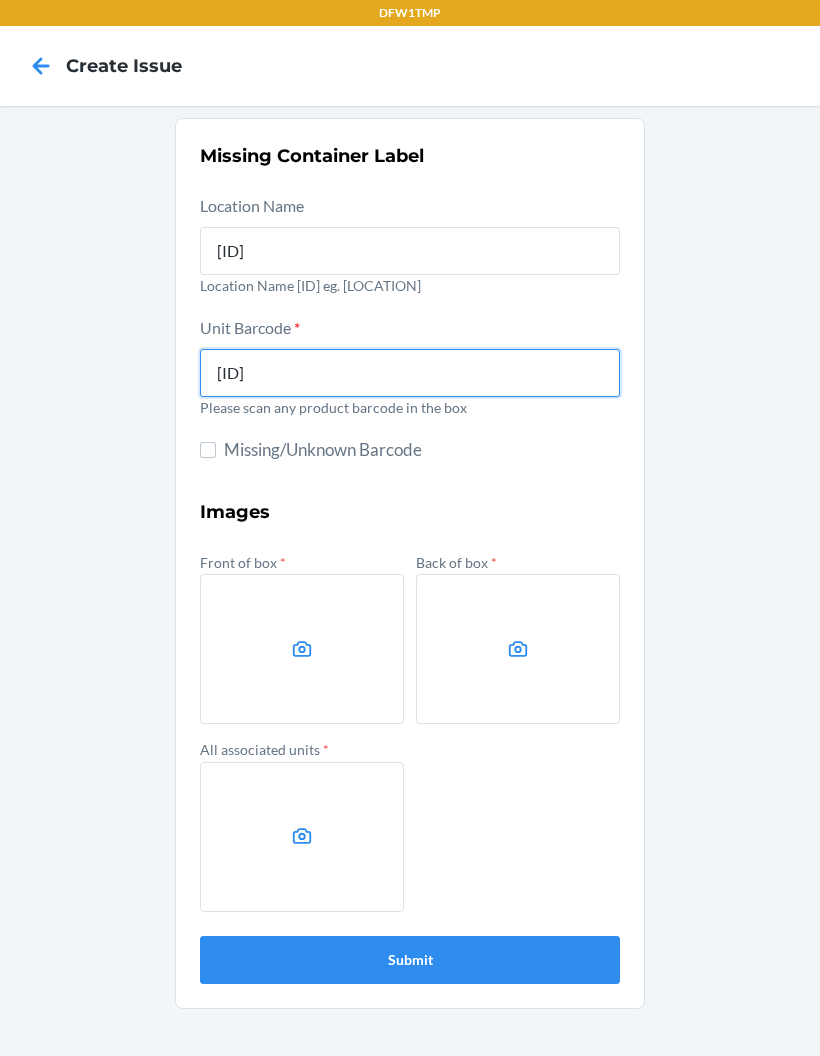 type on "[ID]" 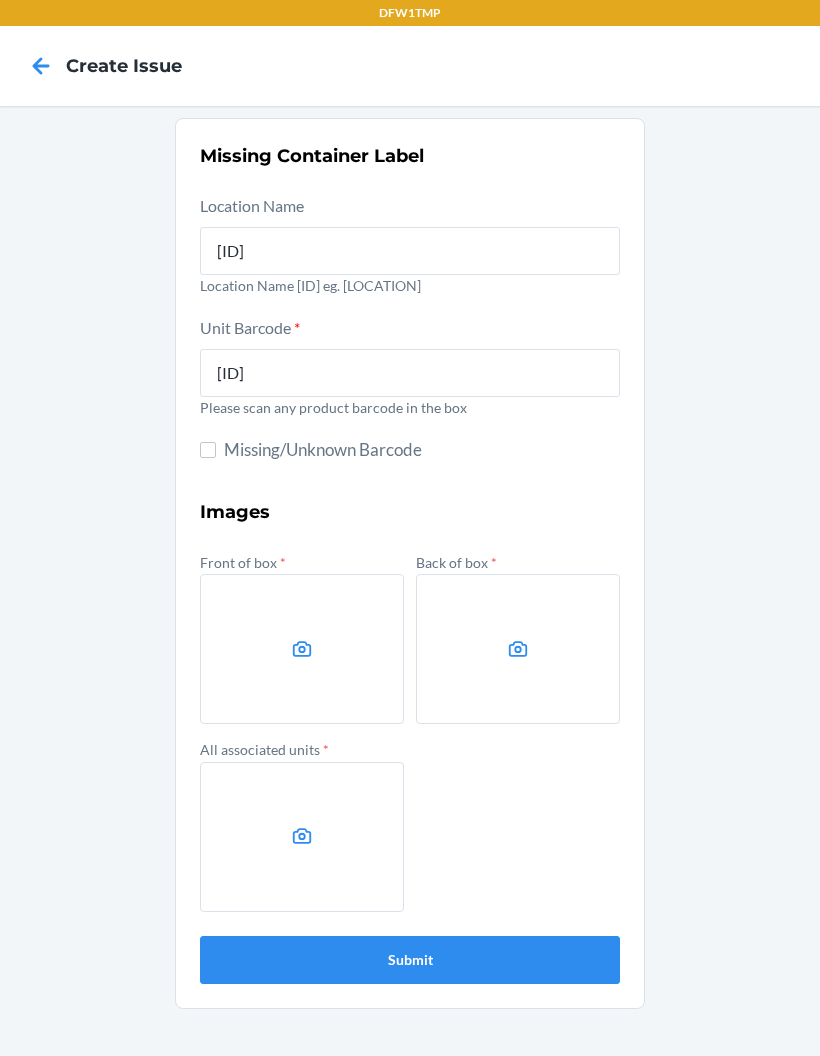 click at bounding box center [302, 649] 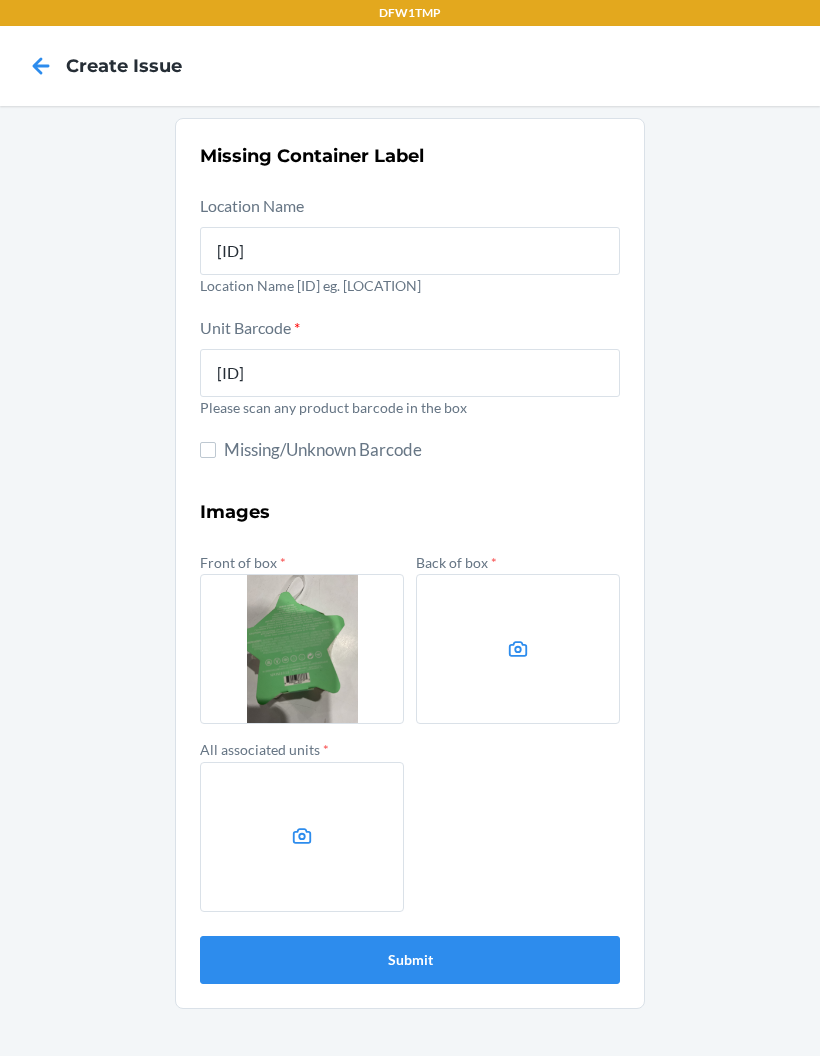 click at bounding box center [302, 649] 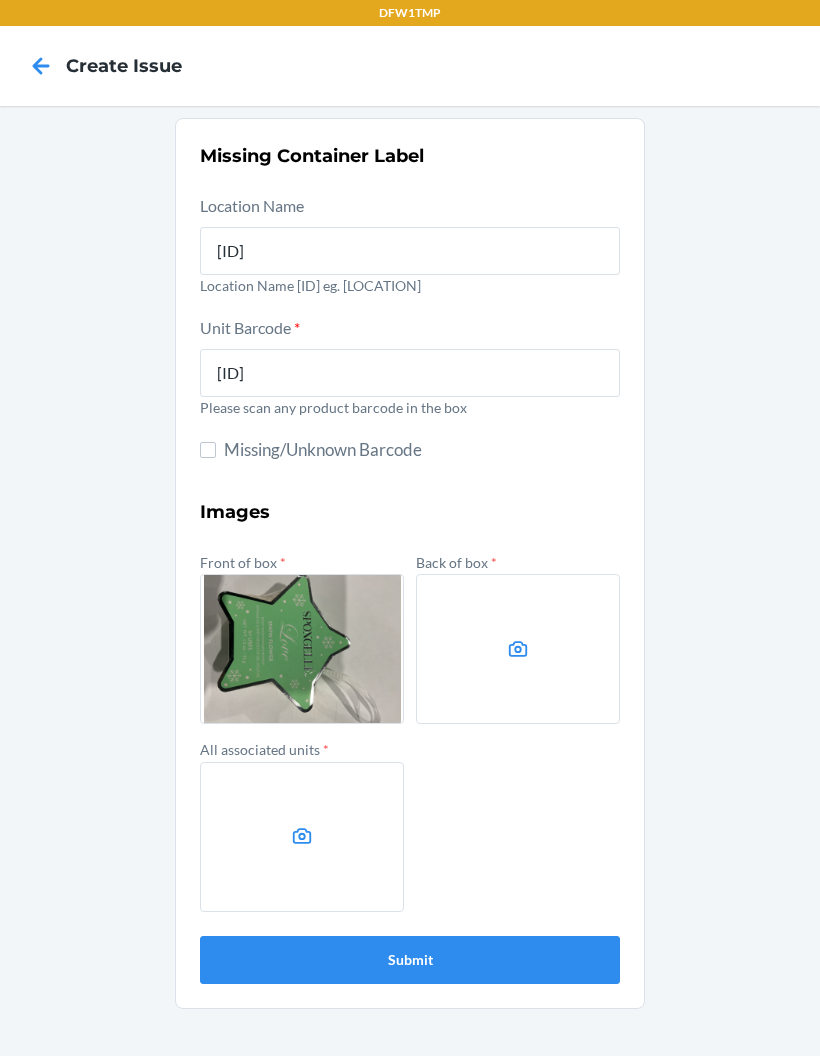 click at bounding box center (518, 649) 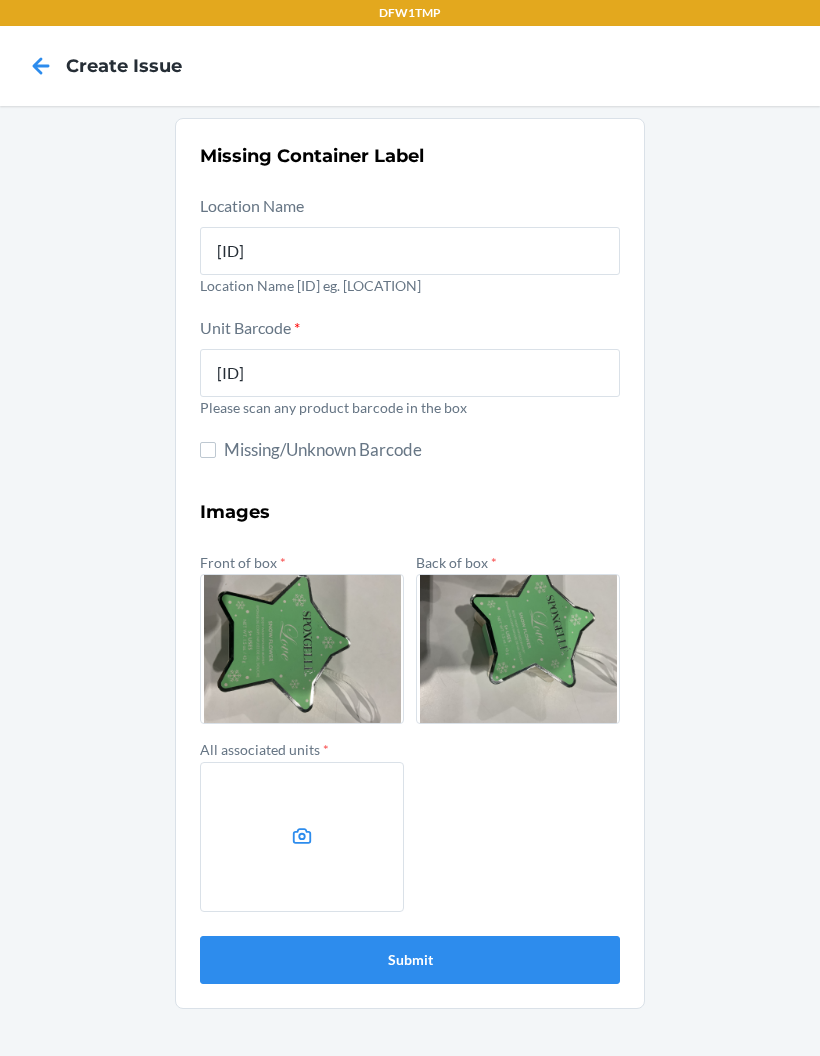 click at bounding box center [302, 837] 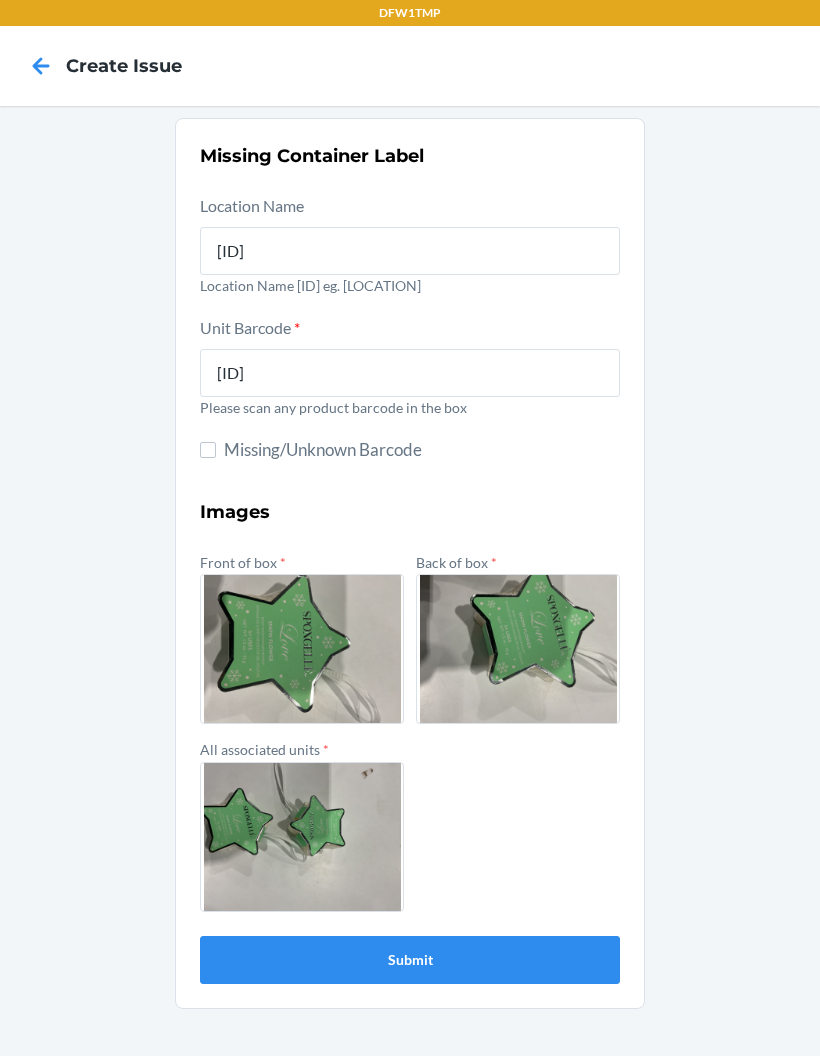 click on "Submit" at bounding box center [410, 960] 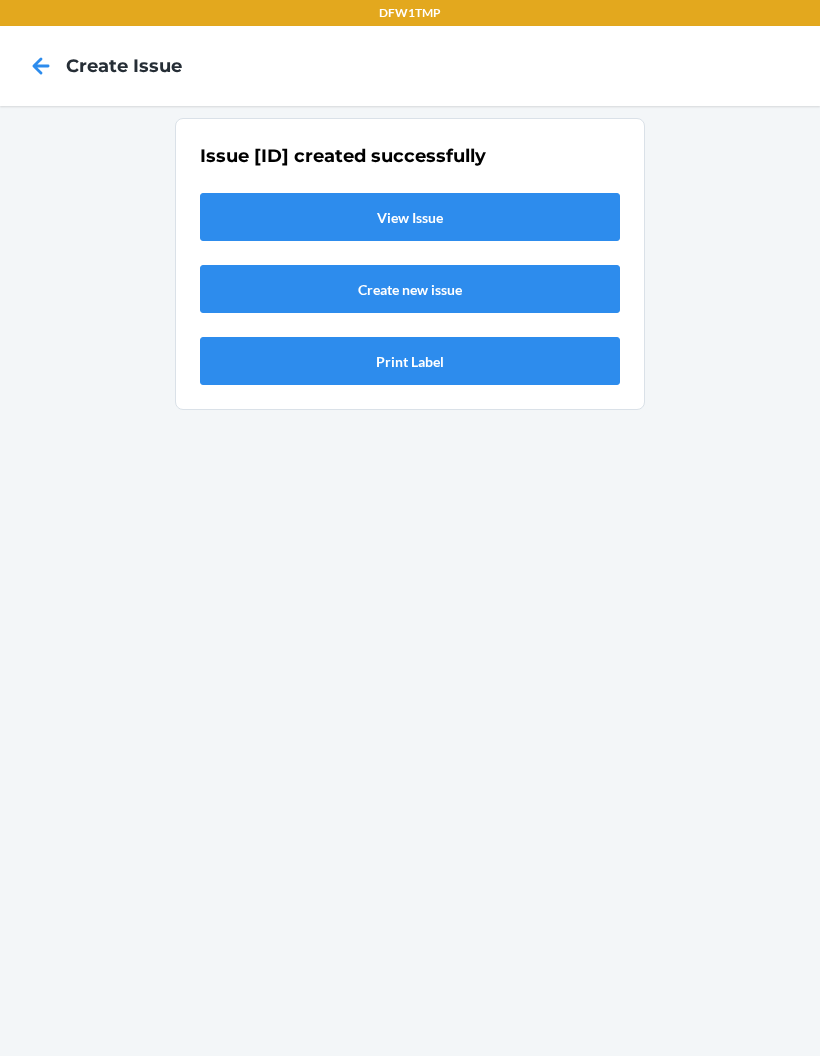 click on "View Issue" at bounding box center [410, 217] 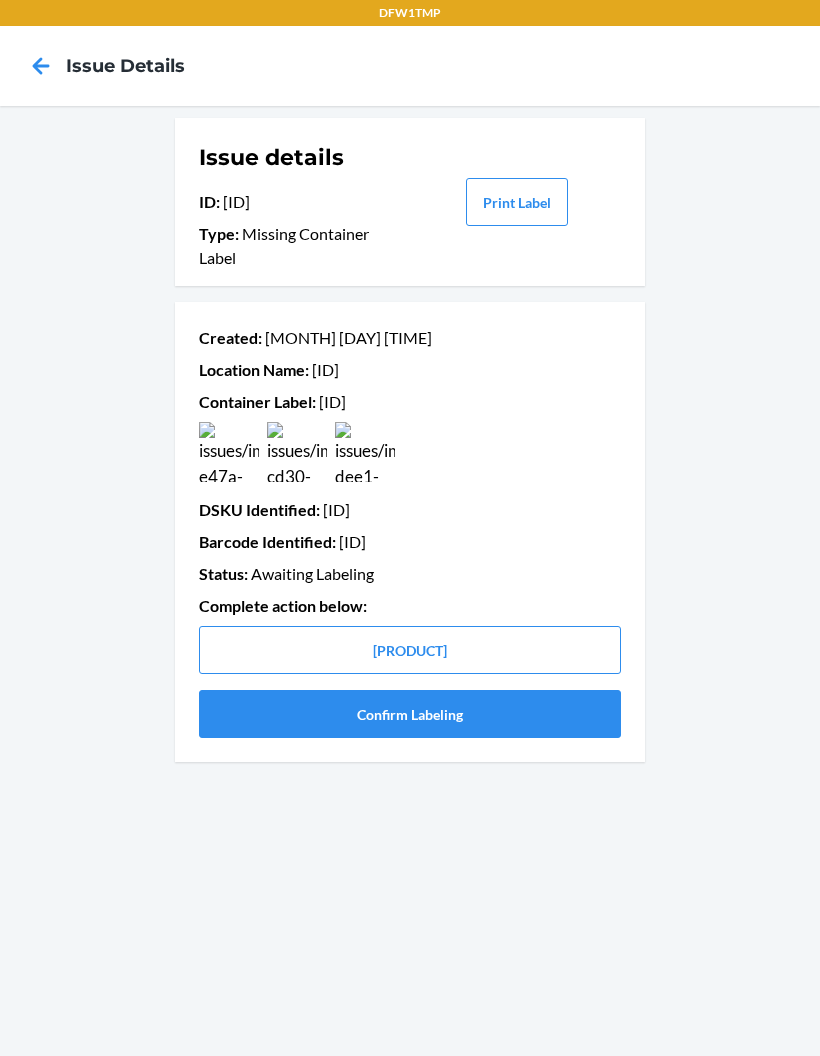 click on "Location Name :   [LOCATION]" at bounding box center (410, 370) 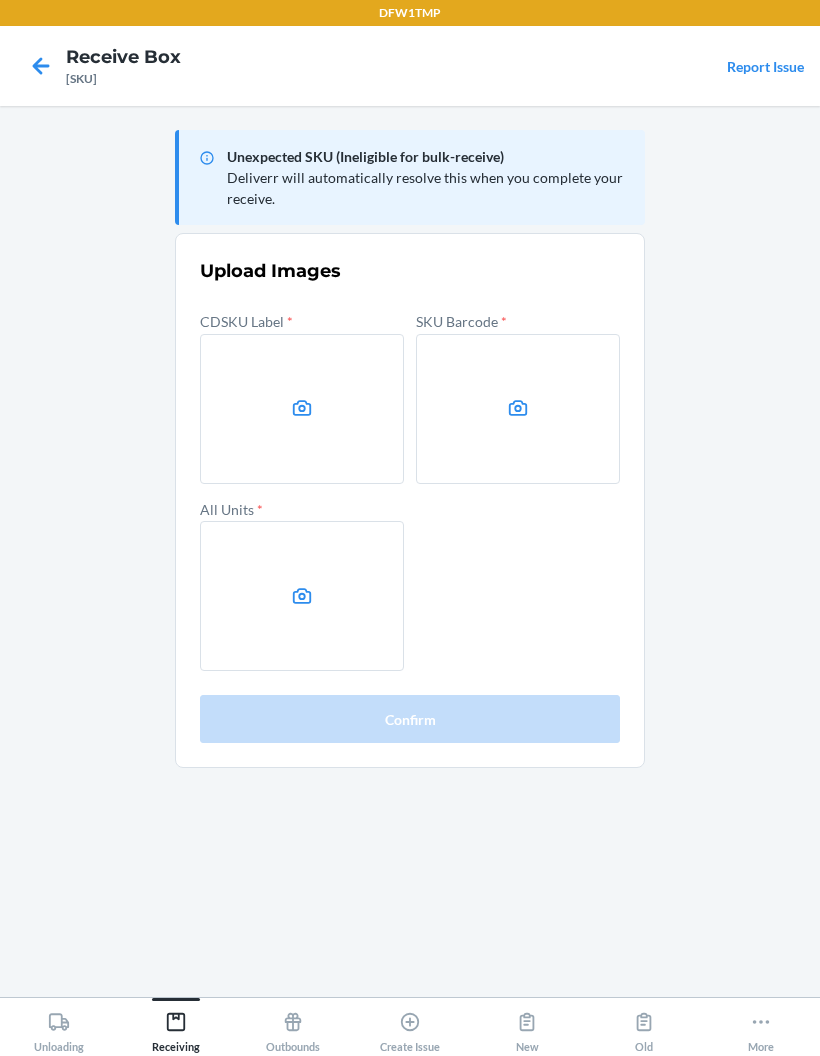 scroll, scrollTop: 0, scrollLeft: 0, axis: both 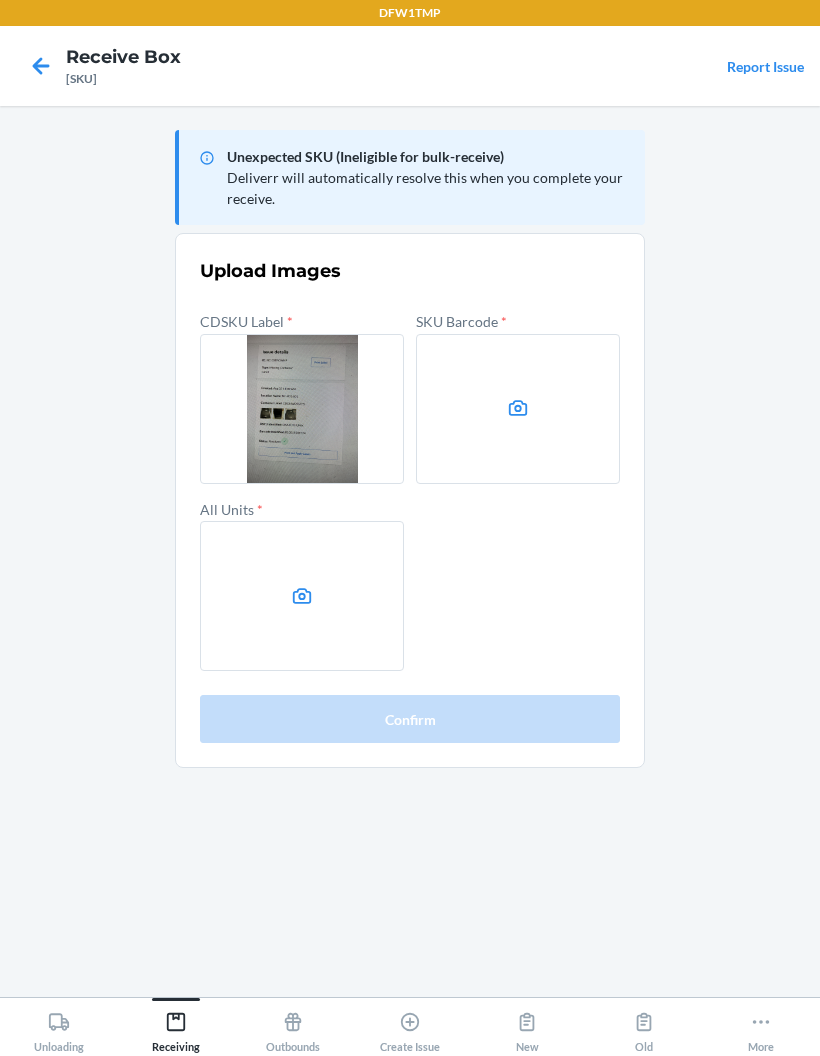 click 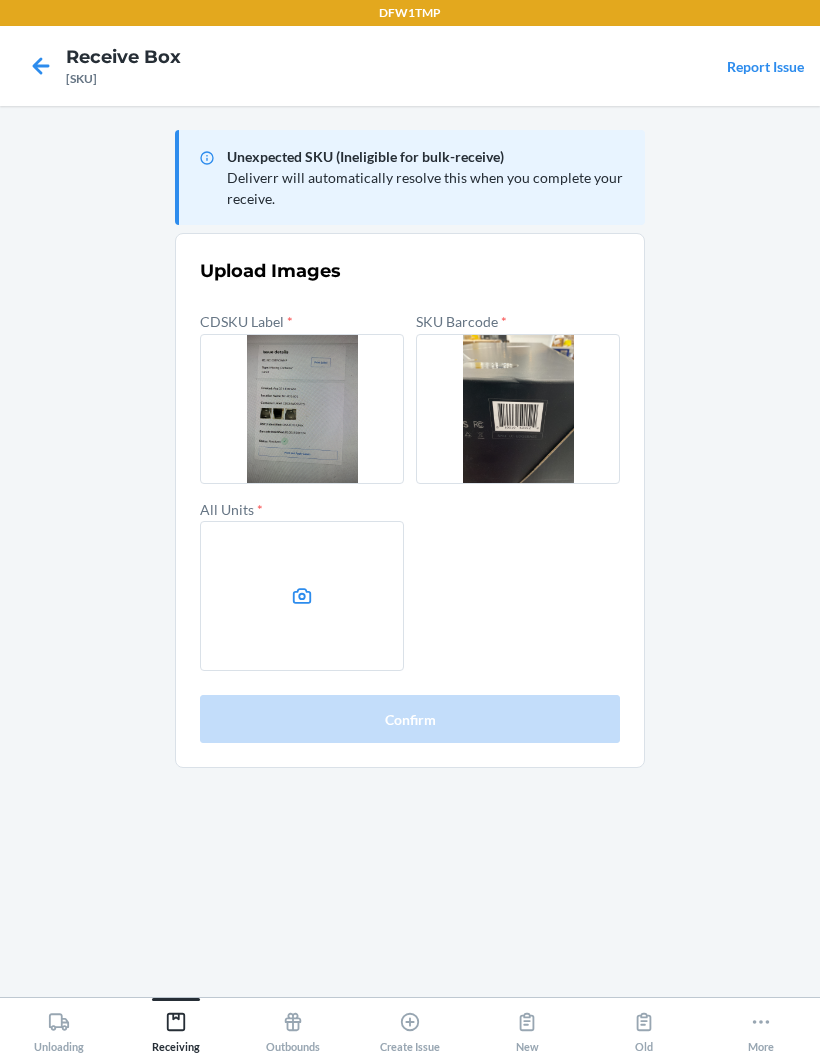 click at bounding box center [302, 596] 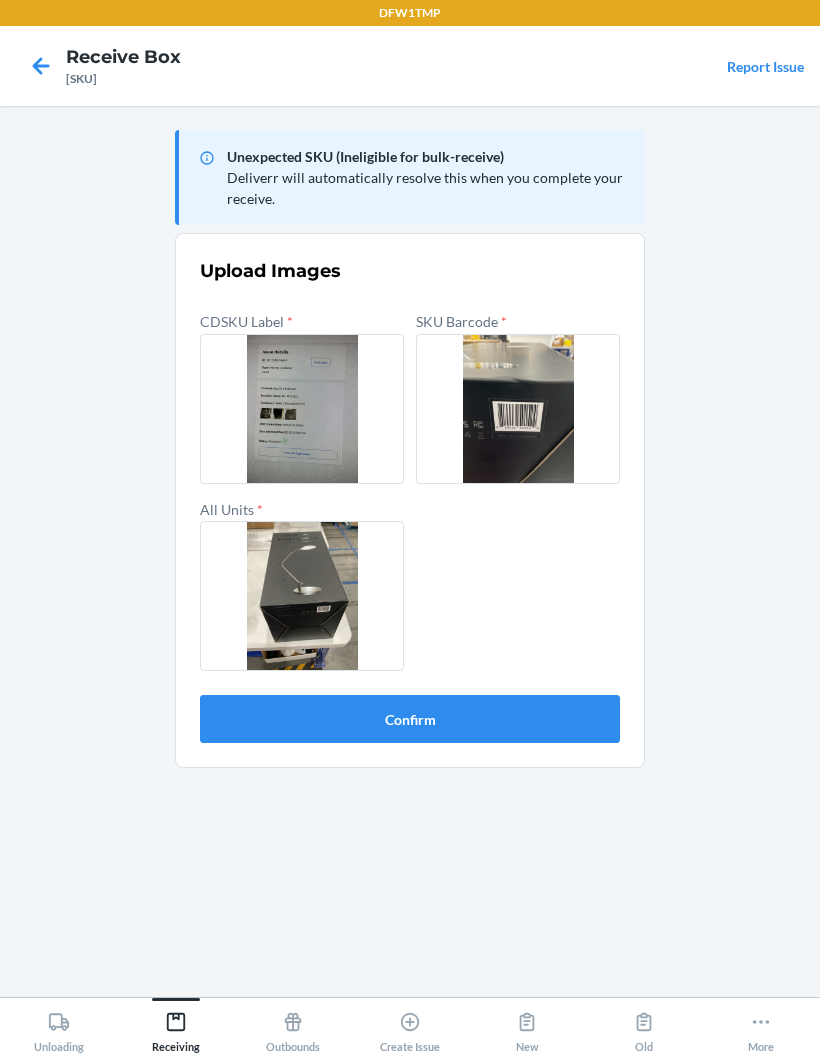 click on "Confirm" at bounding box center (410, 719) 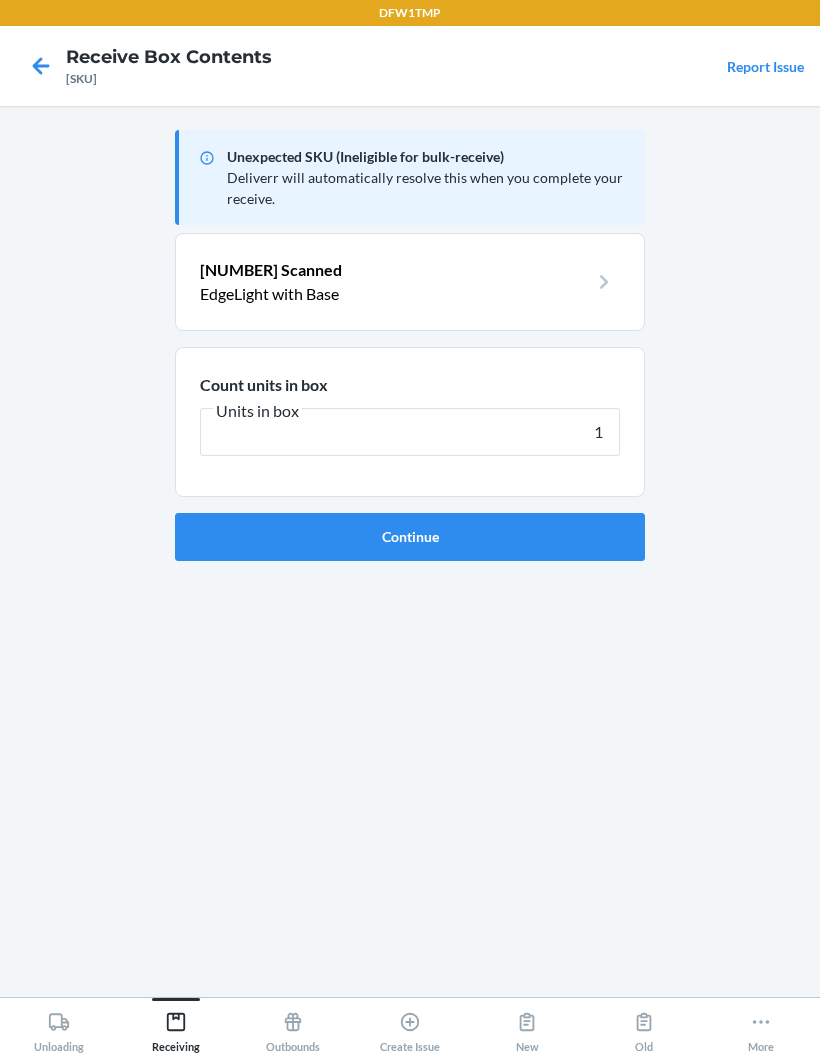 type on "1" 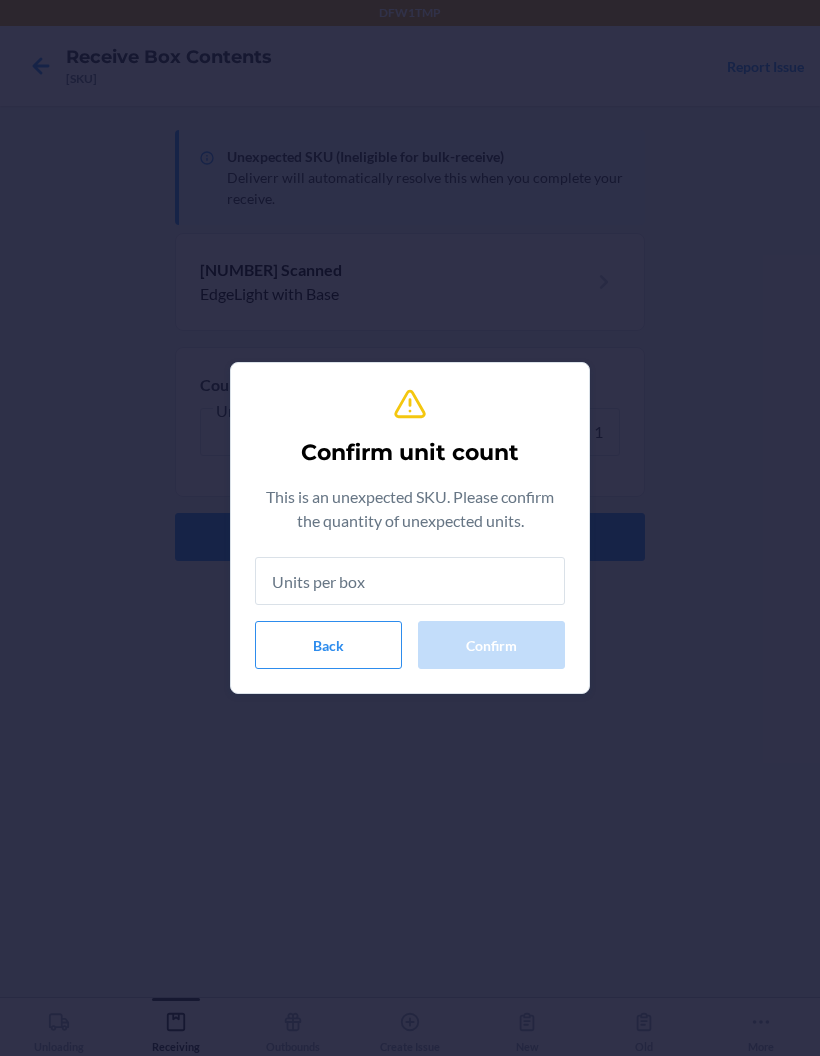 type on "1" 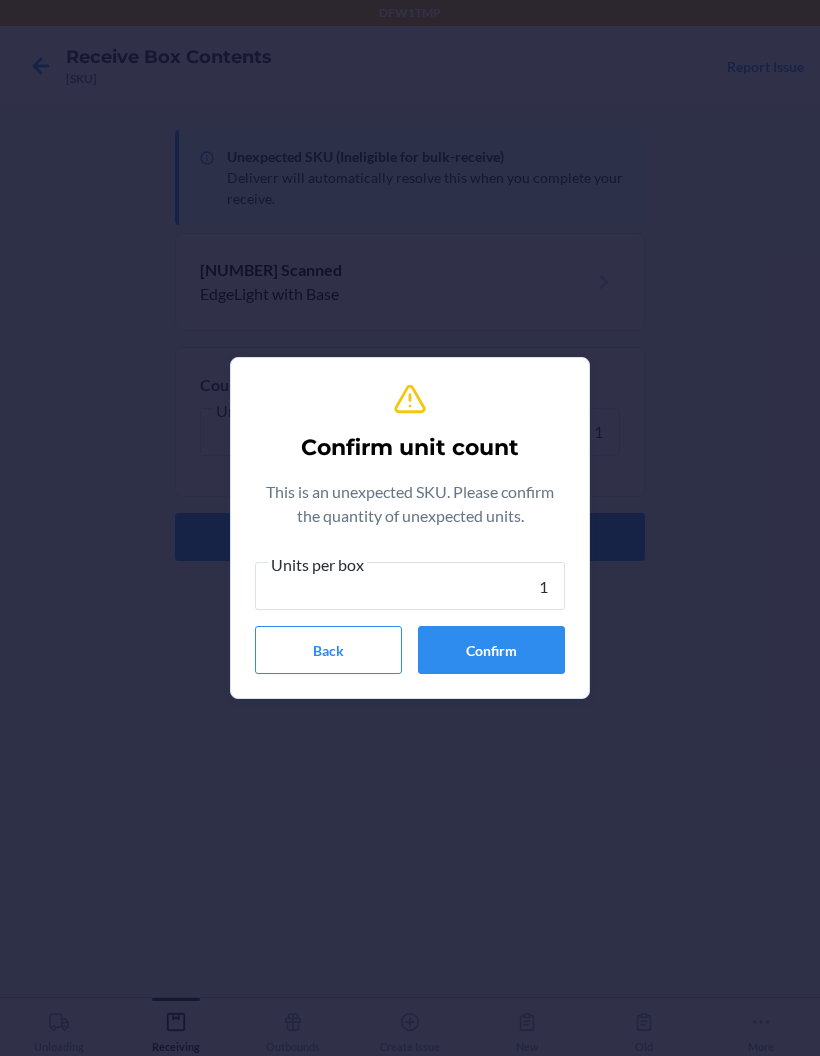 click on "Confirm" at bounding box center [491, 650] 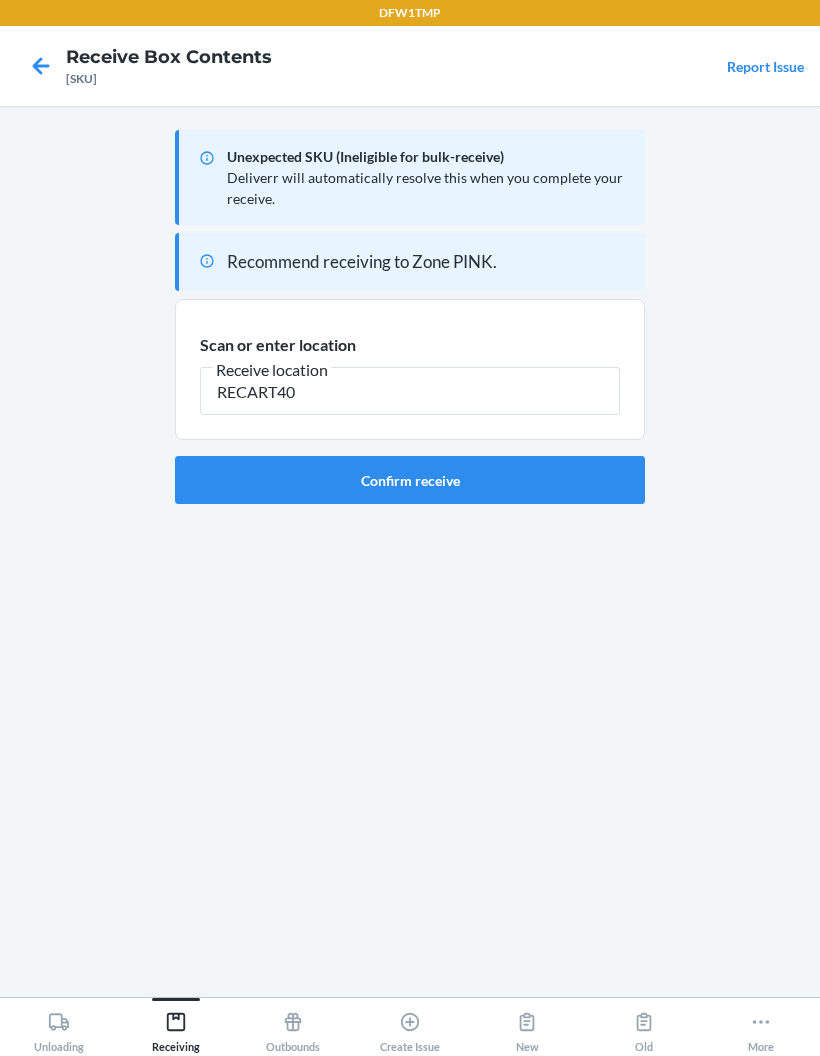 type on "RECART40" 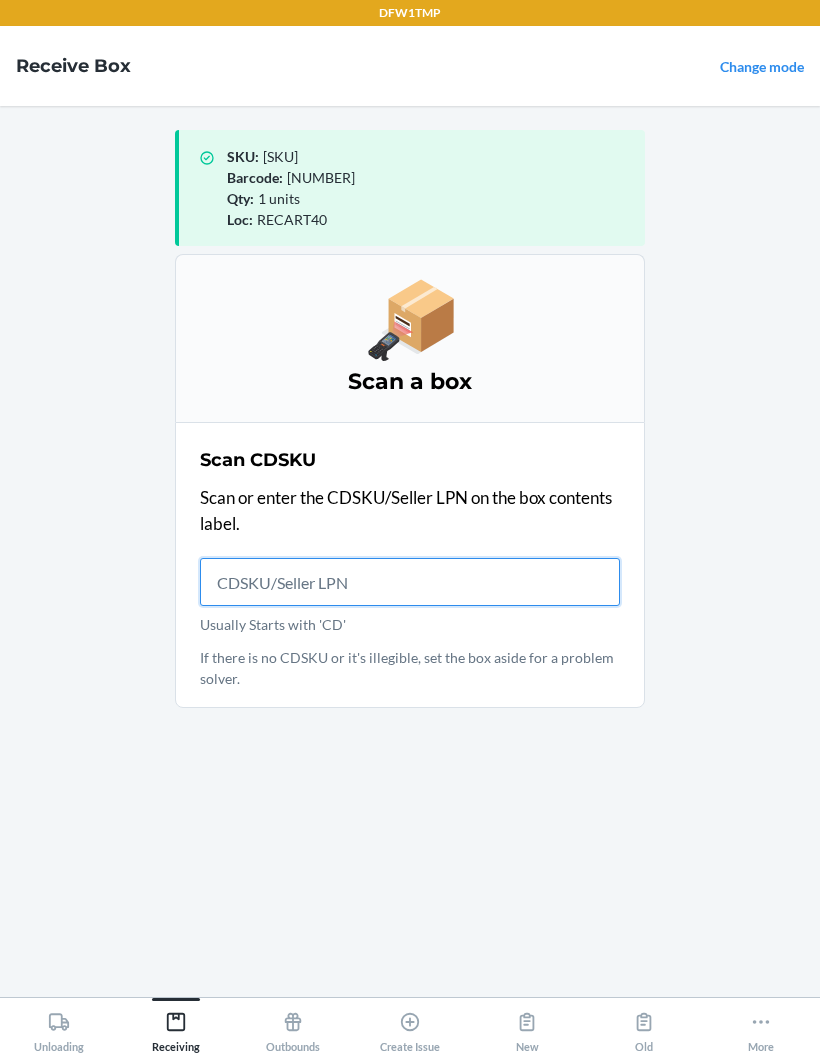 click on "Usually Starts with 'CD'" at bounding box center (410, 582) 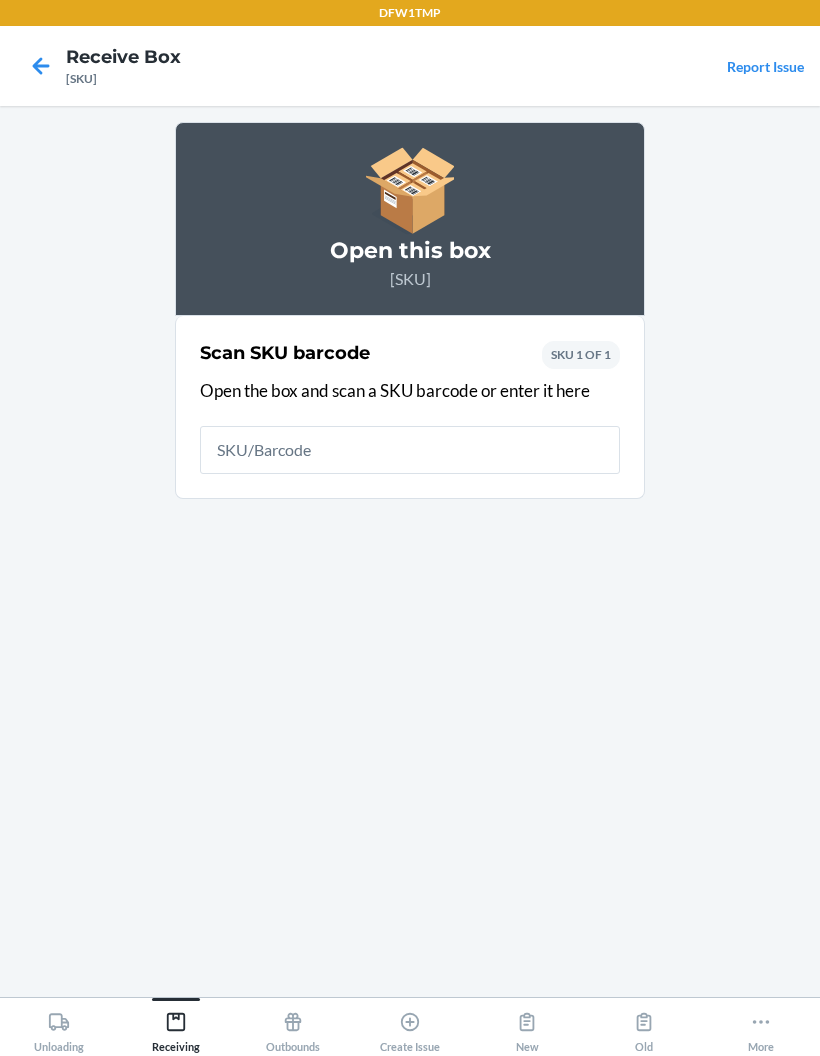 click at bounding box center [410, 450] 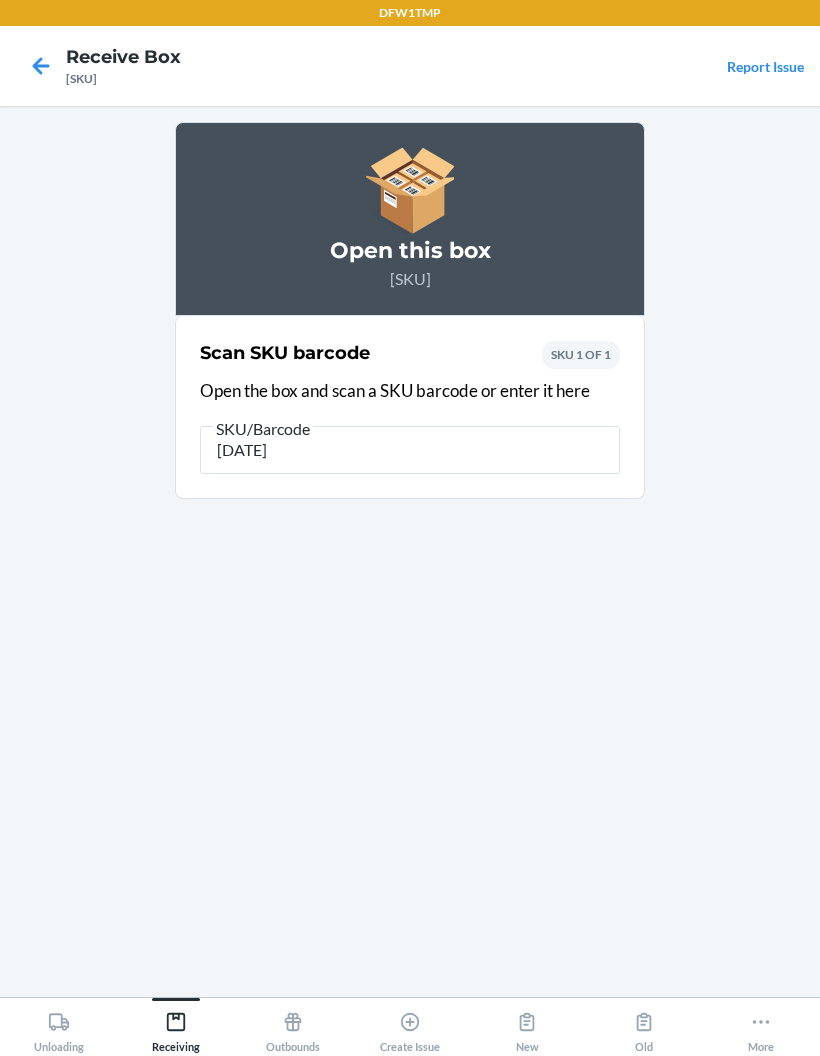 type on "[ID]" 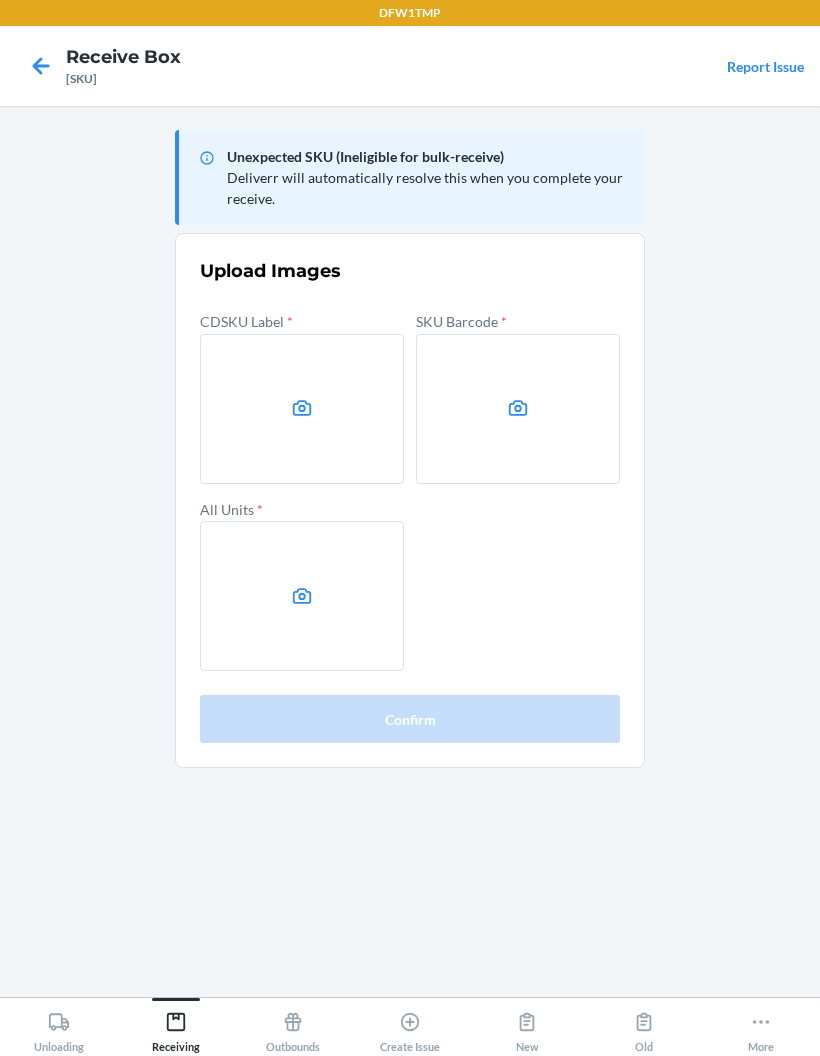 click 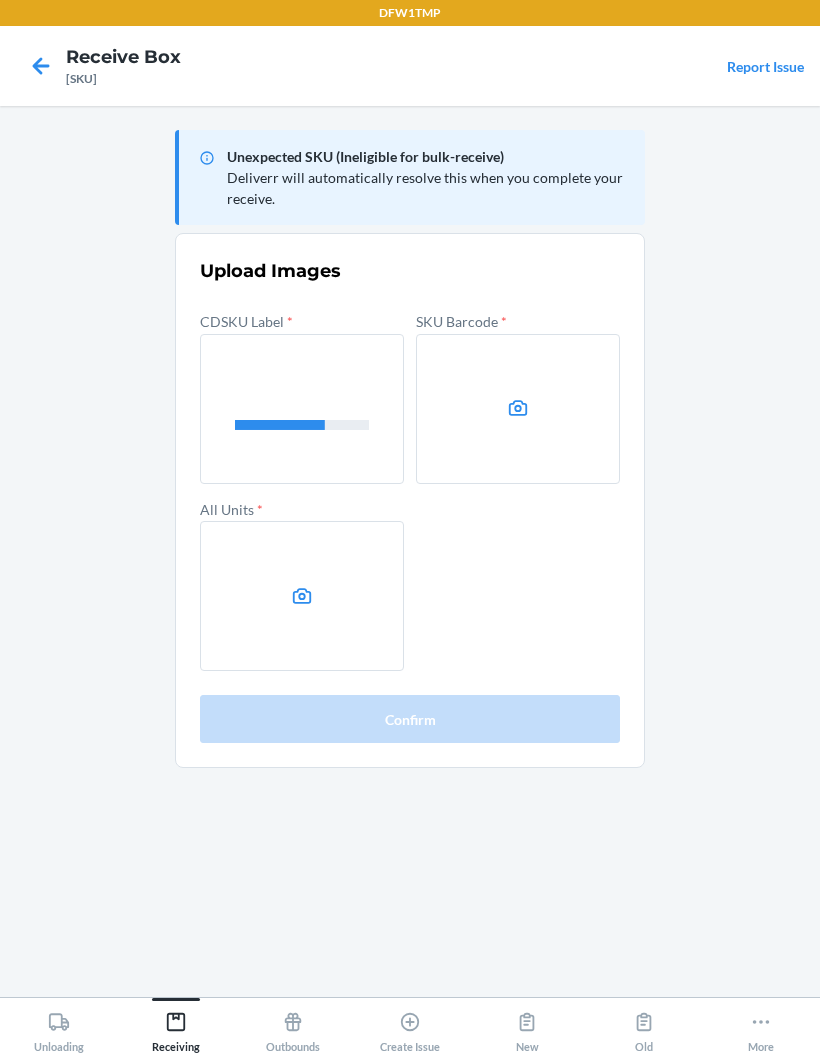 click at bounding box center [518, 409] 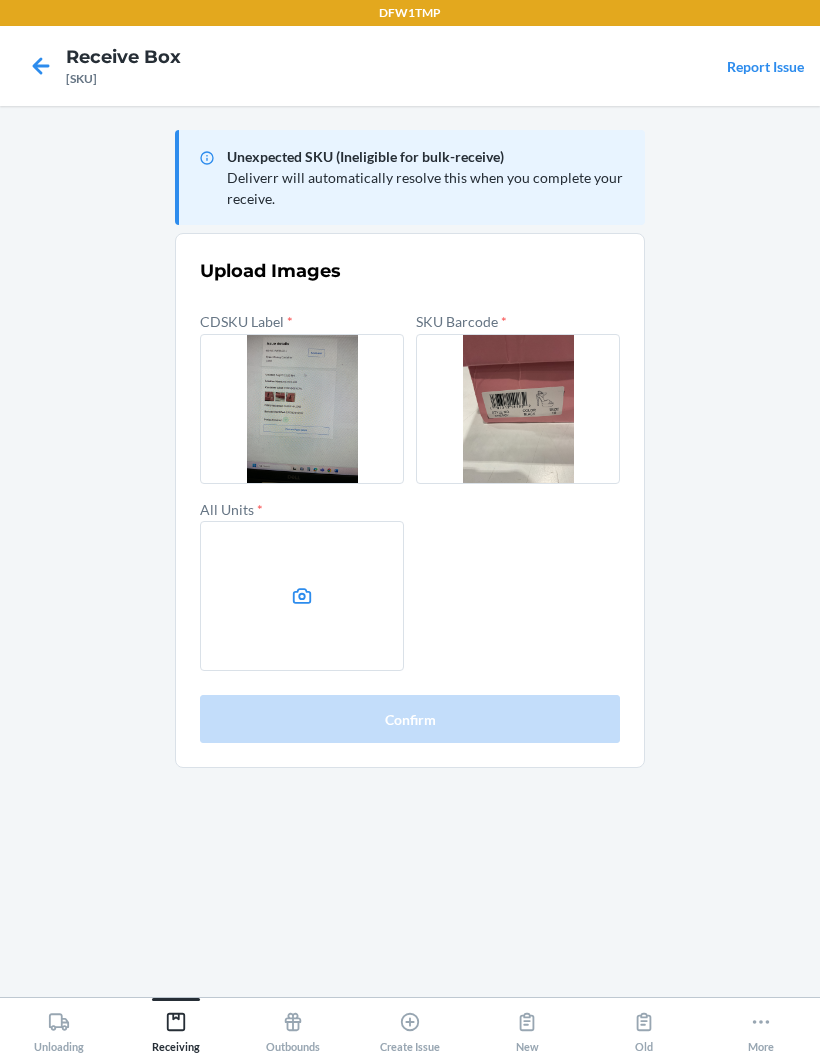 click at bounding box center (302, 596) 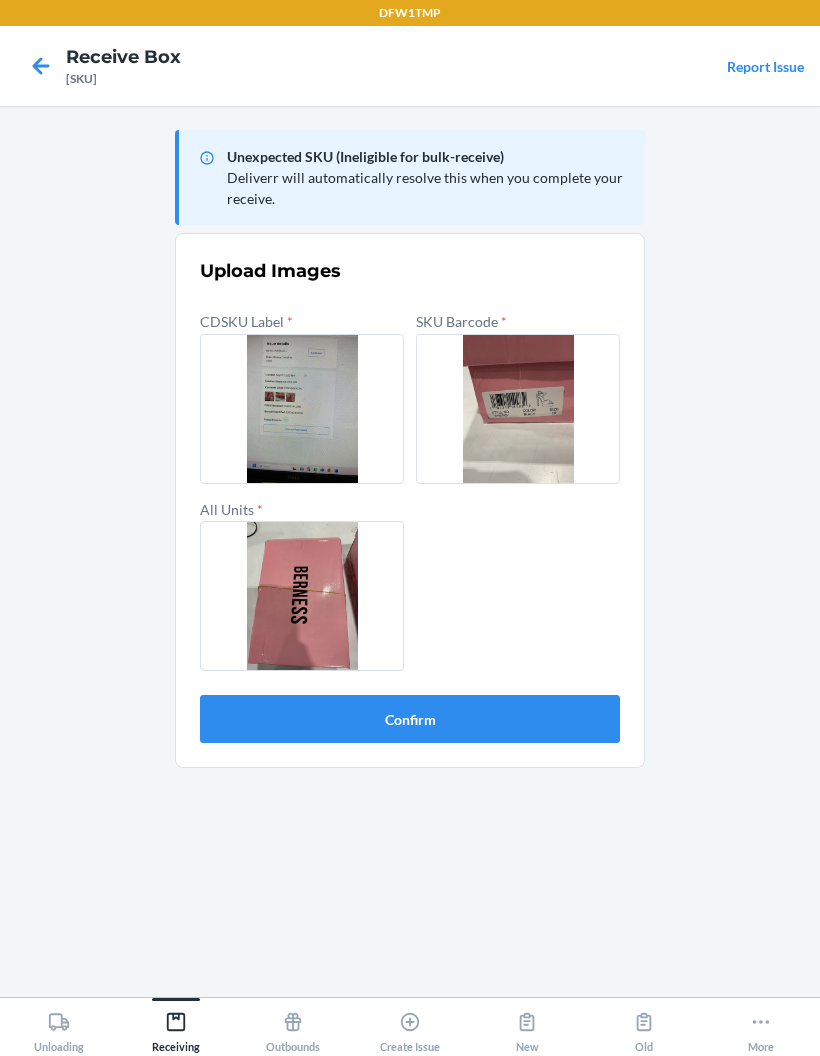 click on "Confirm" at bounding box center [410, 719] 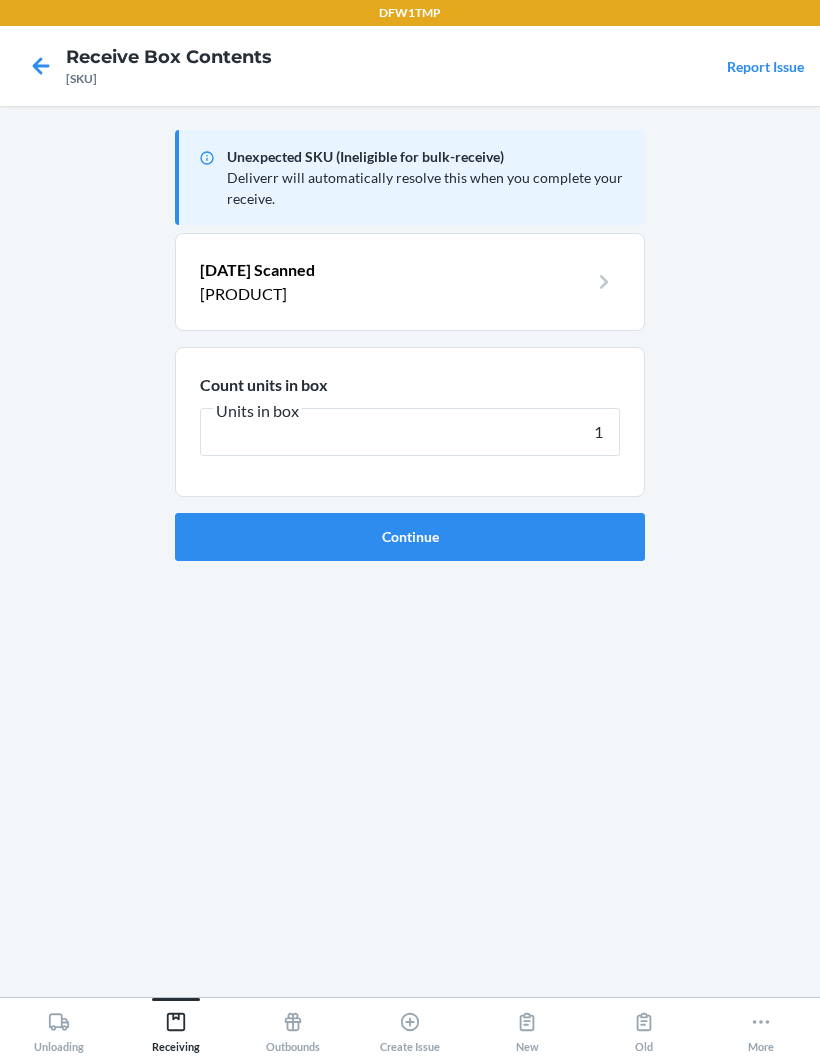 type on "1" 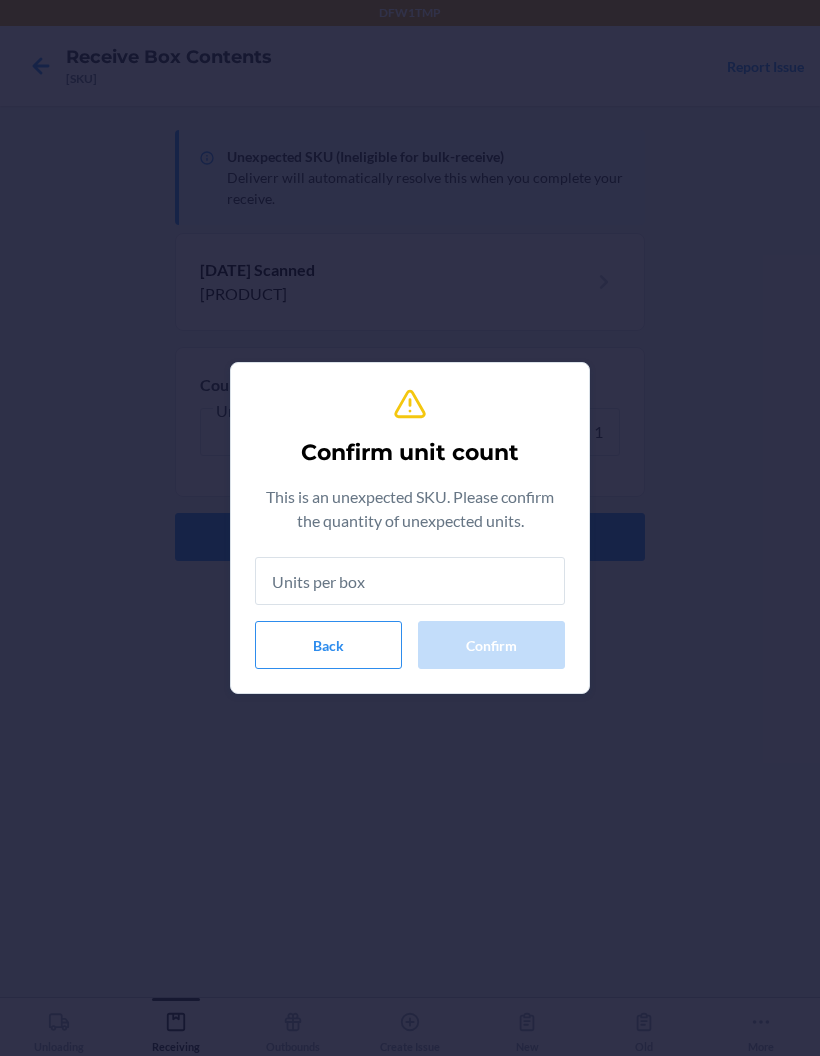 type on "1" 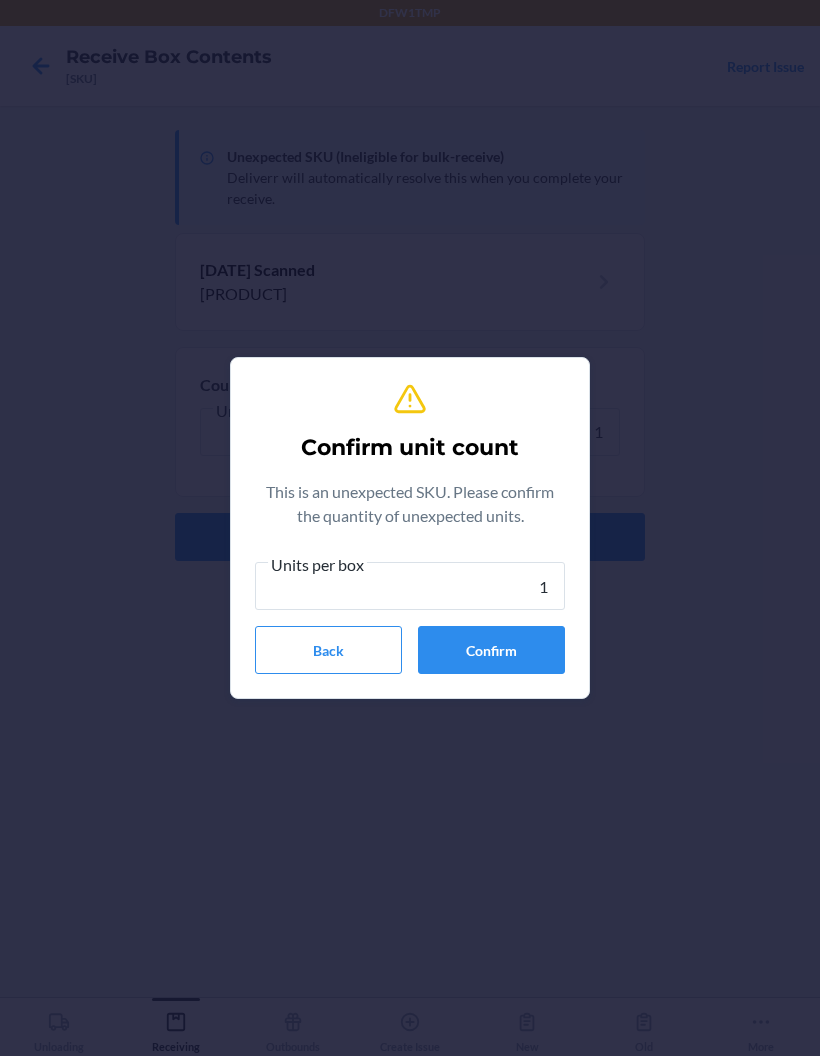 click on "Confirm" at bounding box center [491, 650] 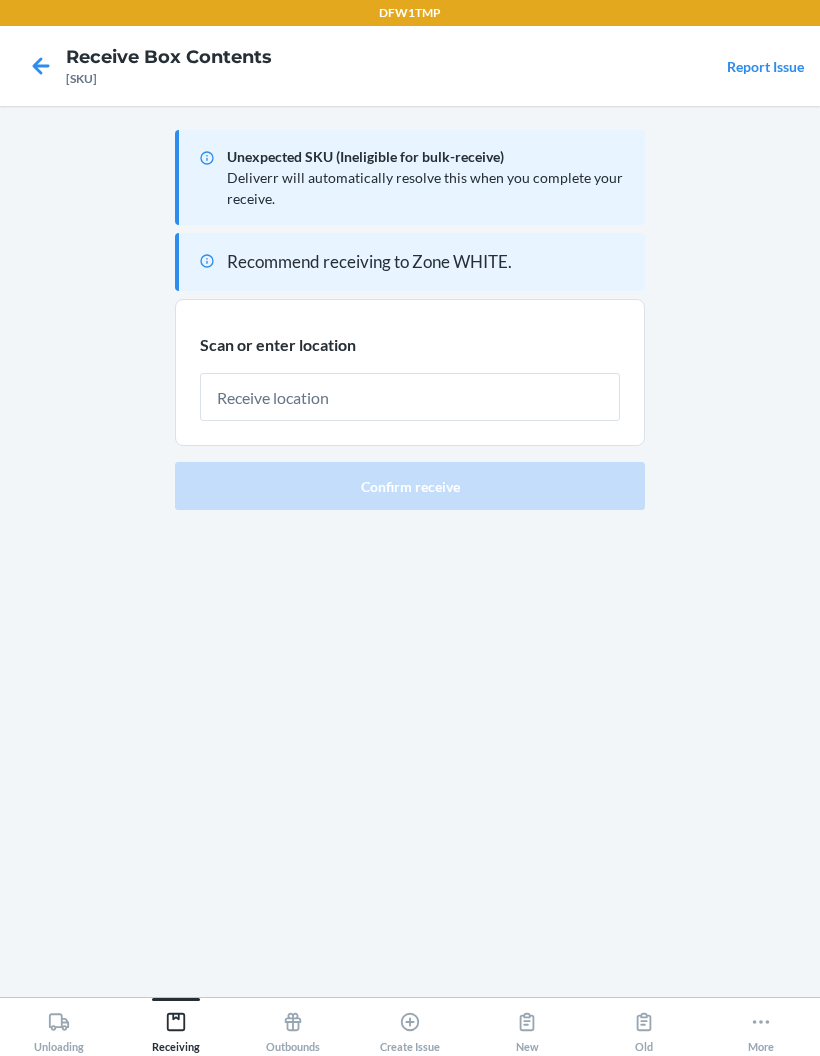 click at bounding box center [410, 397] 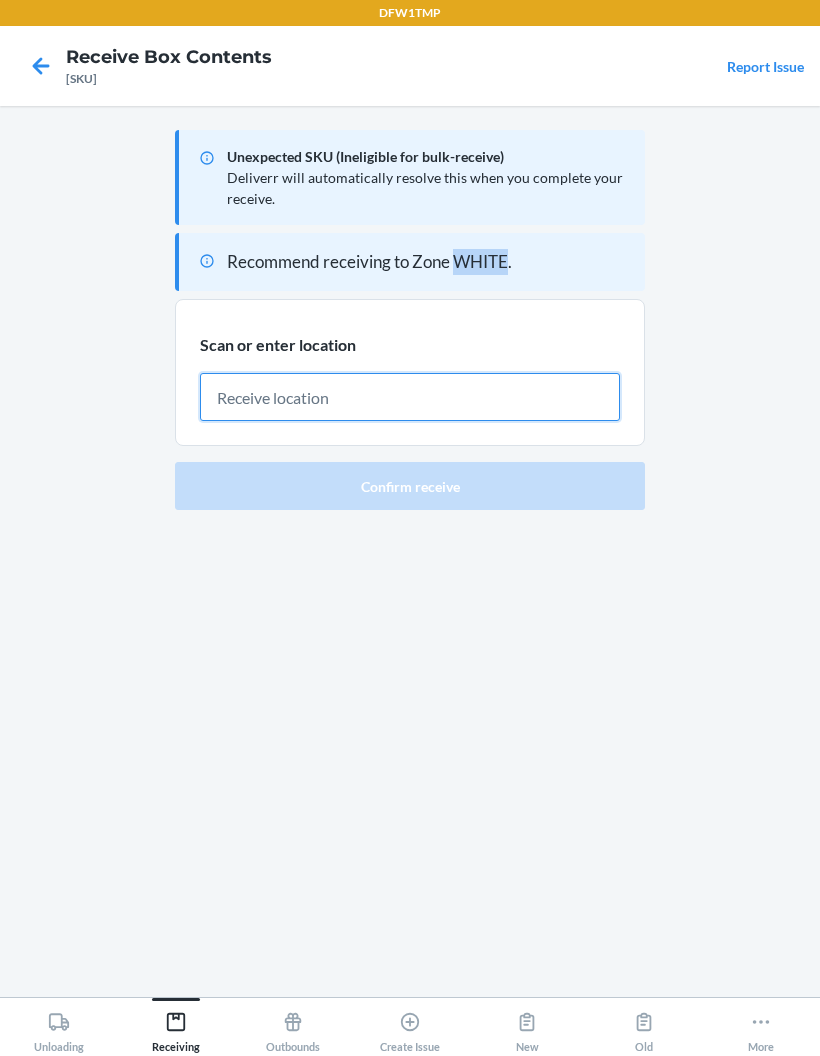 click at bounding box center (410, 397) 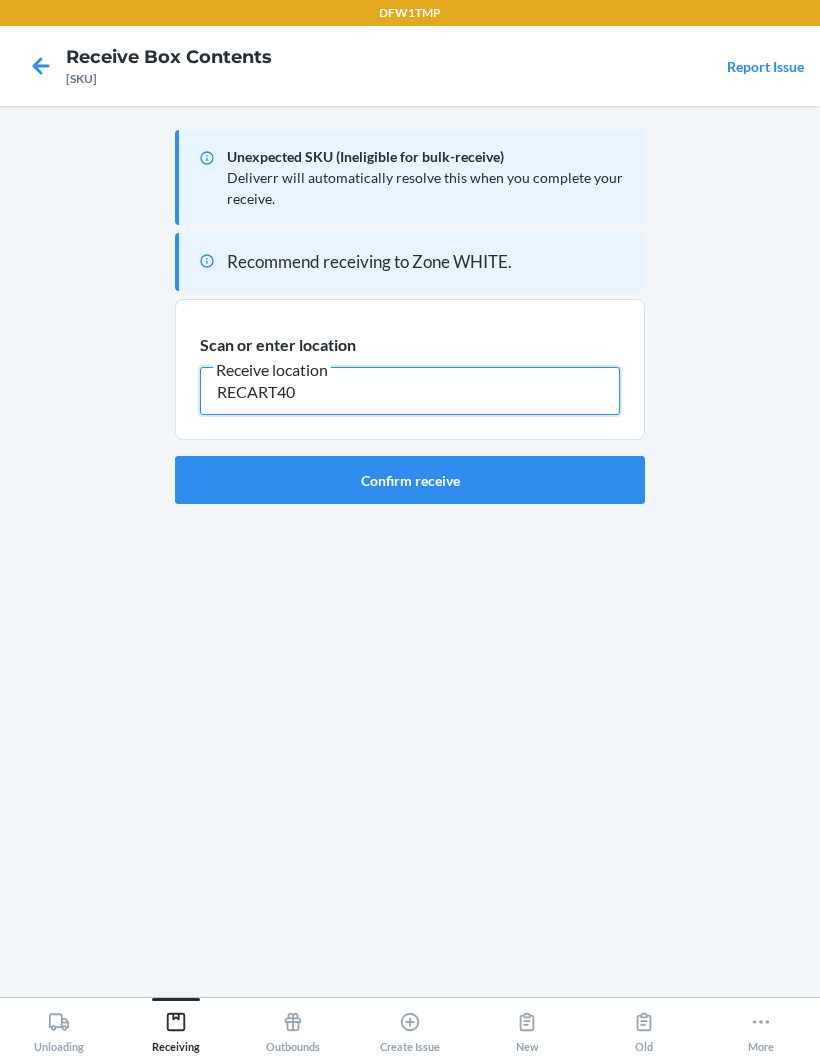 type on "RECART40" 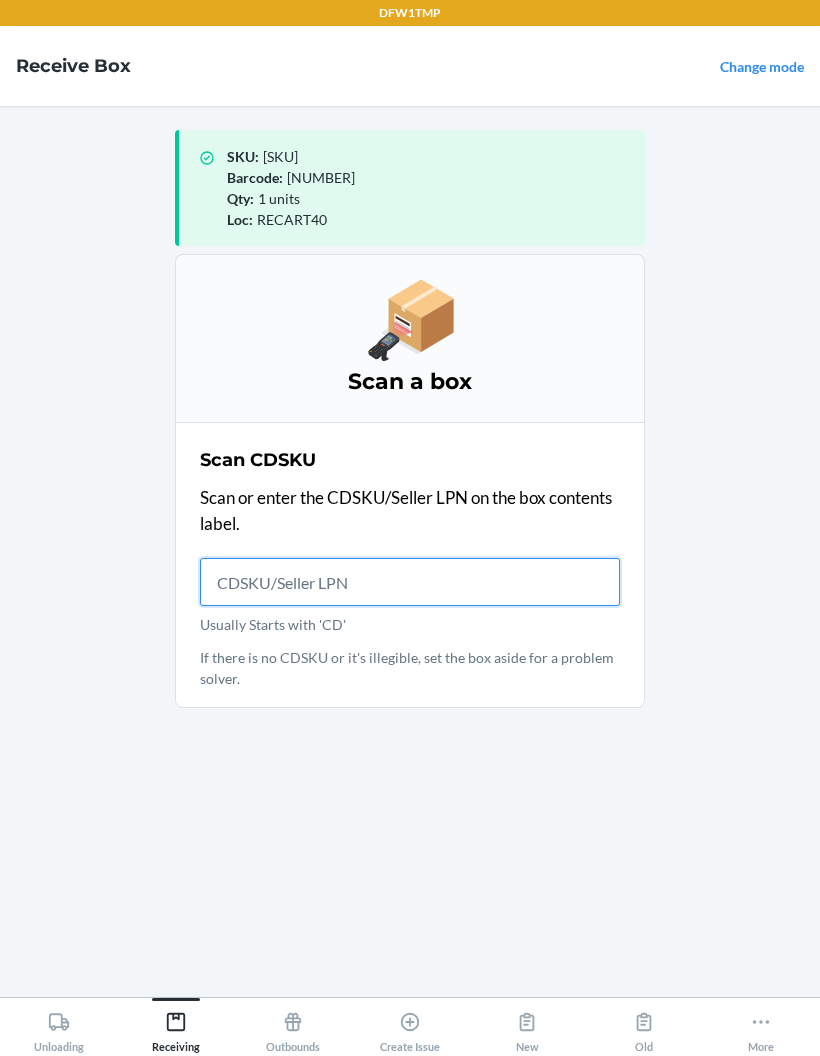 click on "Usually Starts with 'CD'" at bounding box center (410, 582) 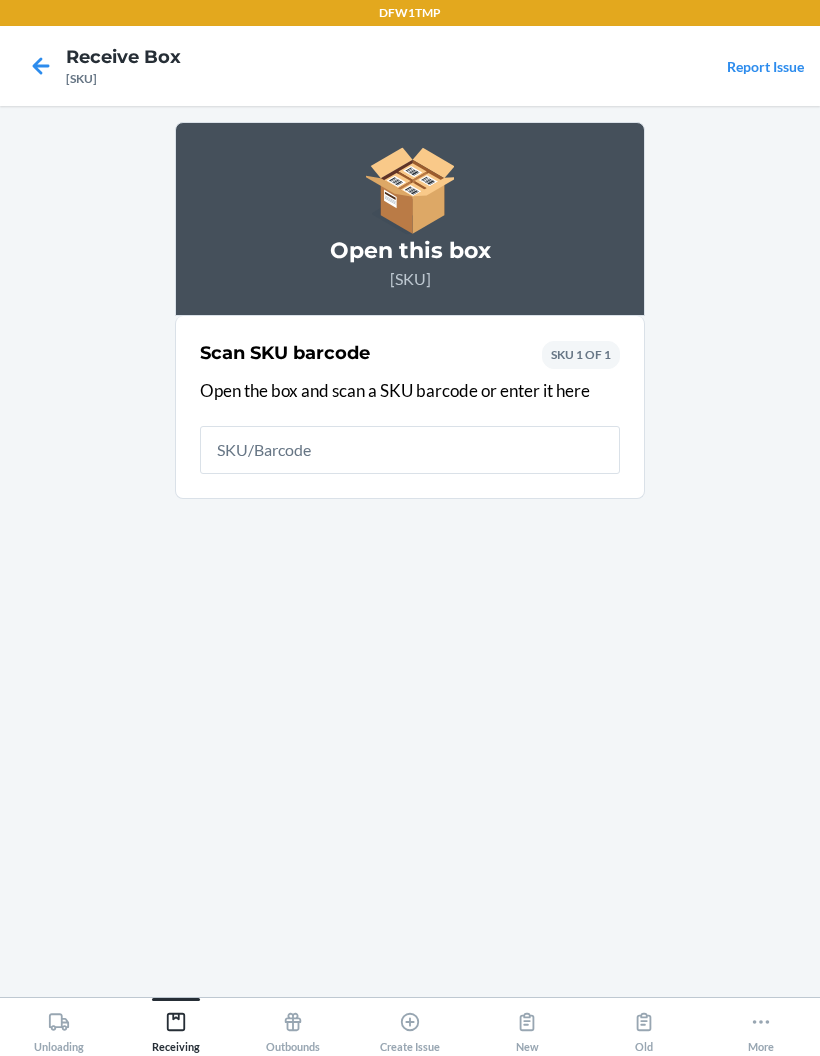 click at bounding box center [410, 450] 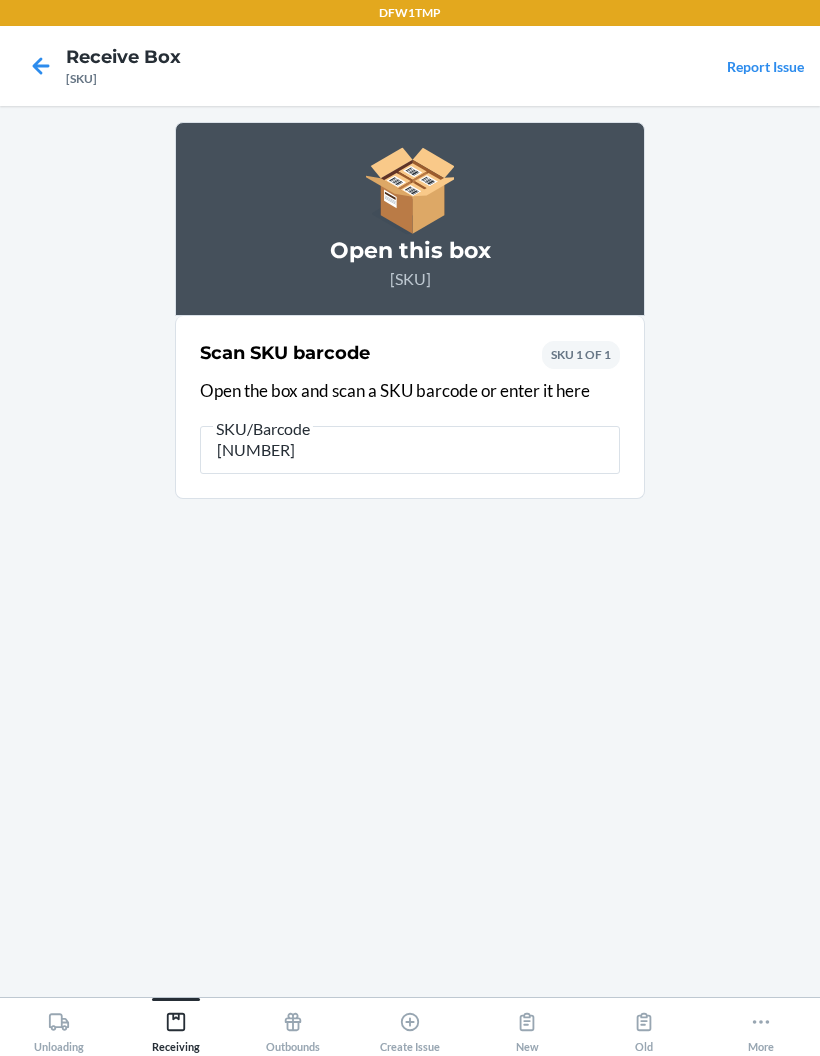 type on "[ID]" 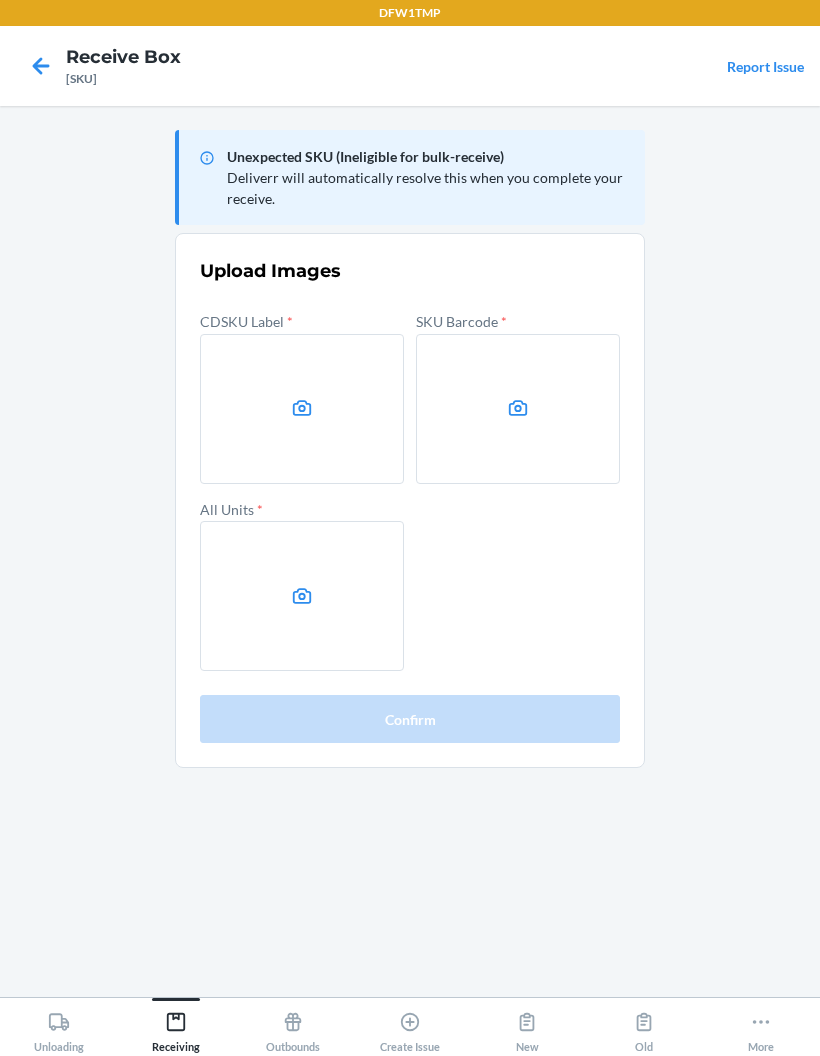 click at bounding box center (302, 409) 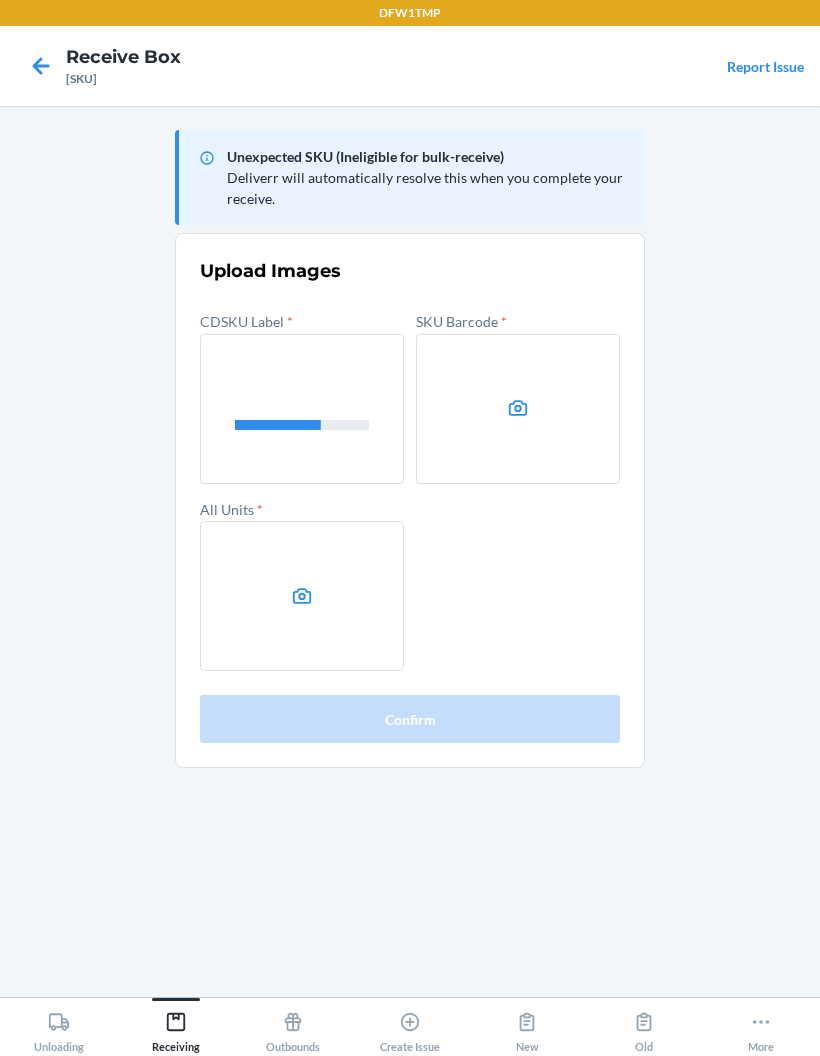 click at bounding box center (518, 409) 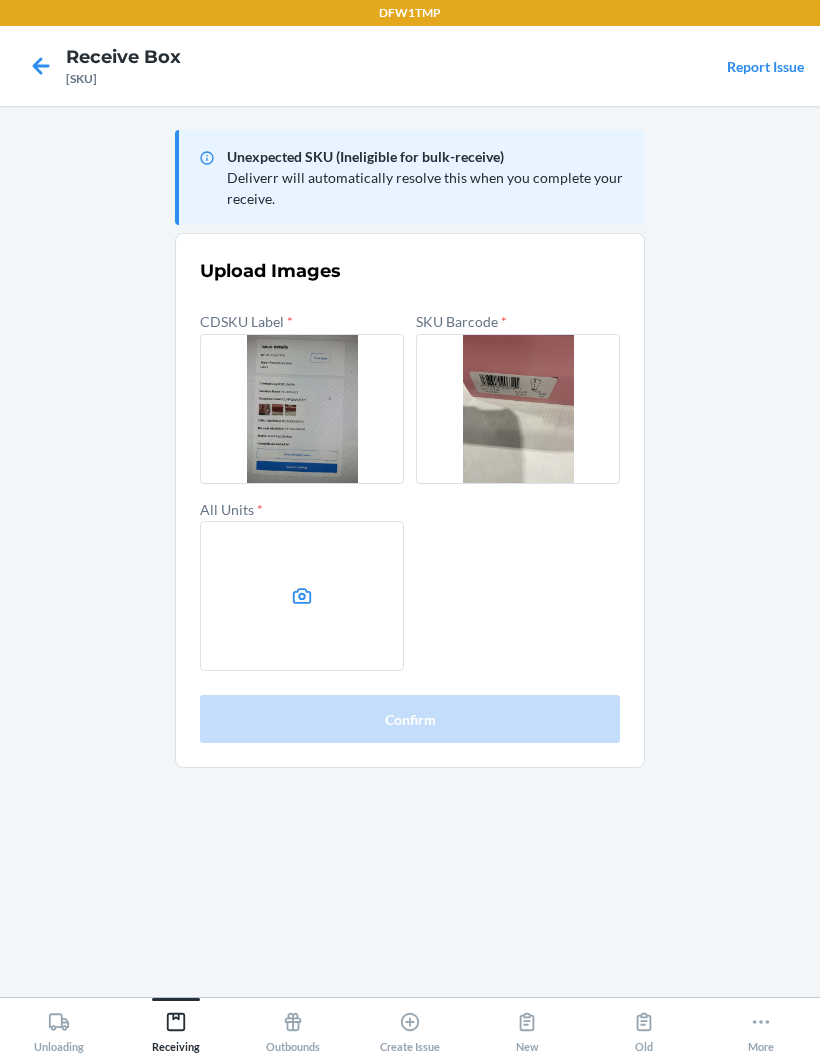 click at bounding box center [302, 596] 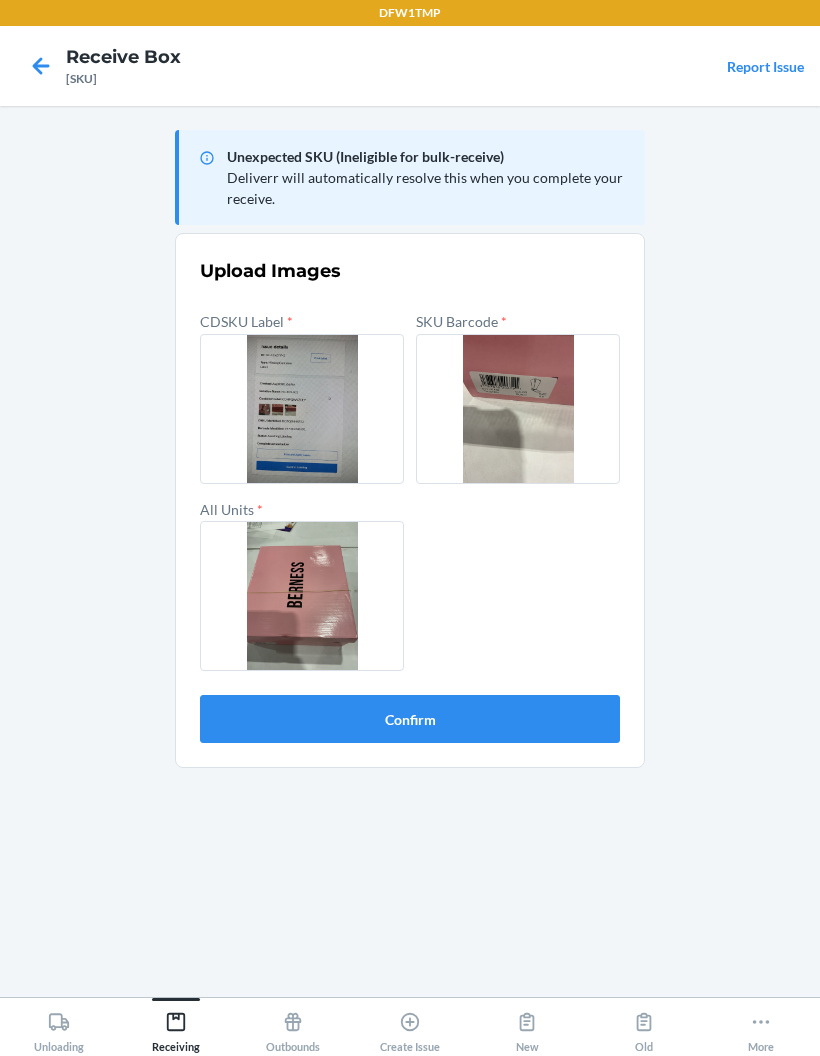 click on "Confirm" at bounding box center [410, 719] 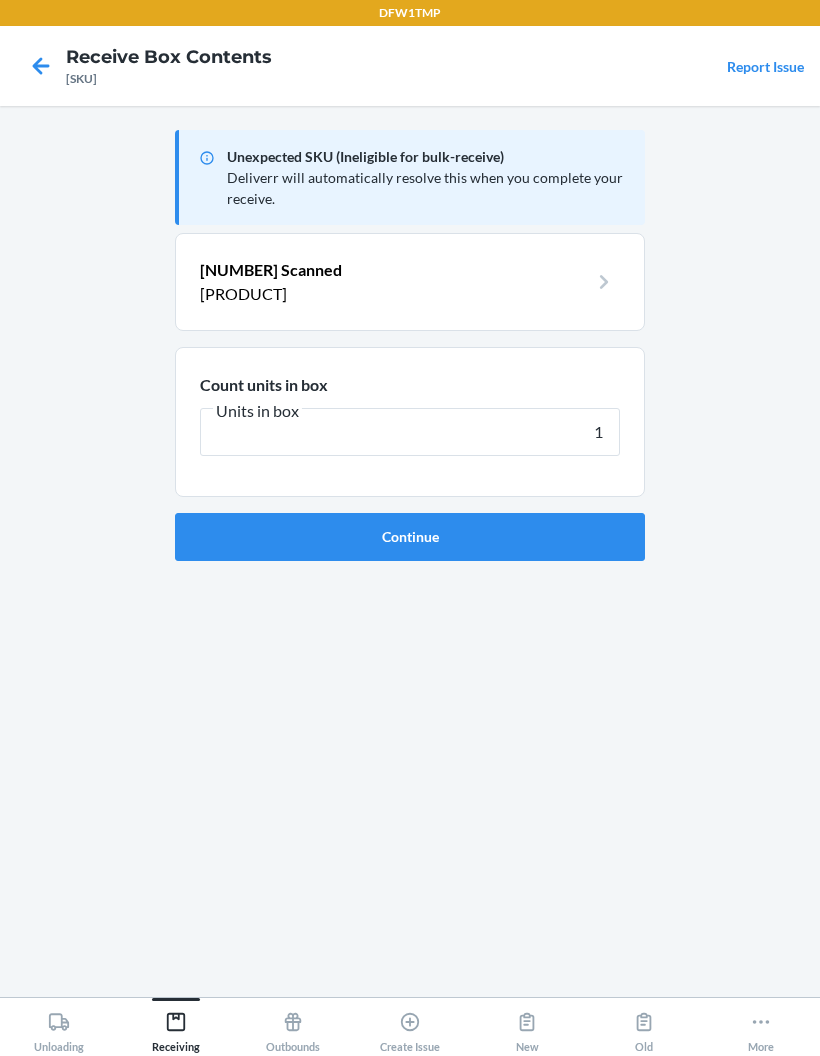 type on "1" 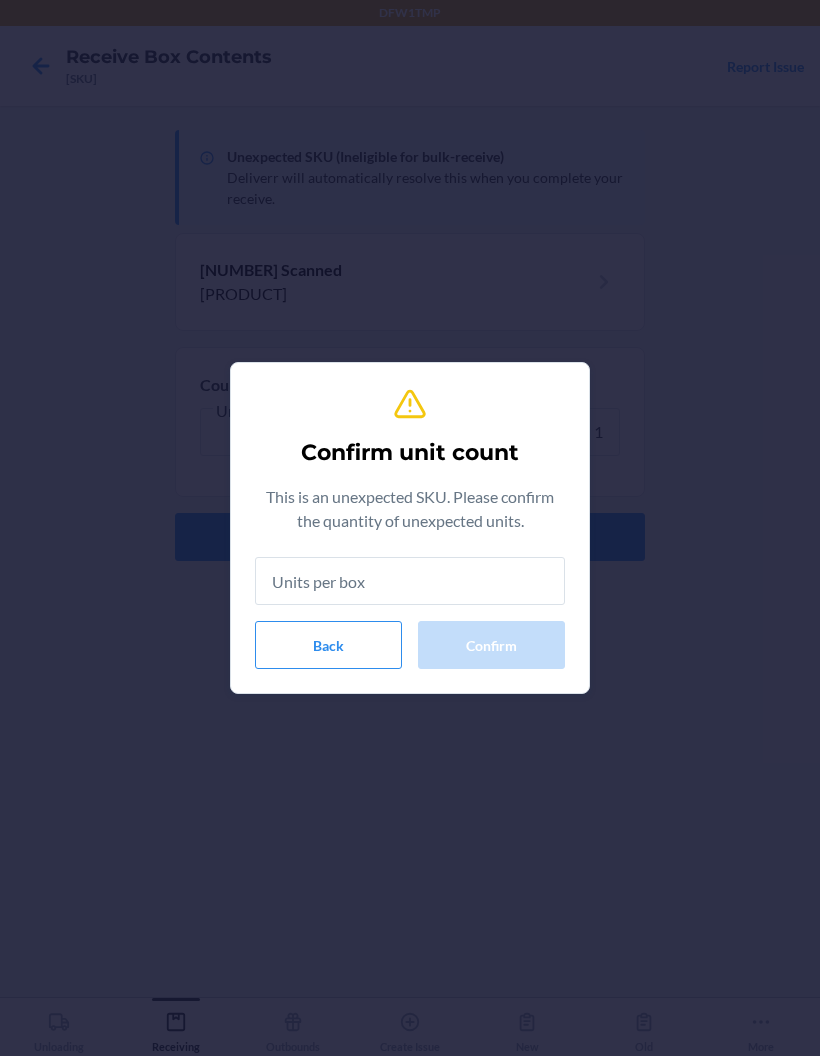 type on "1" 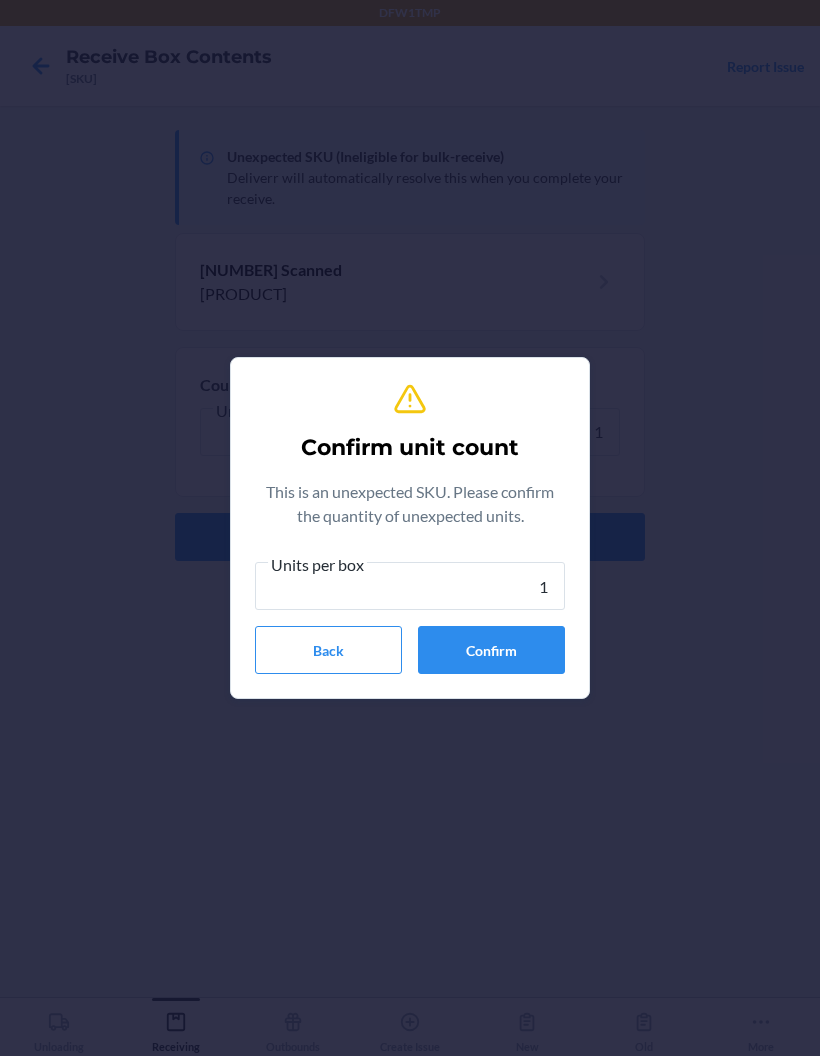 click on "Confirm" at bounding box center [491, 650] 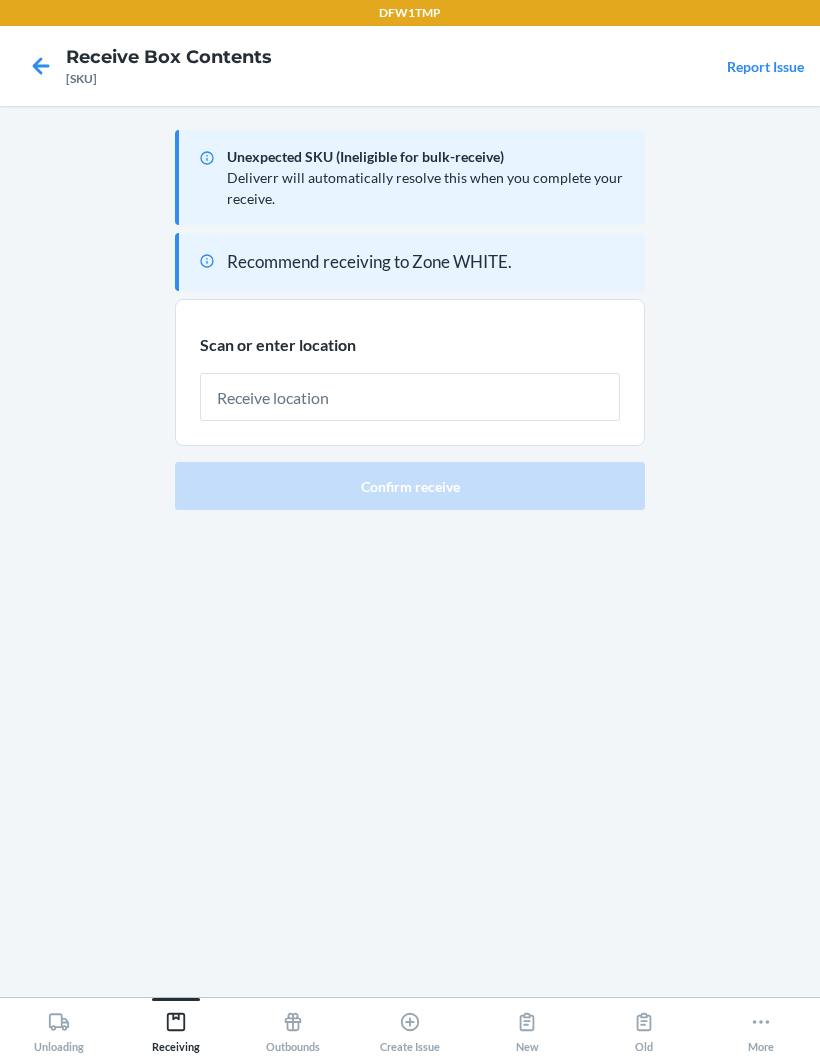 click at bounding box center [410, 397] 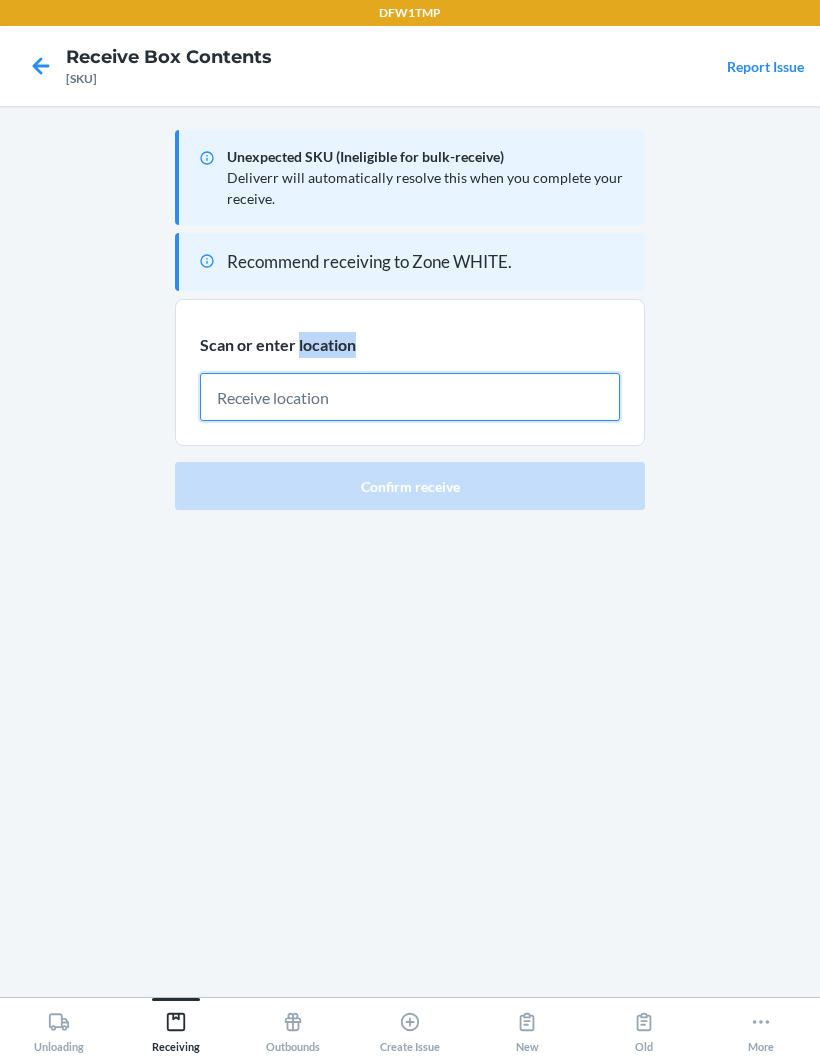 click at bounding box center (410, 397) 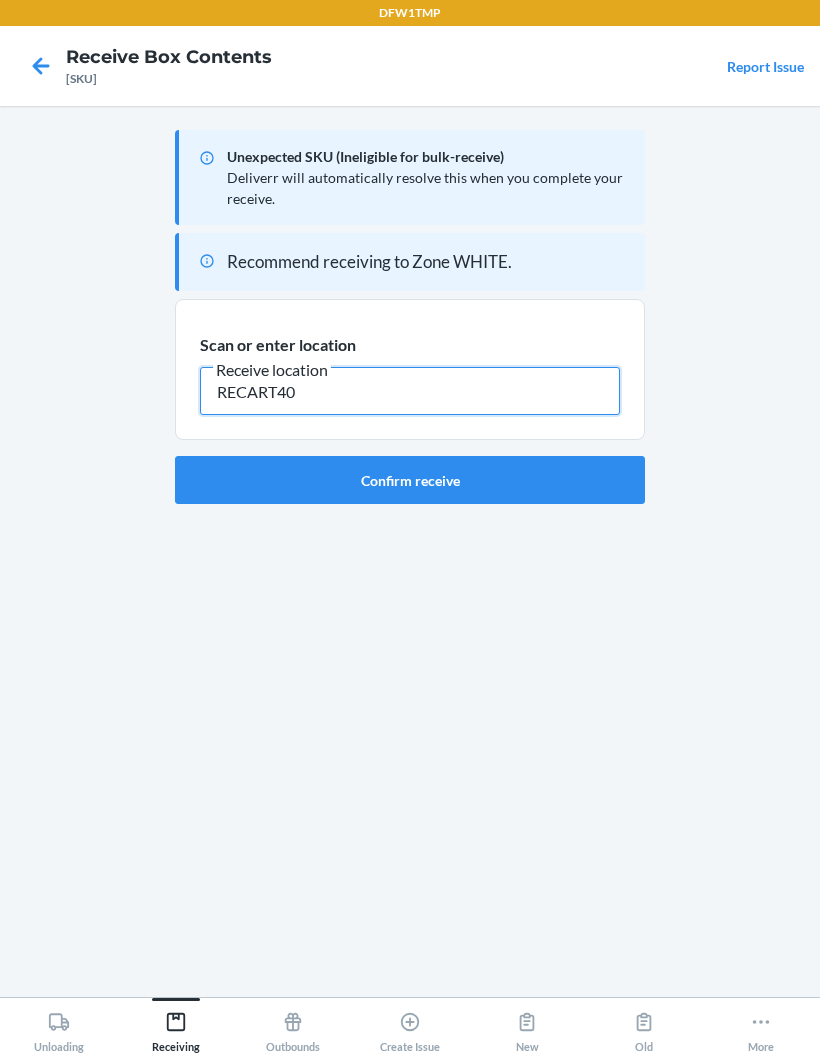 type on "RECART40" 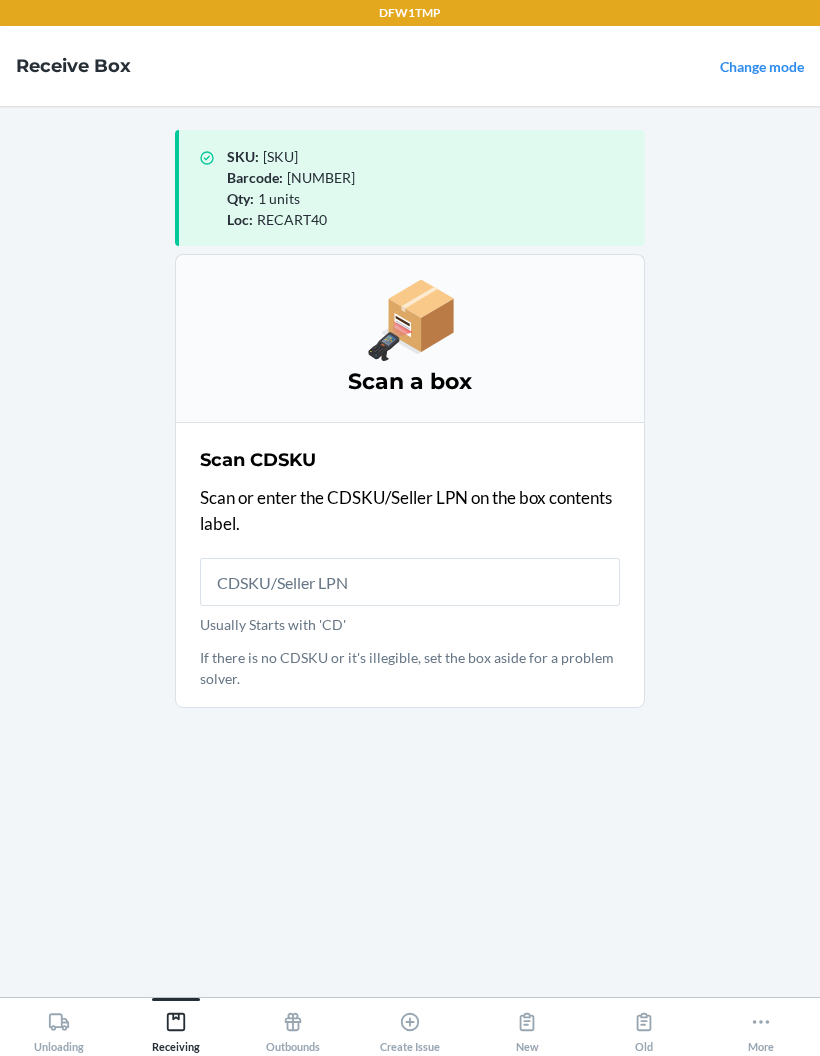 click on "SKU : DG3QENHXF3Z Barcode : 197312206791 Qty : 1 units Loc : RECART40   Scan a box Scan CDSKU Scan or enter the CDSKU/Seller LPN on the box contents label. Usually Starts with 'CD' If there is no CDSKU or it's illegible, set the box aside for a problem solver." at bounding box center (410, 551) 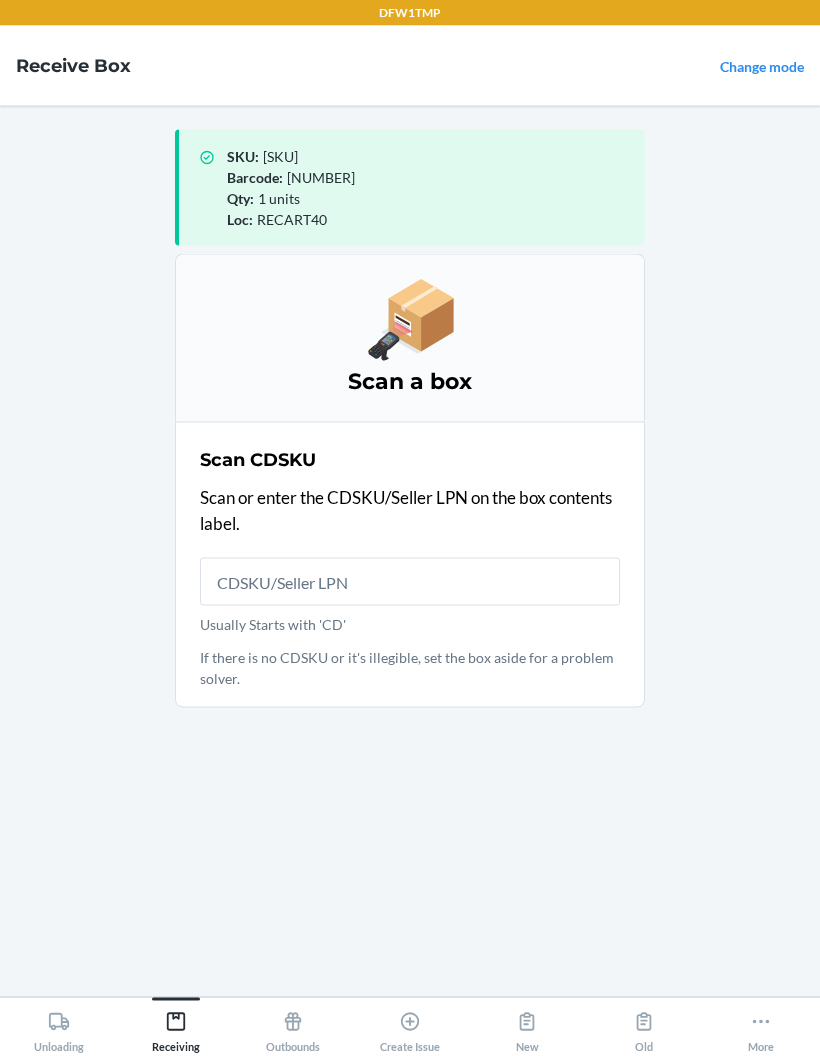scroll, scrollTop: 80, scrollLeft: 0, axis: vertical 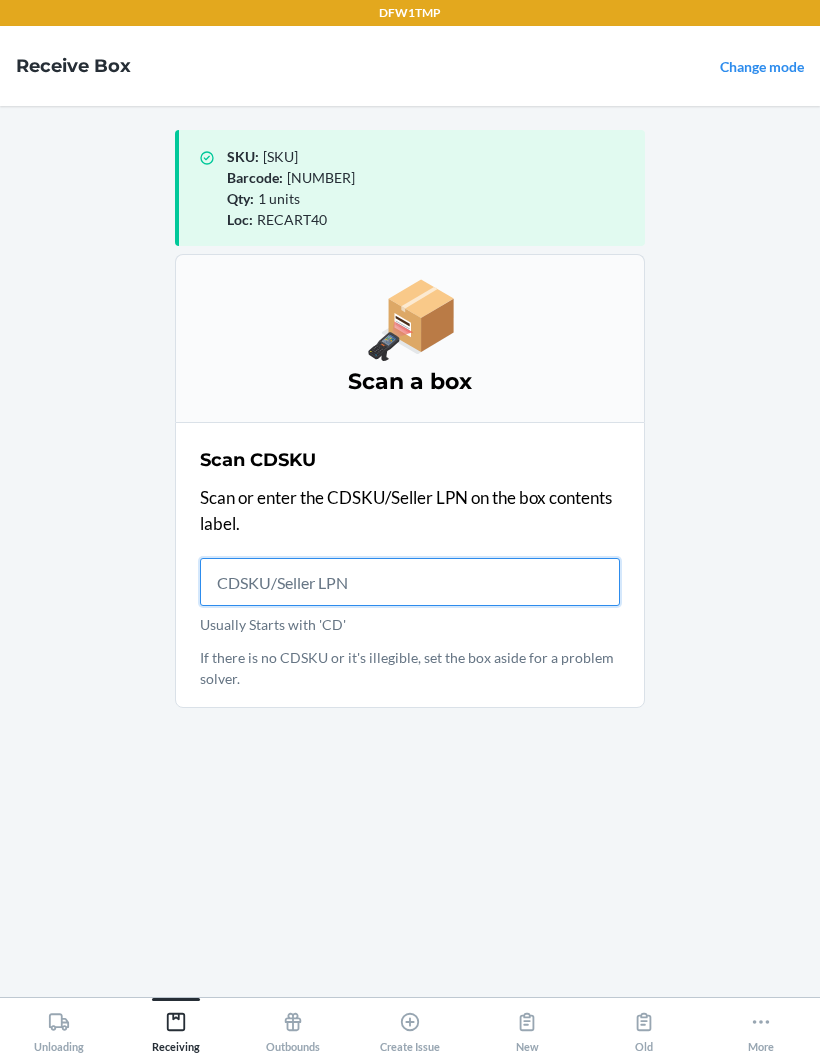 click on "Usually Starts with 'CD'" at bounding box center (410, 582) 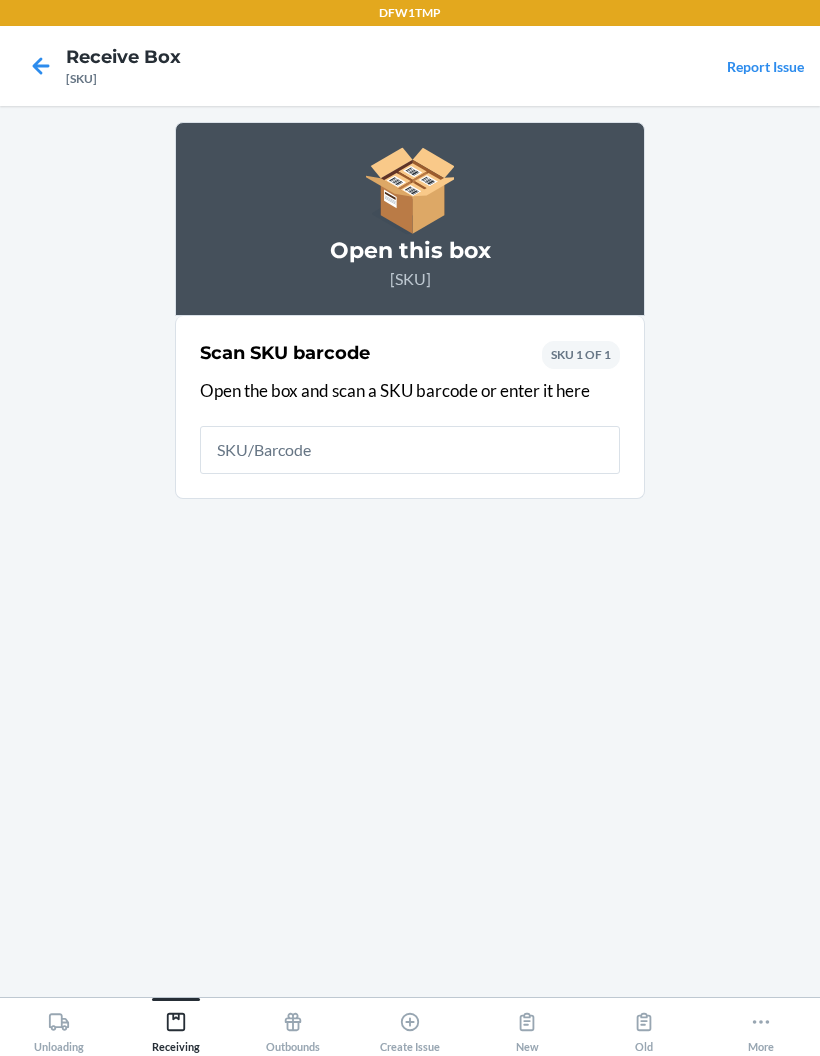 click at bounding box center (410, 450) 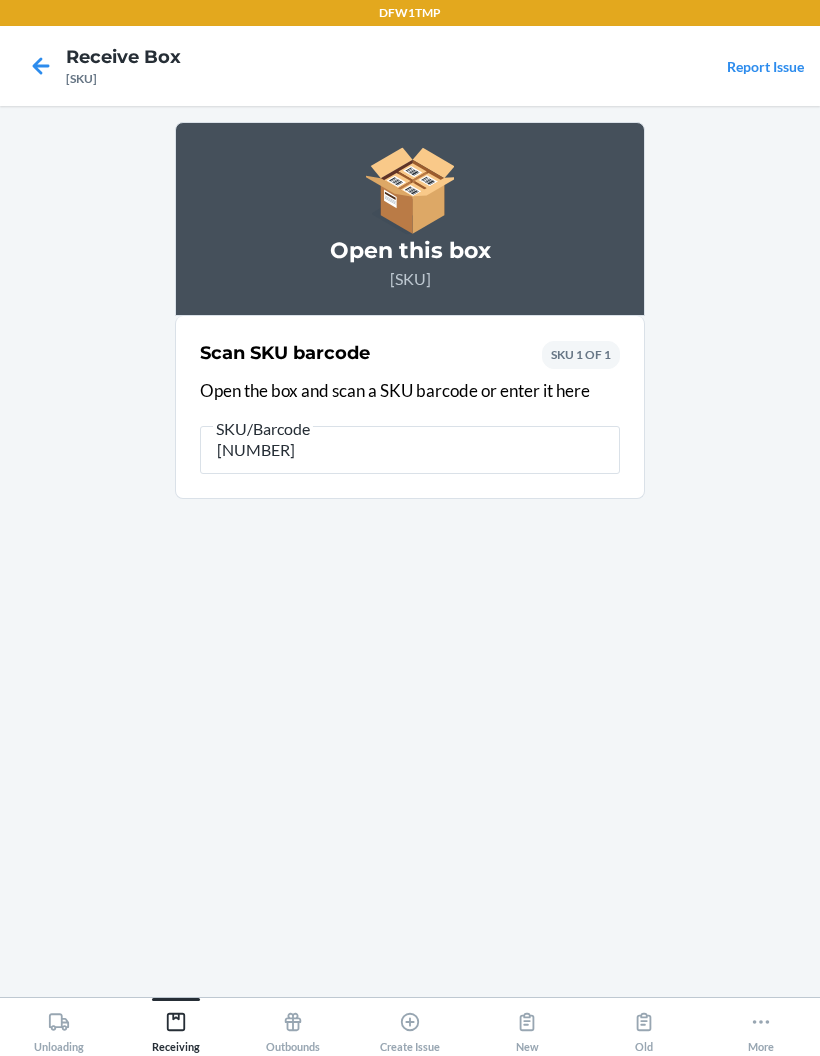 type on "[ID]" 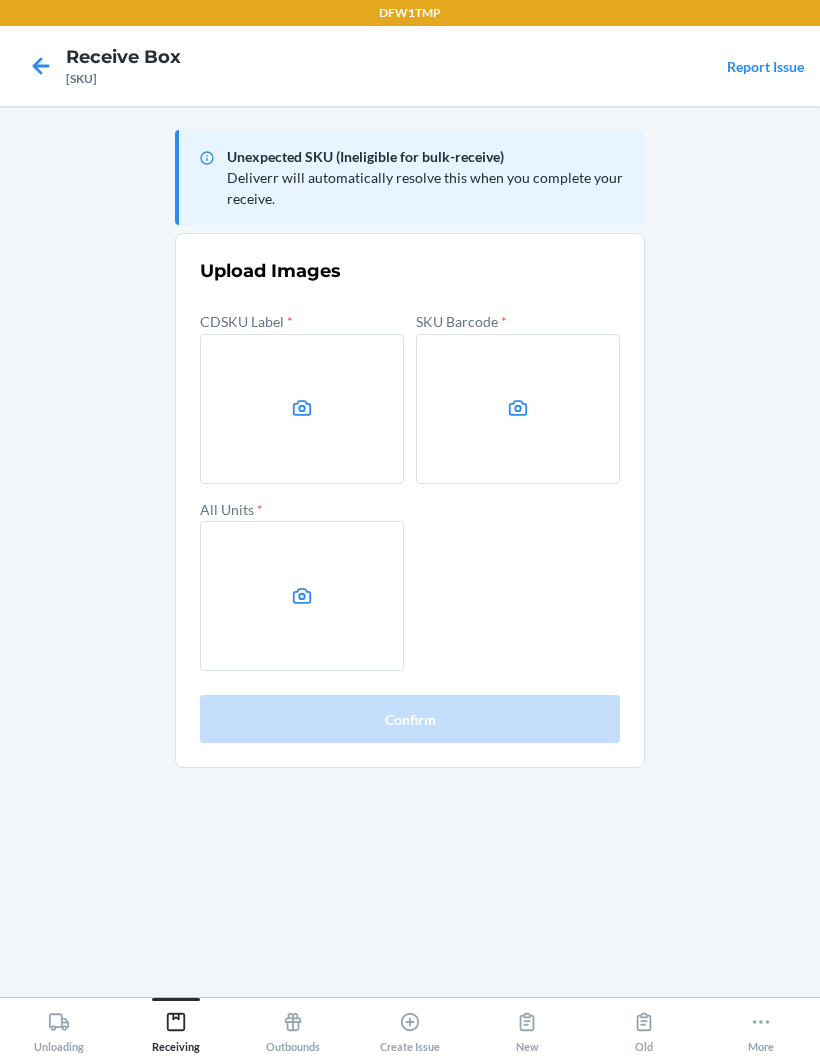 click at bounding box center (302, 409) 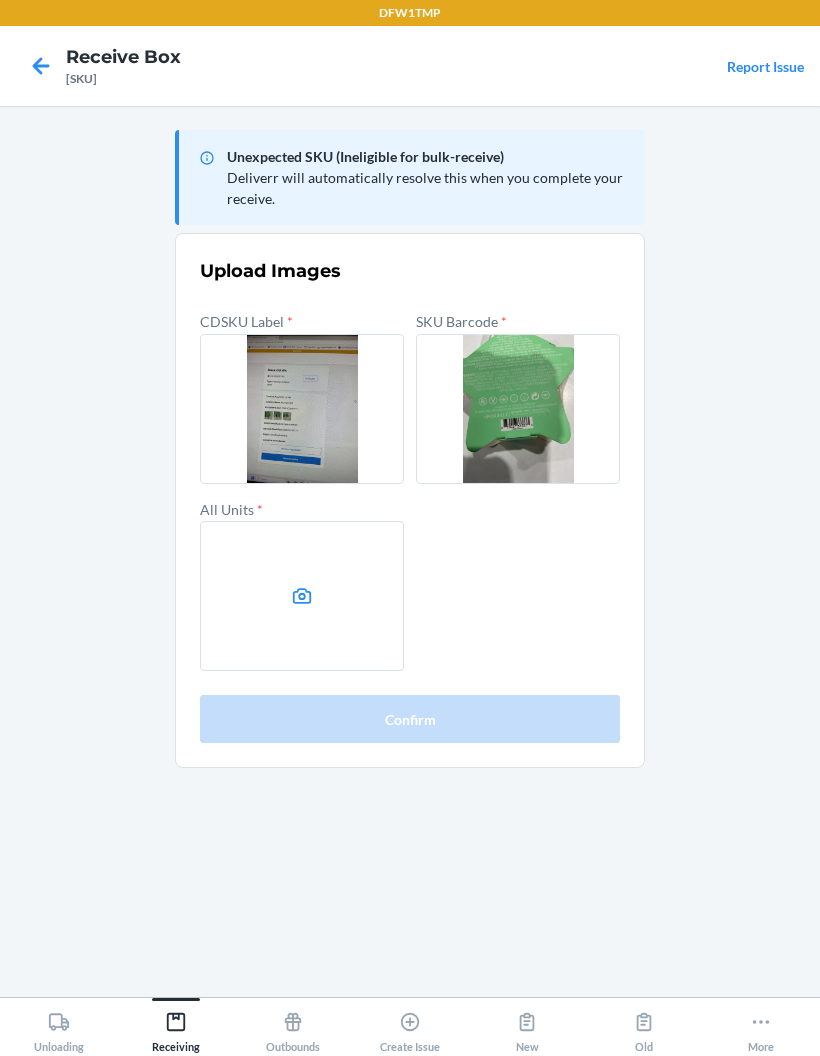 click at bounding box center (302, 596) 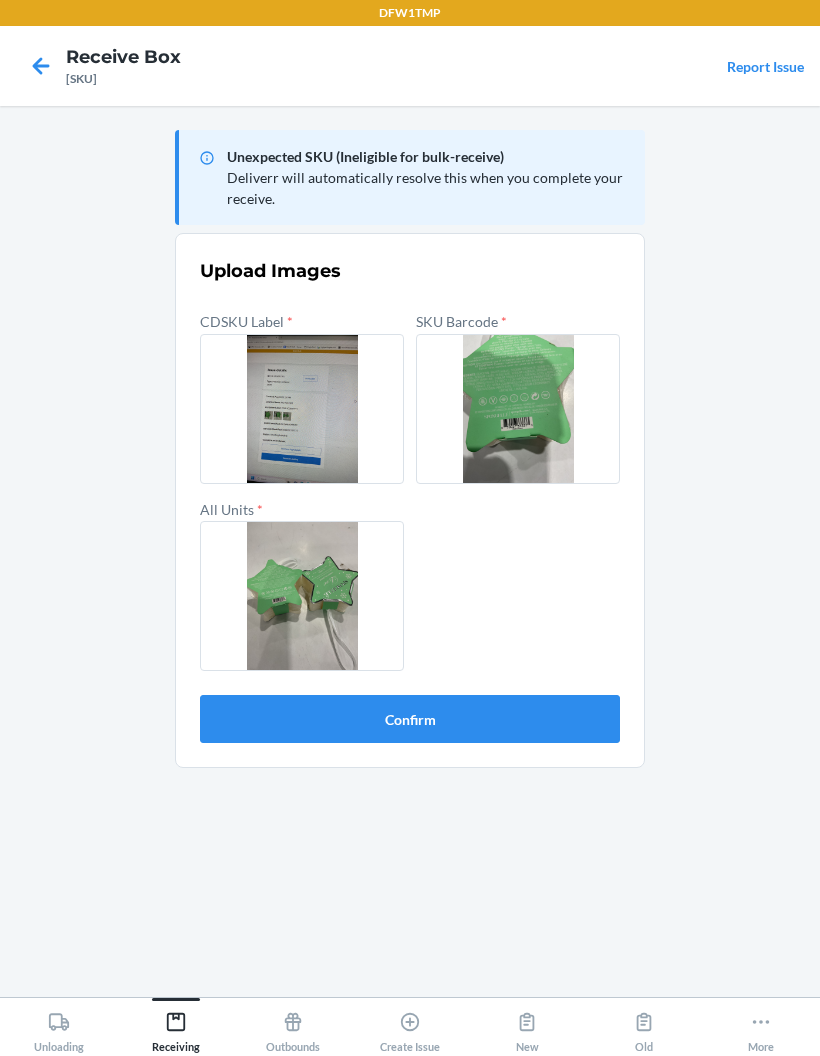 click on "Confirm" at bounding box center [410, 719] 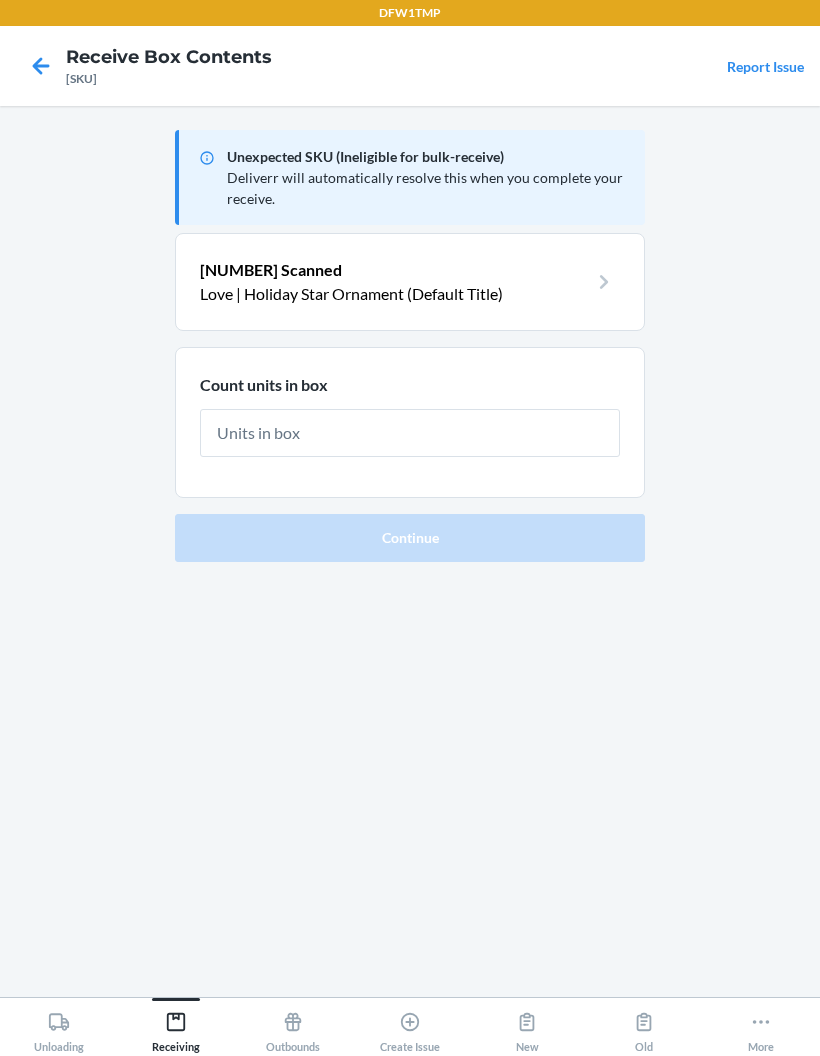 click at bounding box center [410, 433] 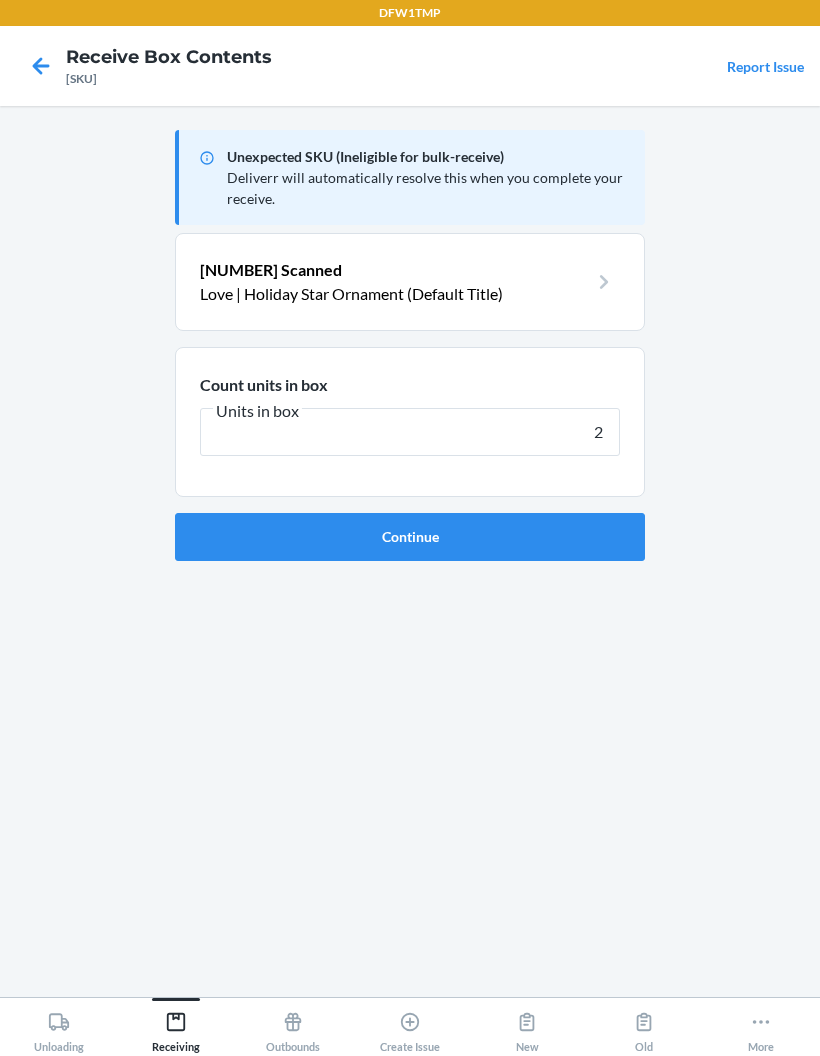 type on "2" 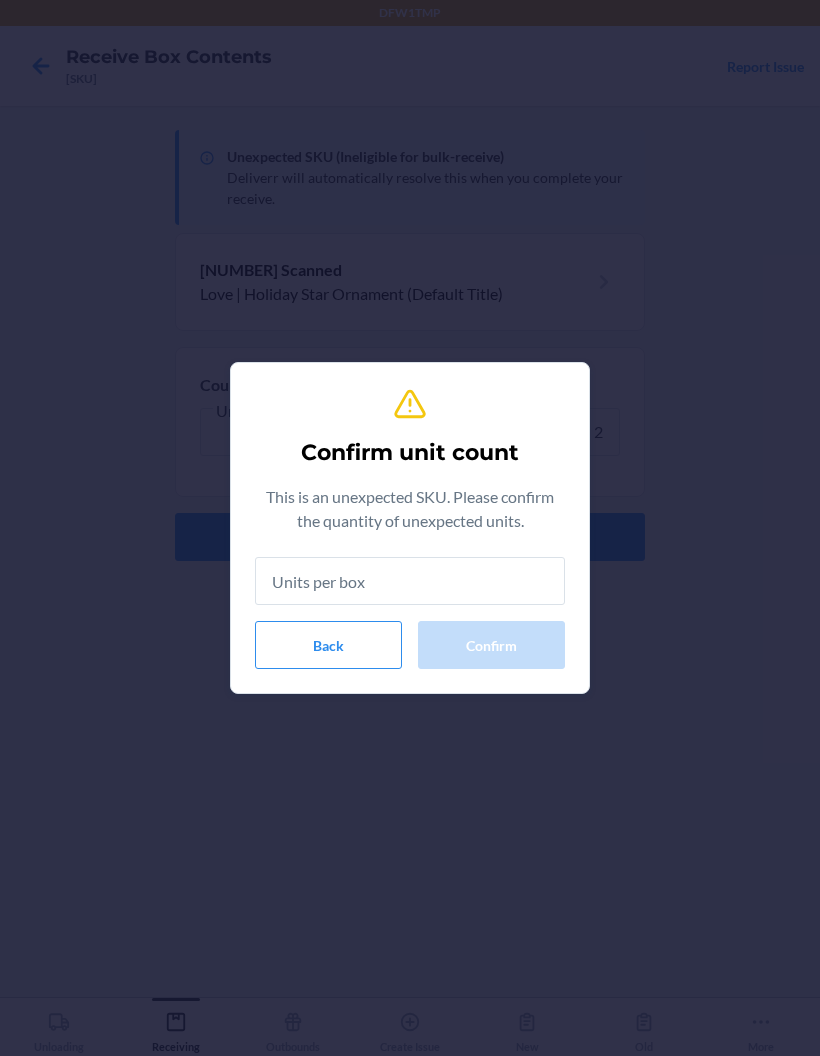 type on "2" 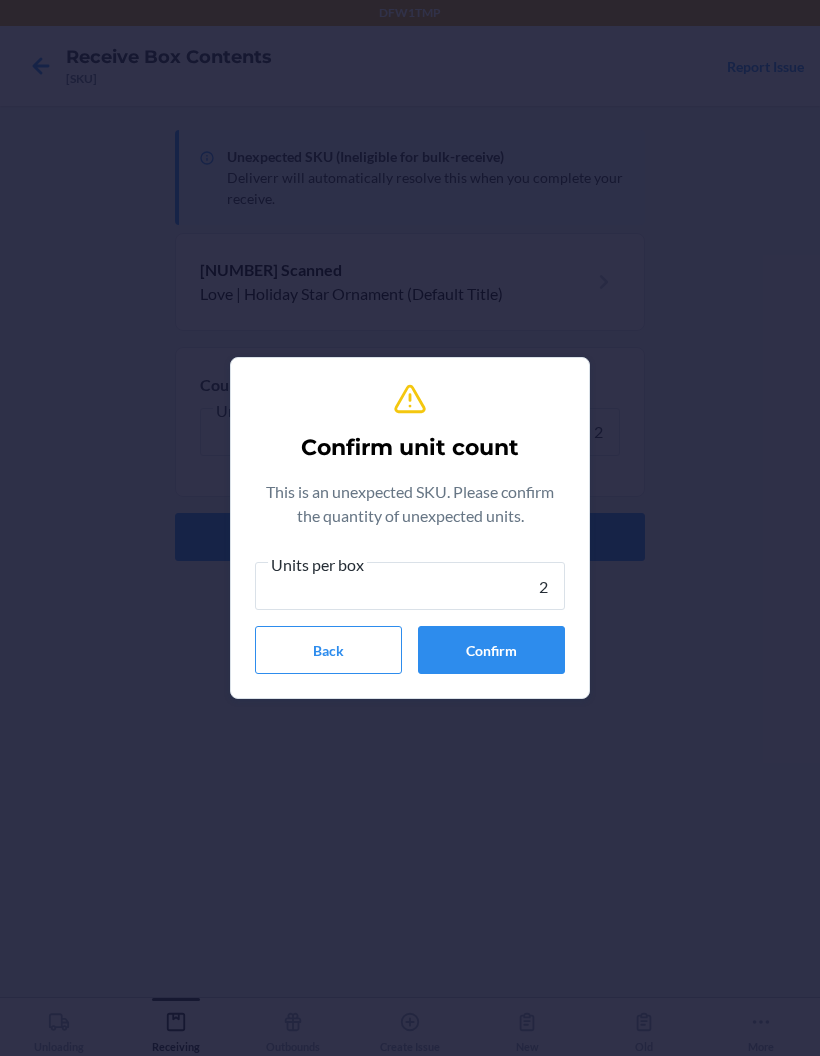 click on "Confirm" at bounding box center [491, 650] 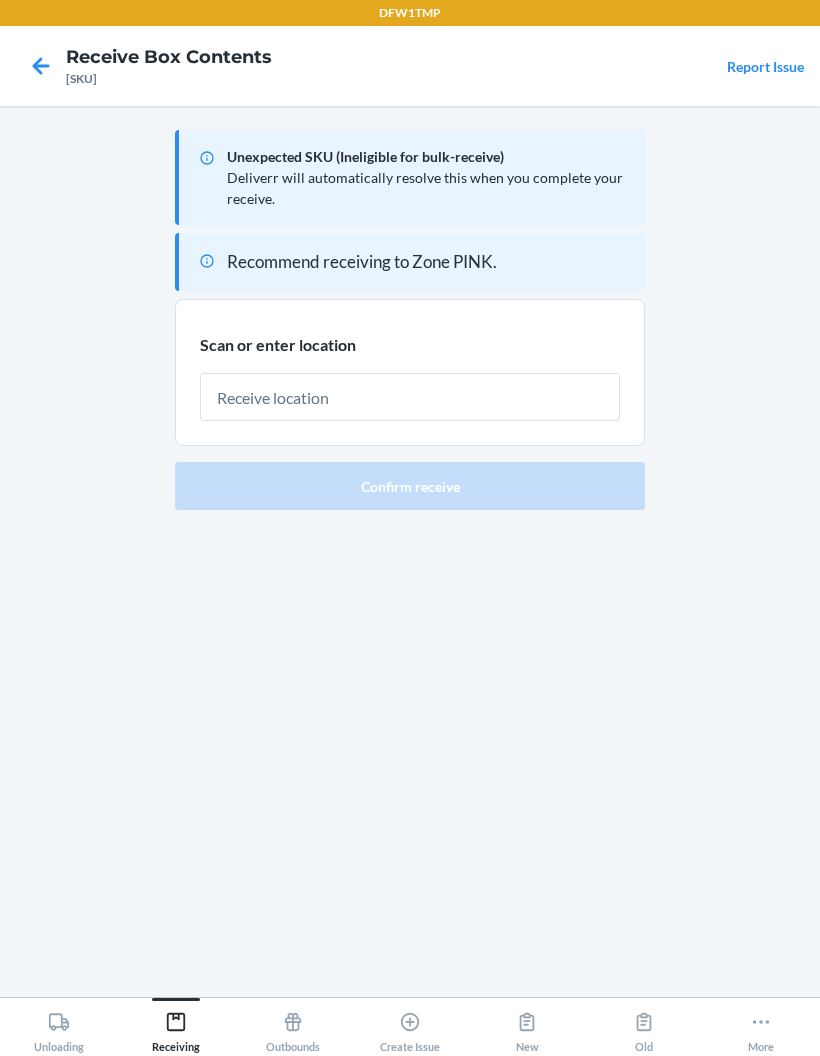 click at bounding box center (410, 397) 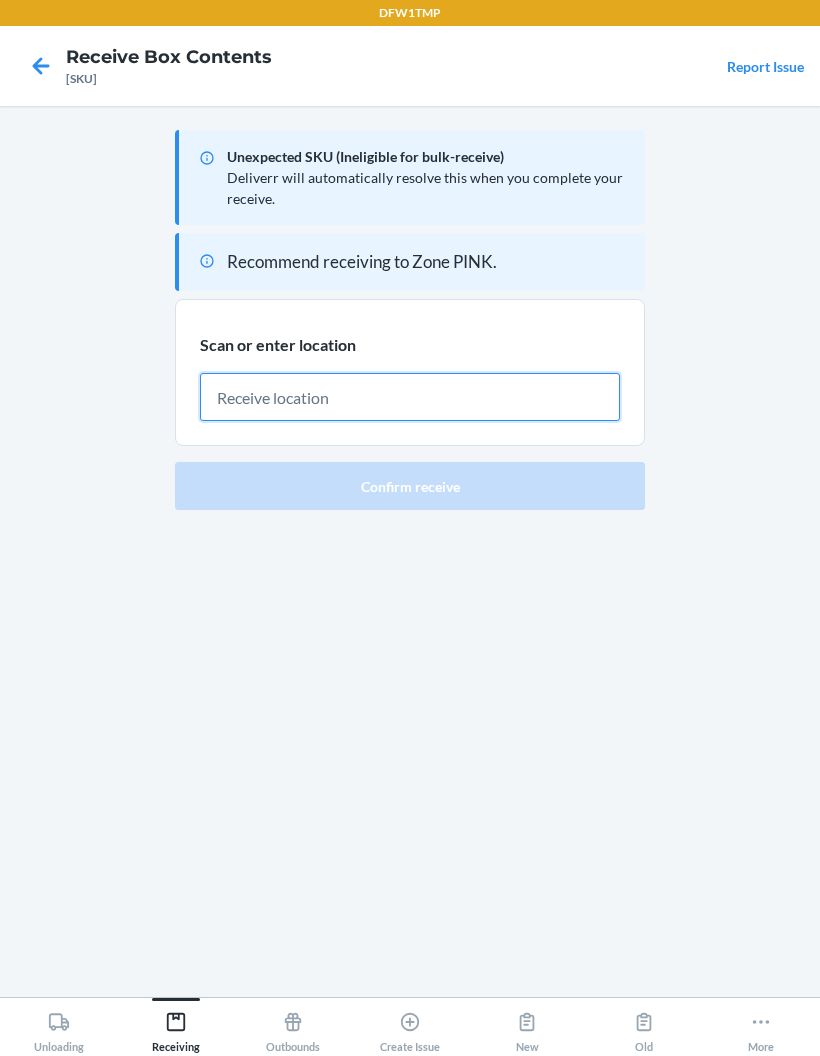 click at bounding box center [410, 397] 